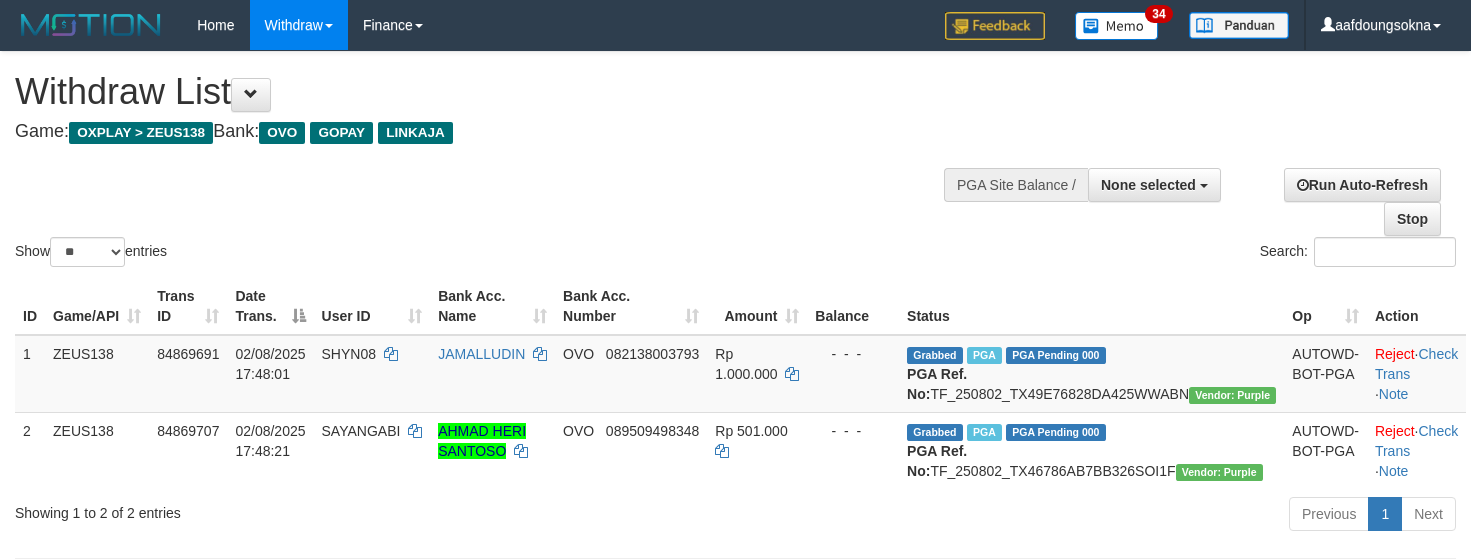 select 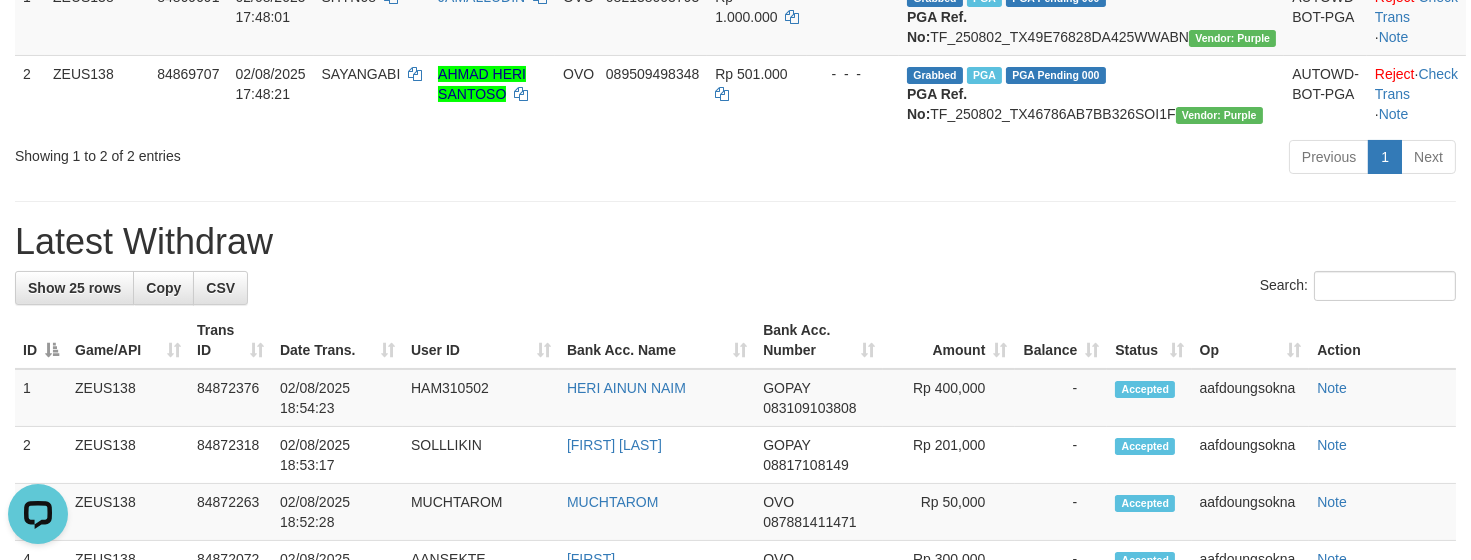 scroll, scrollTop: 0, scrollLeft: 0, axis: both 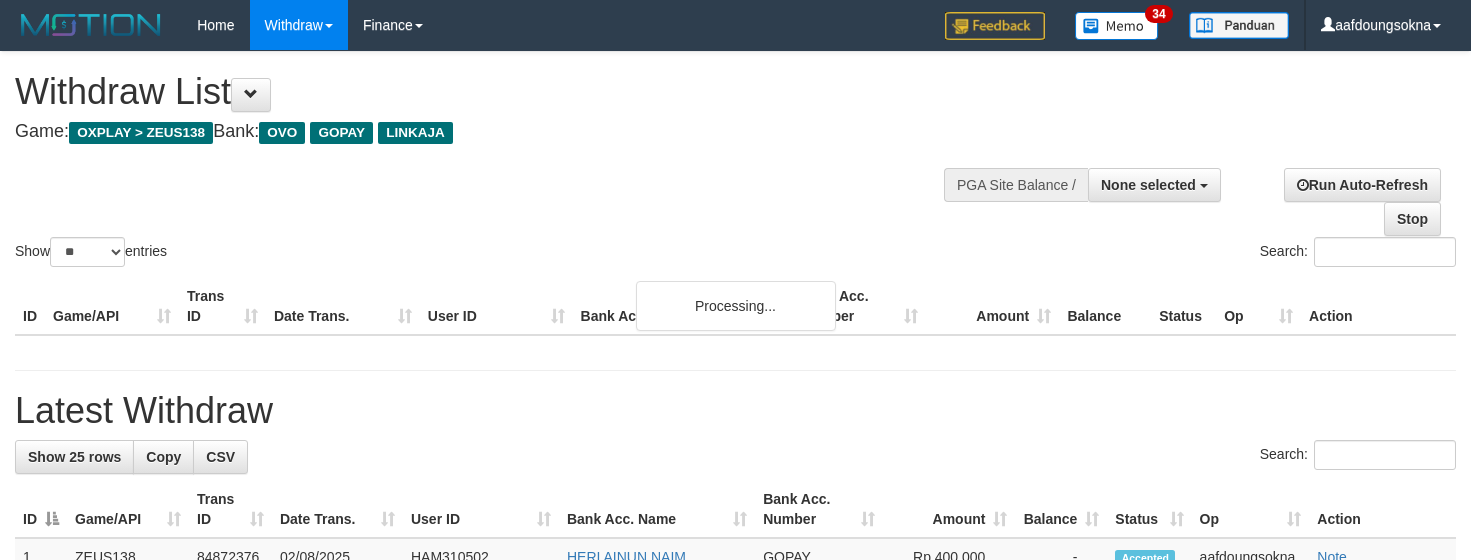 select 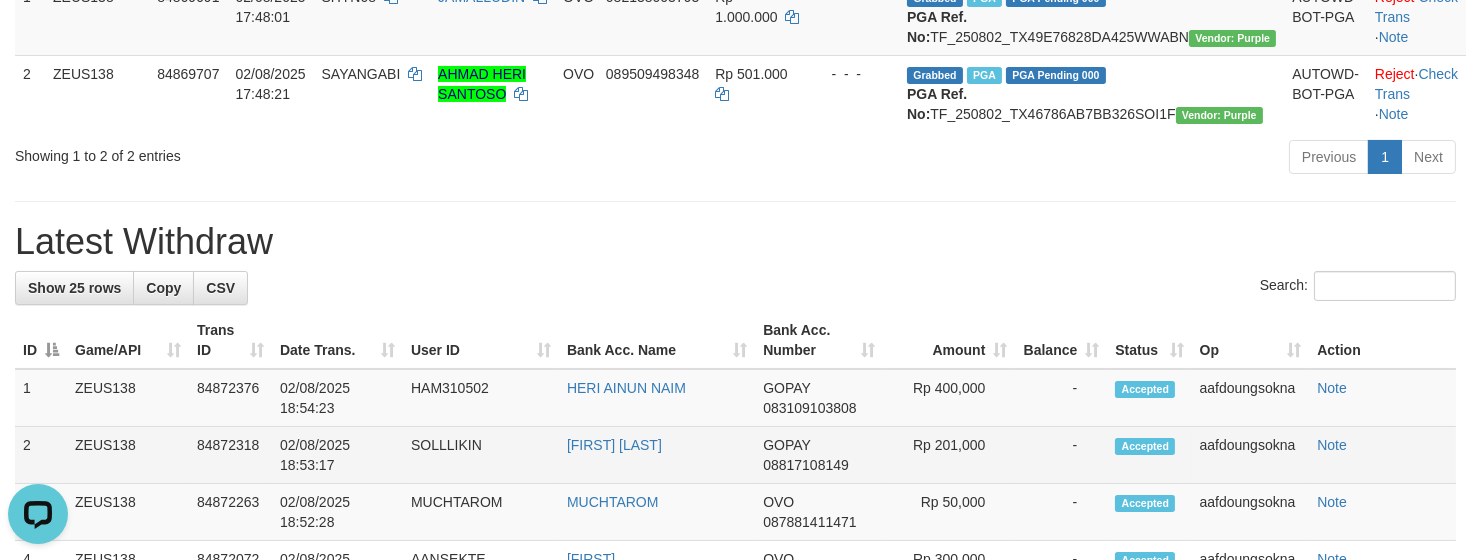 scroll, scrollTop: 0, scrollLeft: 0, axis: both 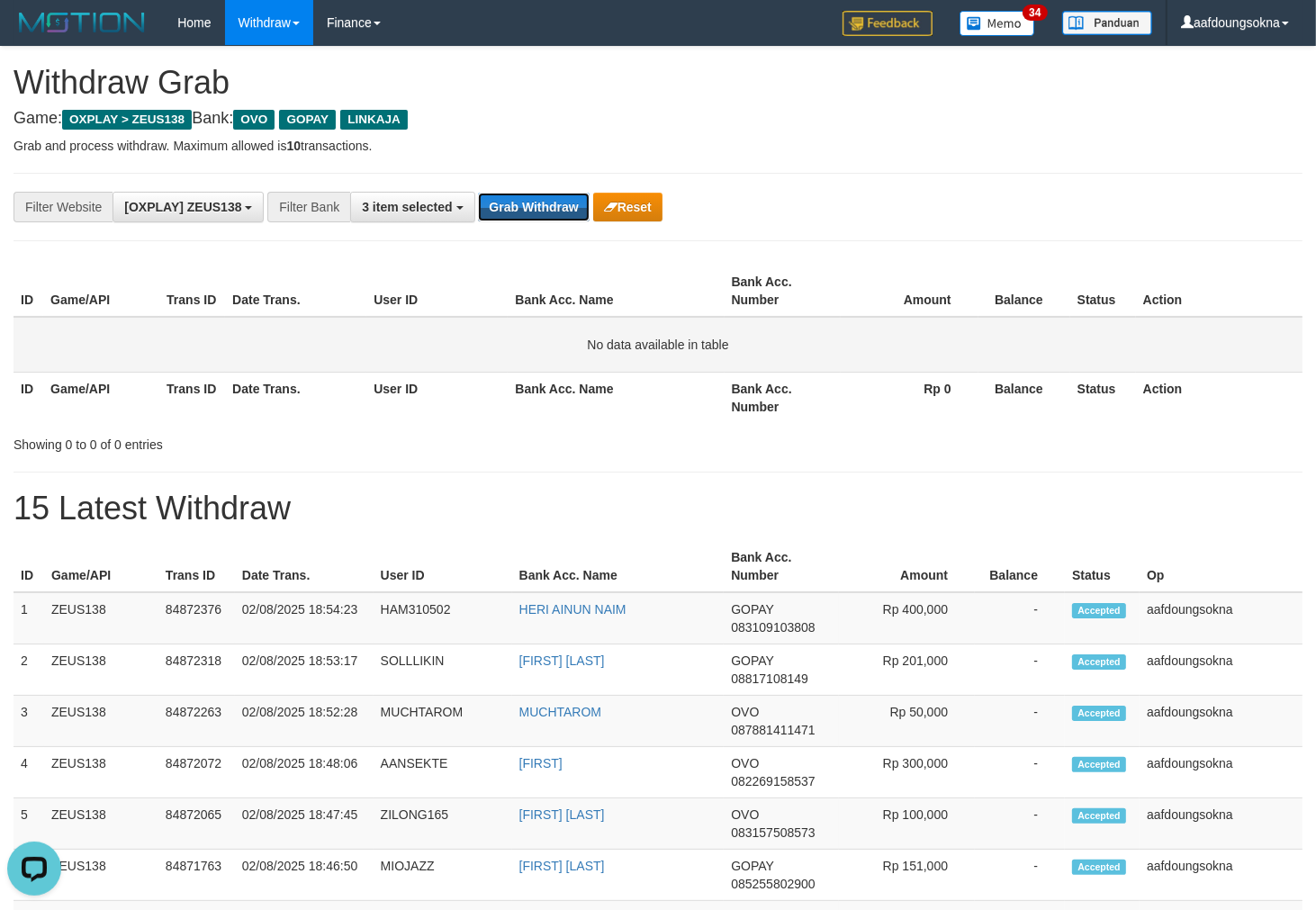 drag, startPoint x: 546, startPoint y: 193, endPoint x: 866, endPoint y: 351, distance: 356.88093 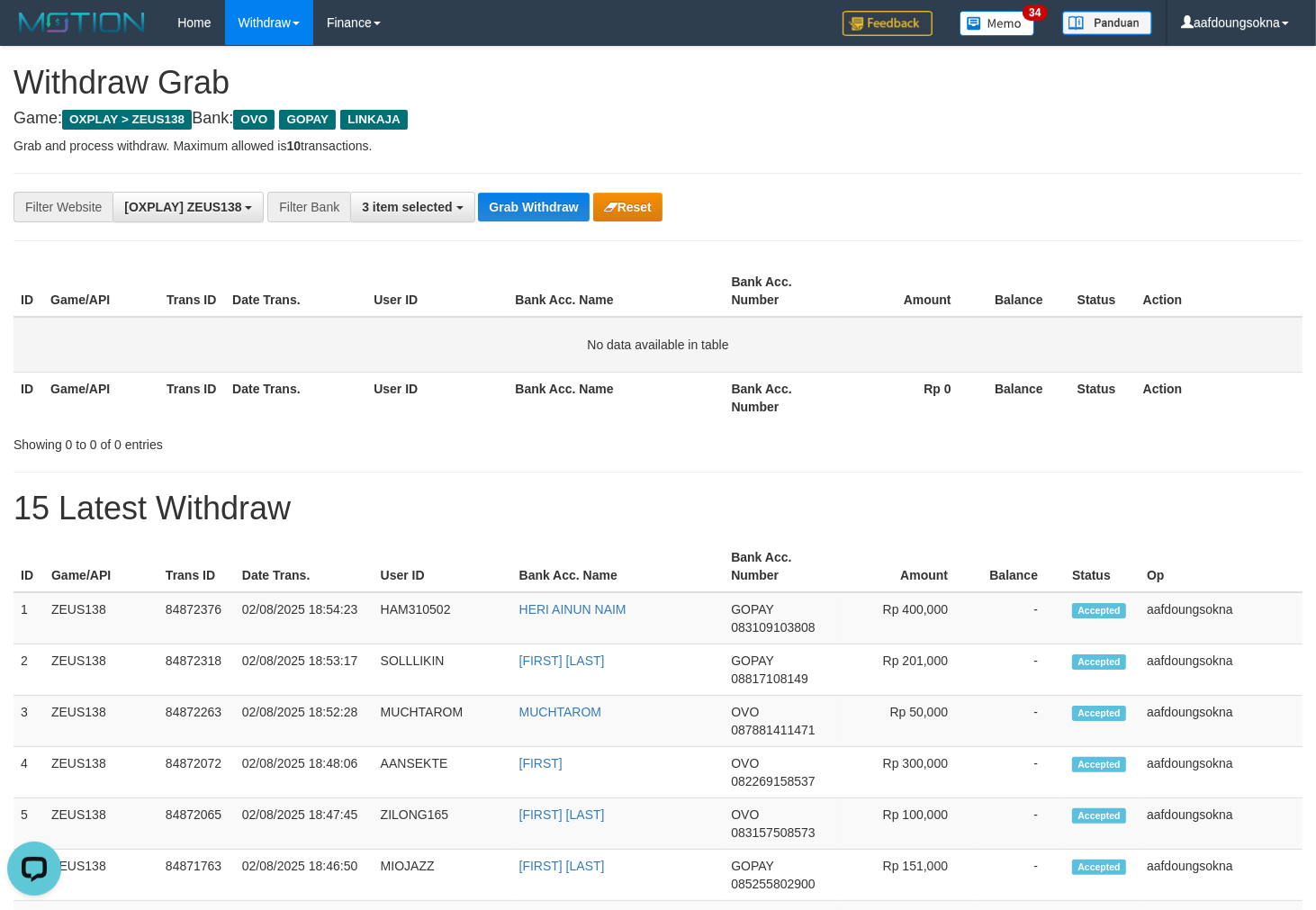 click on "**********" at bounding box center (658, 207) 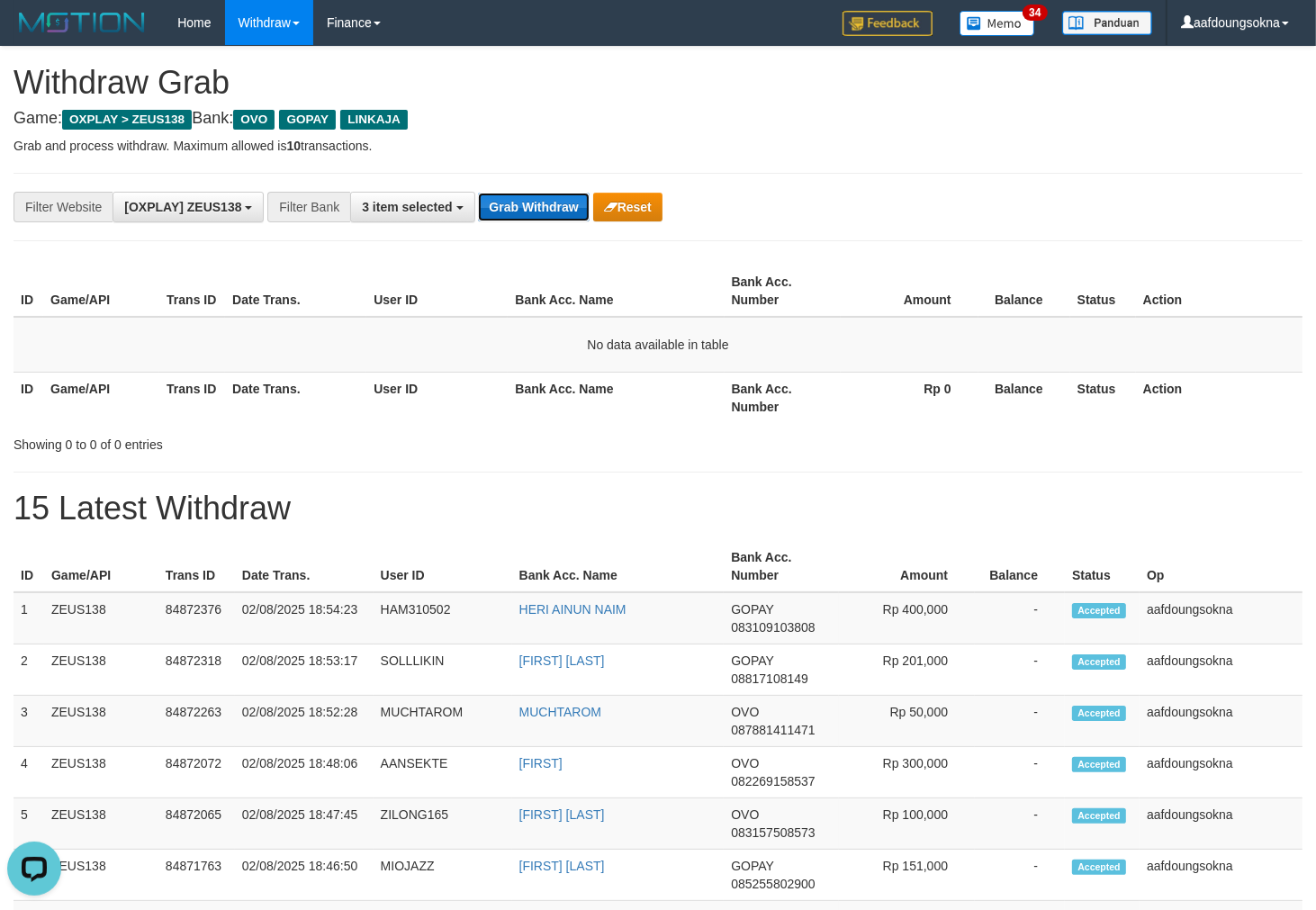 click on "Grab Withdraw" at bounding box center [533, 207] 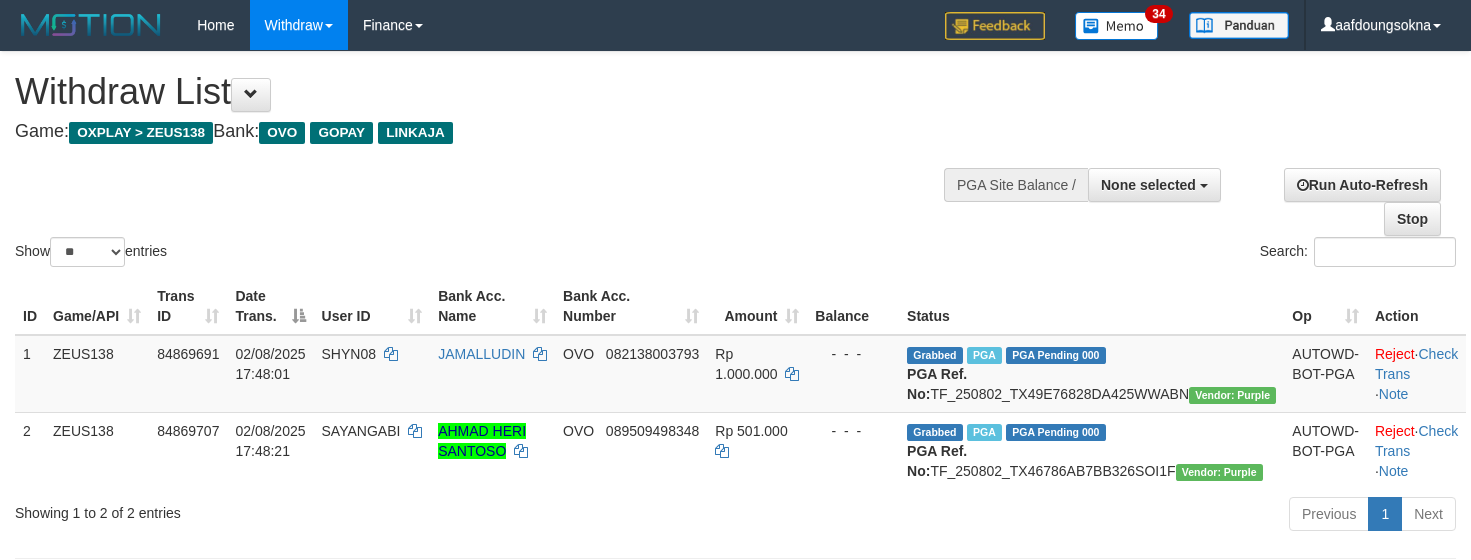 select 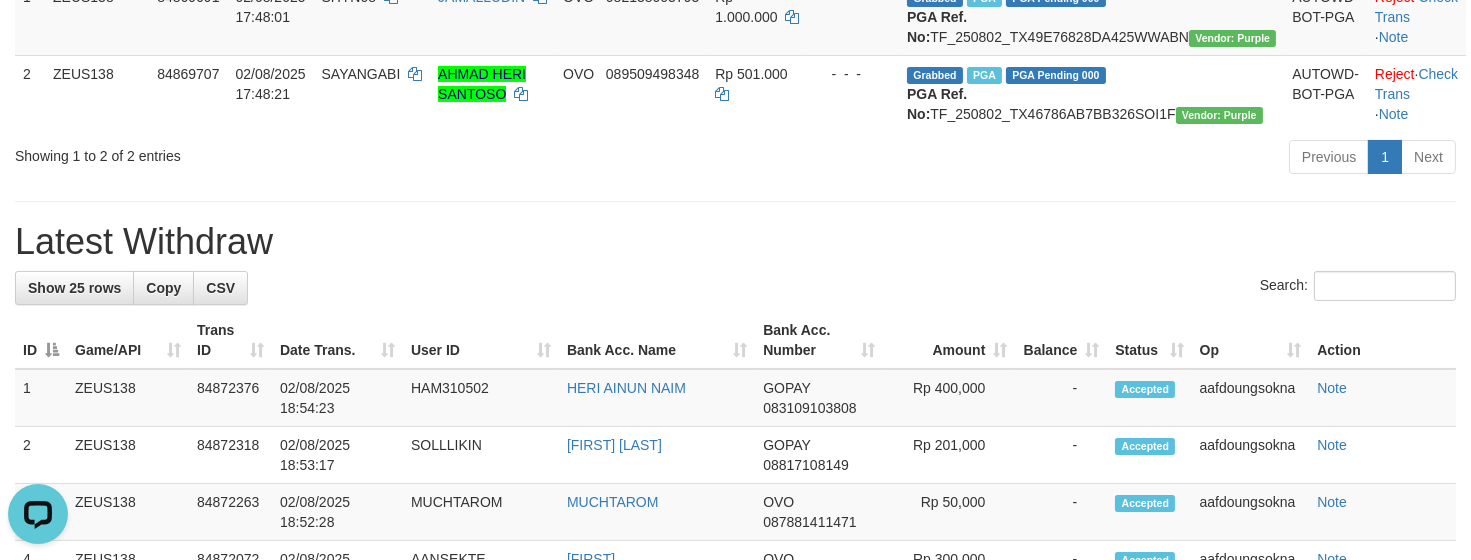 scroll, scrollTop: 0, scrollLeft: 0, axis: both 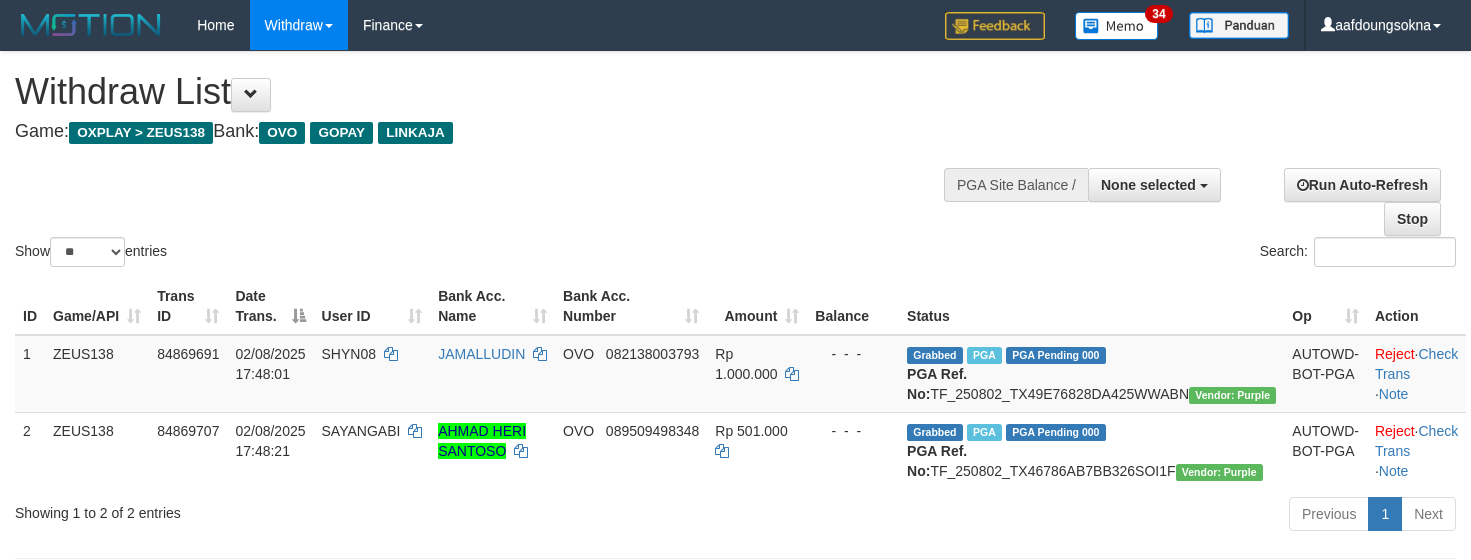 select 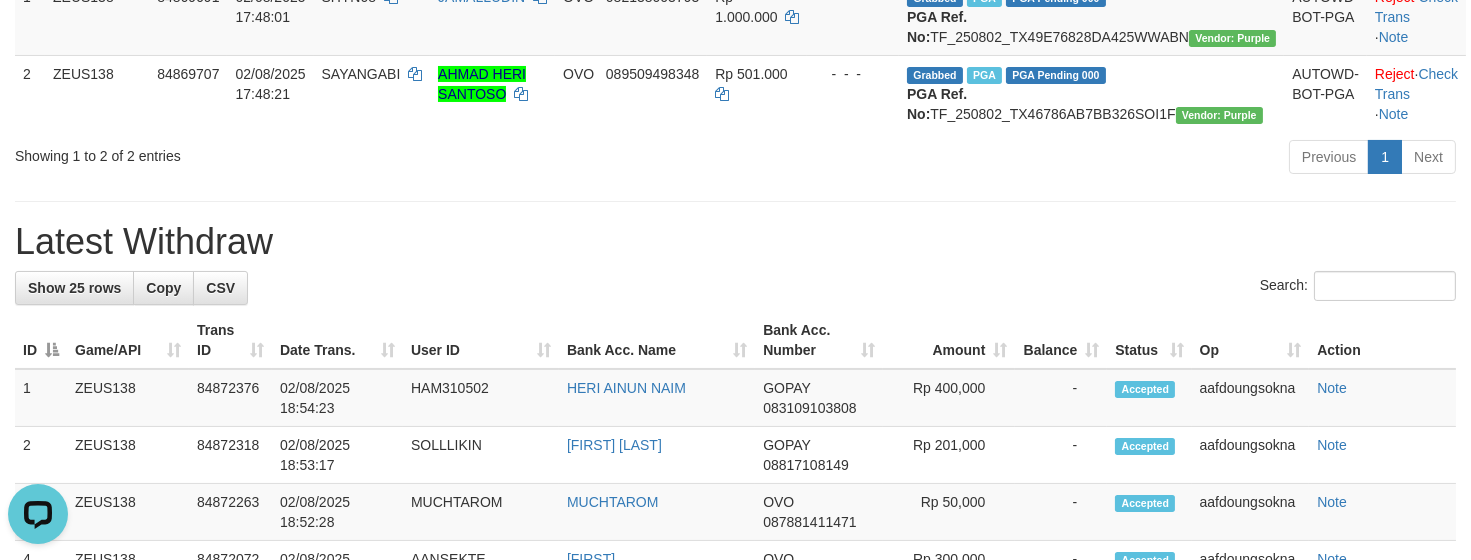 scroll, scrollTop: 0, scrollLeft: 0, axis: both 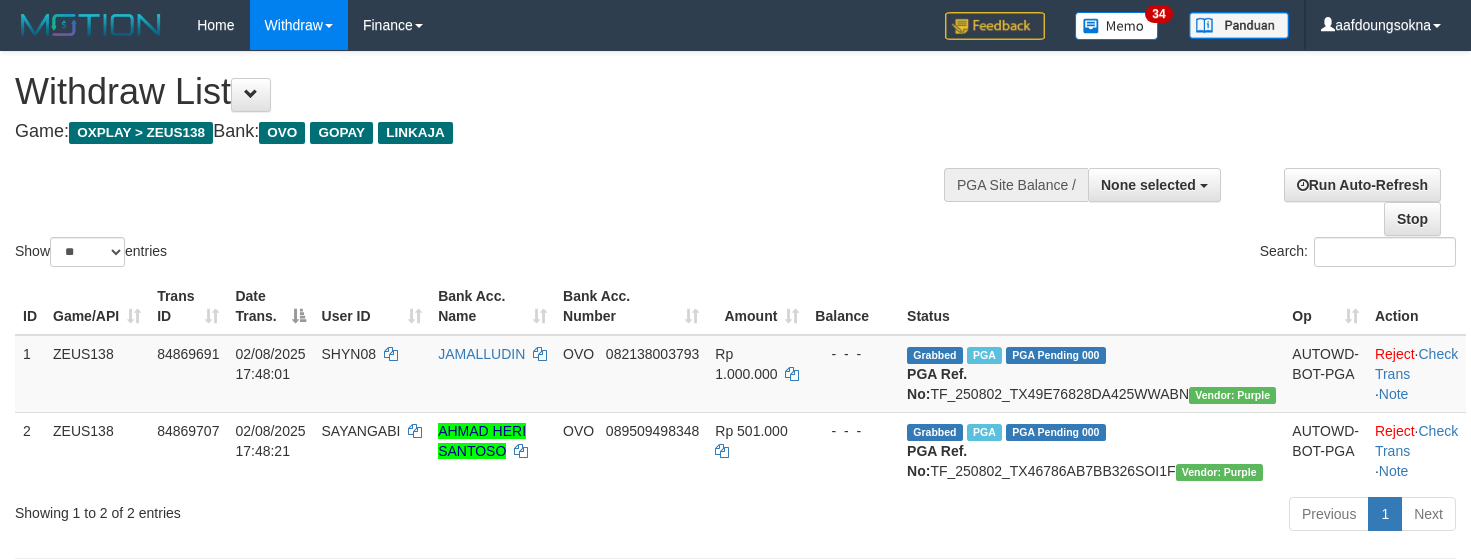 select 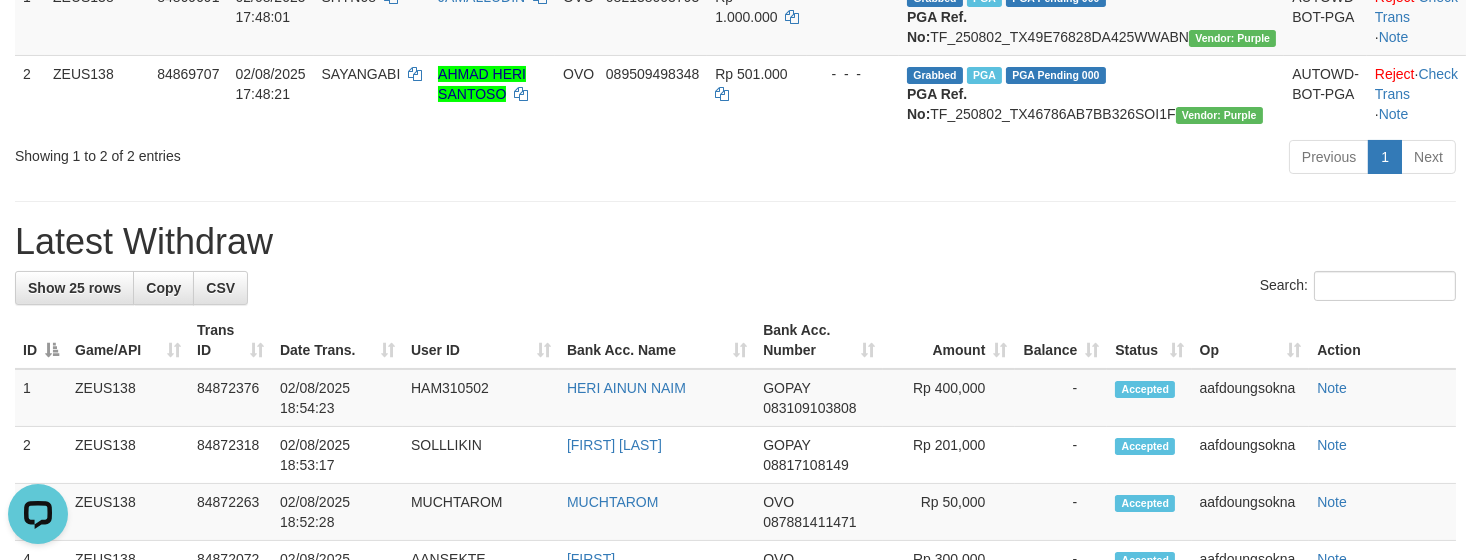 scroll, scrollTop: 0, scrollLeft: 0, axis: both 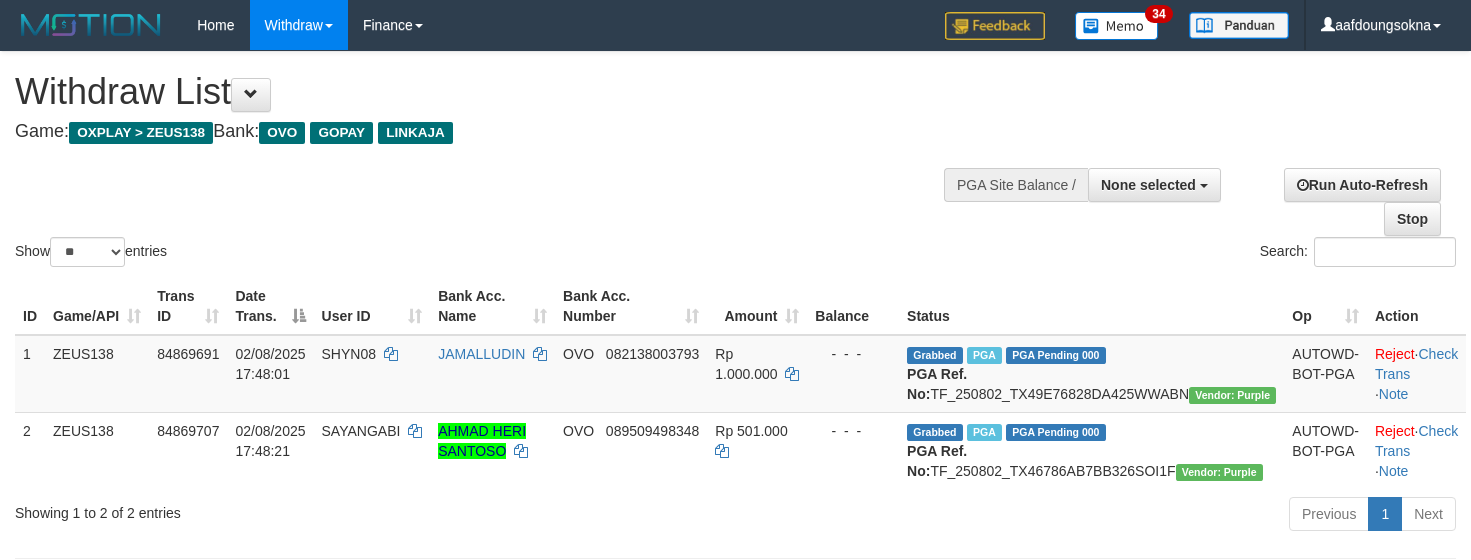 select 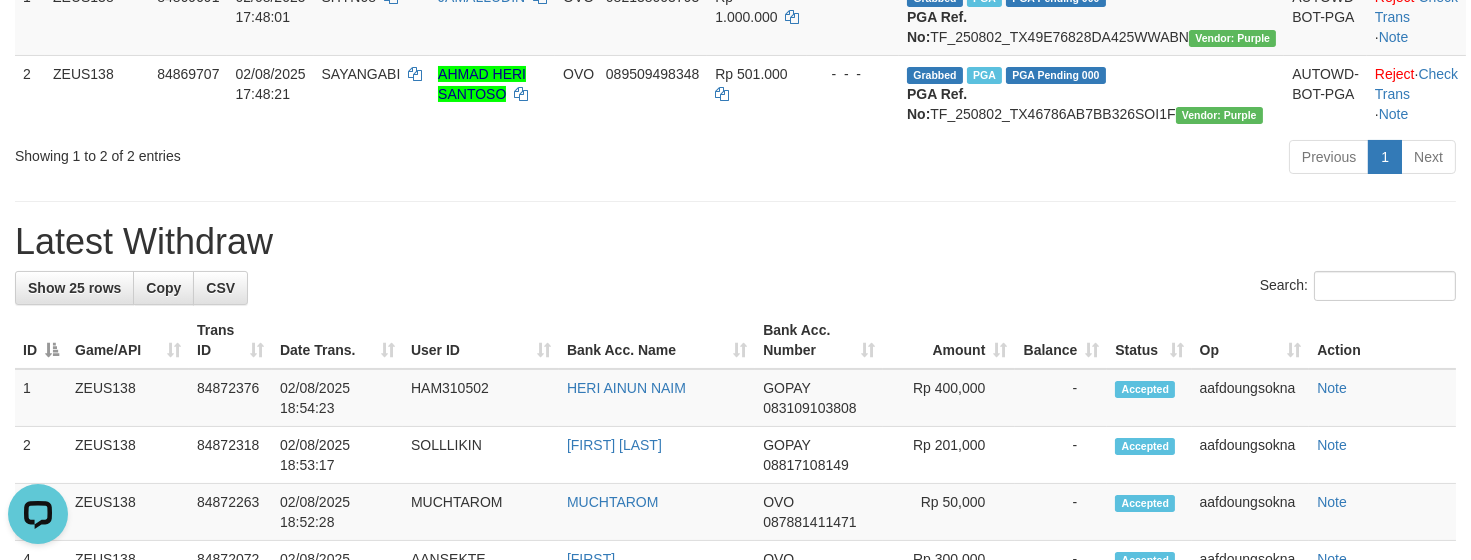 scroll, scrollTop: 0, scrollLeft: 0, axis: both 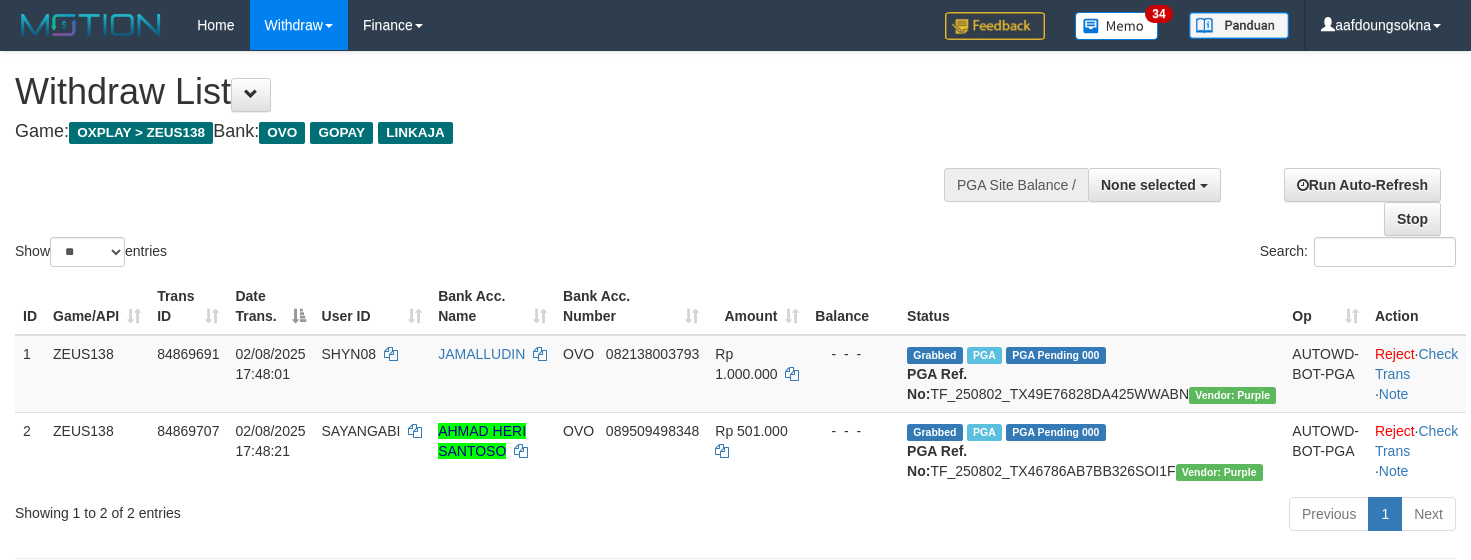select 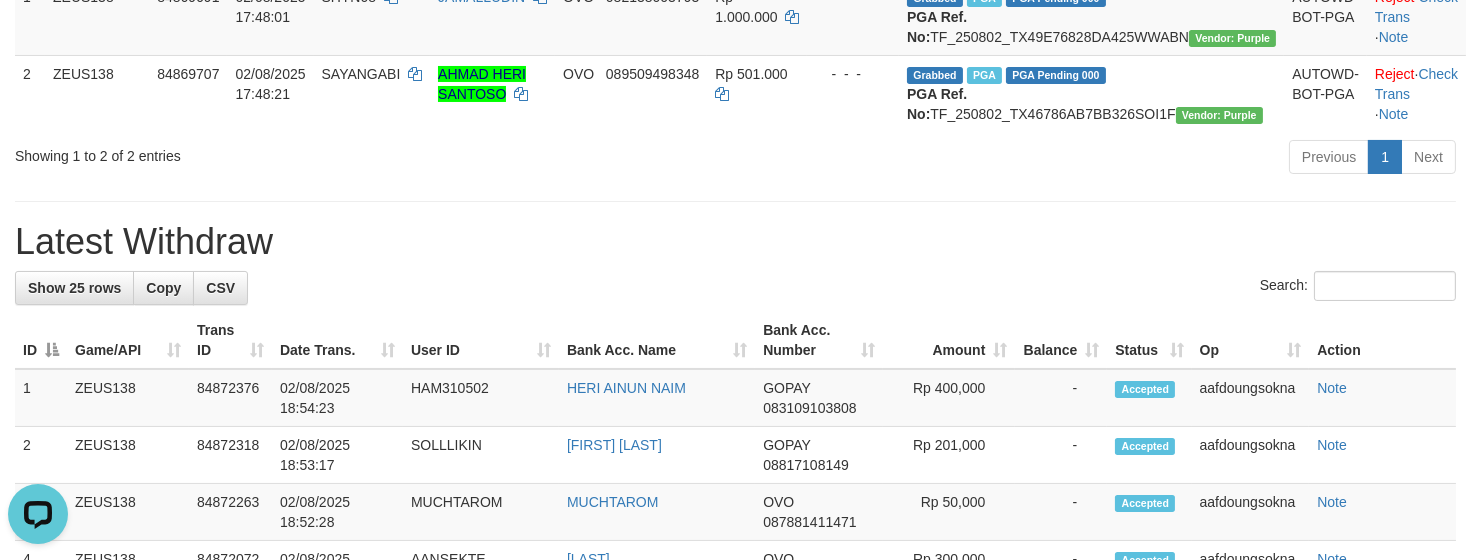 scroll, scrollTop: 0, scrollLeft: 0, axis: both 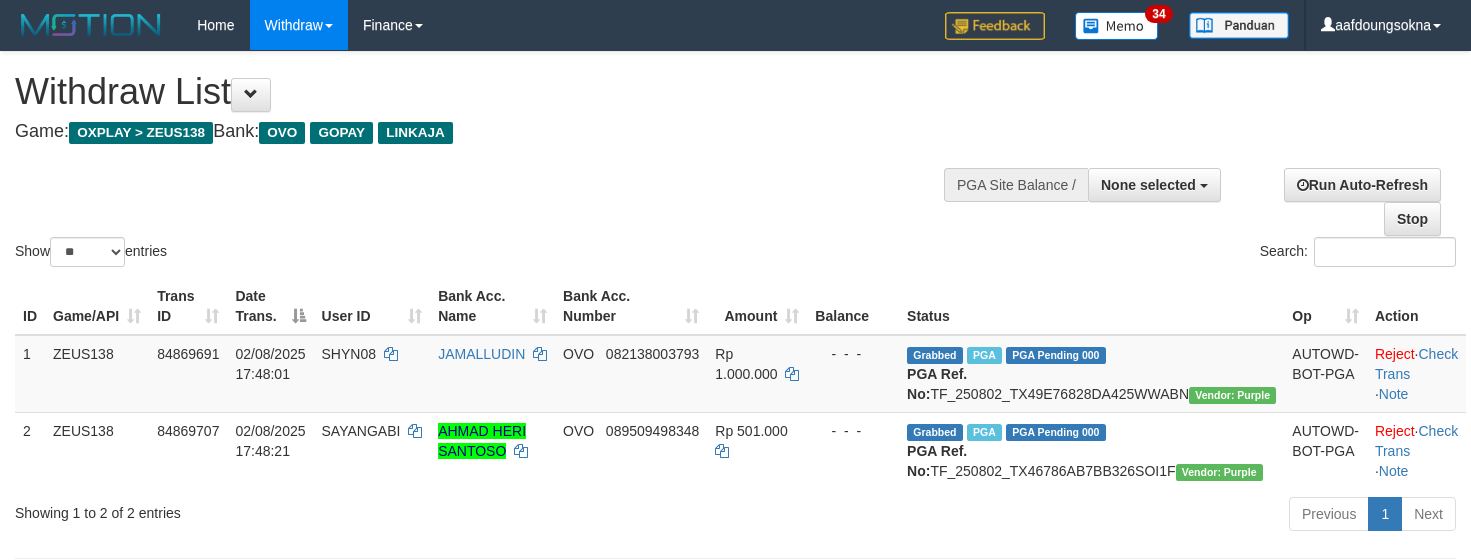 select 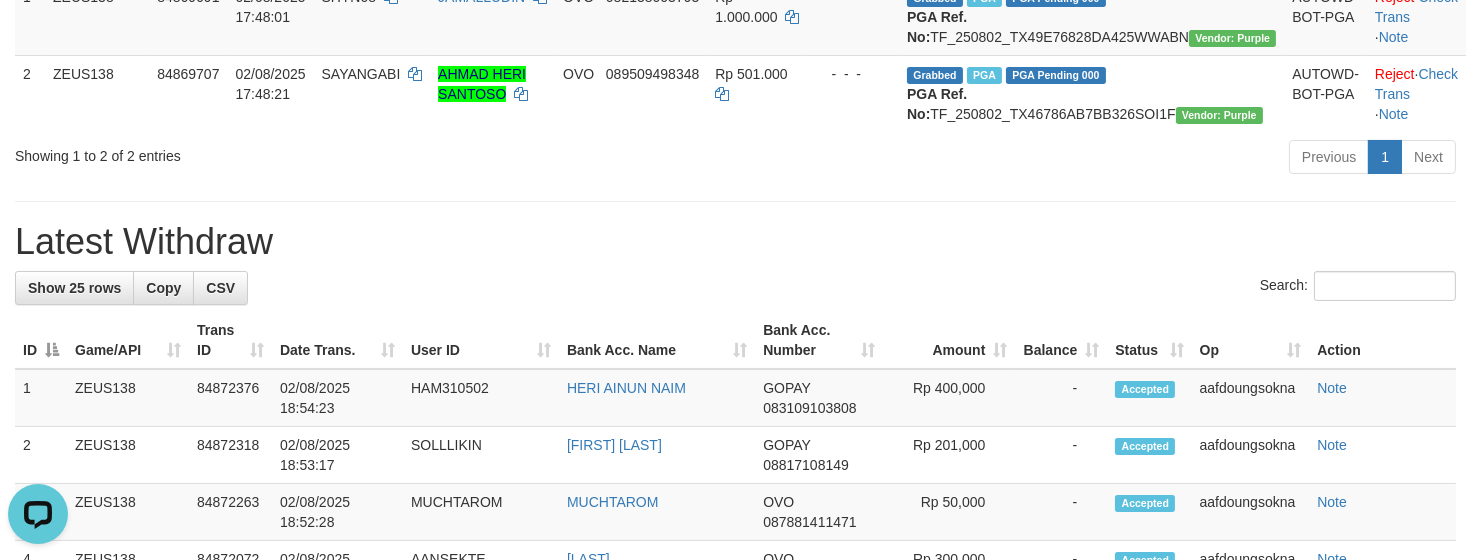 scroll, scrollTop: 0, scrollLeft: 0, axis: both 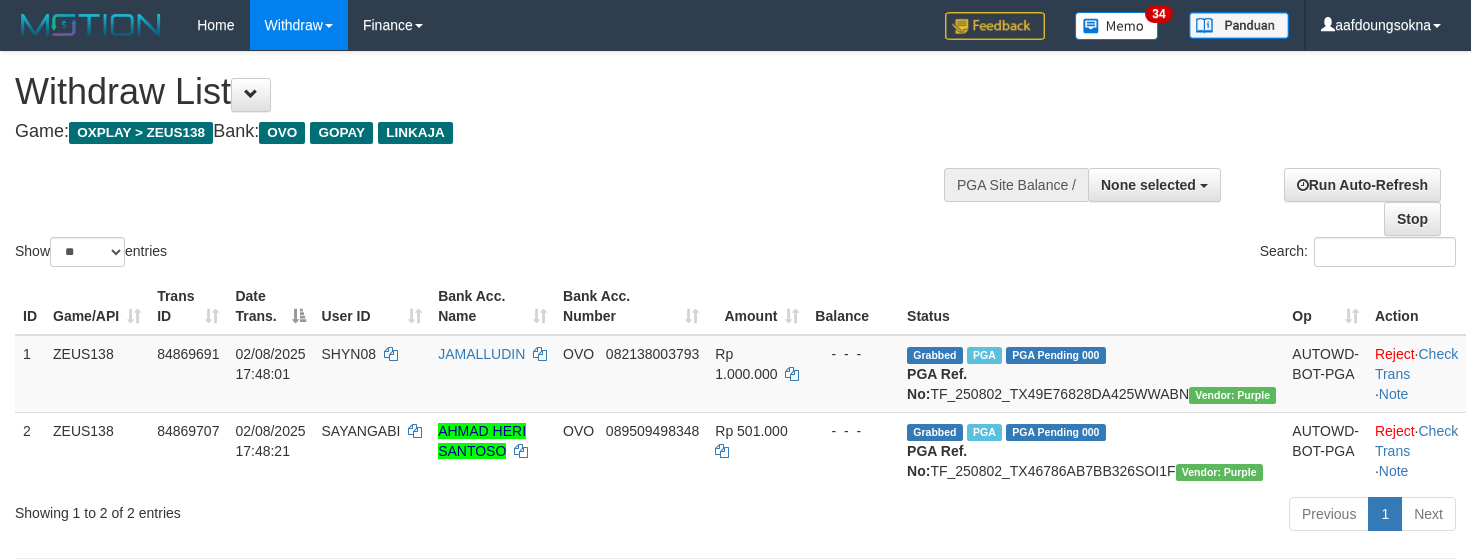 select 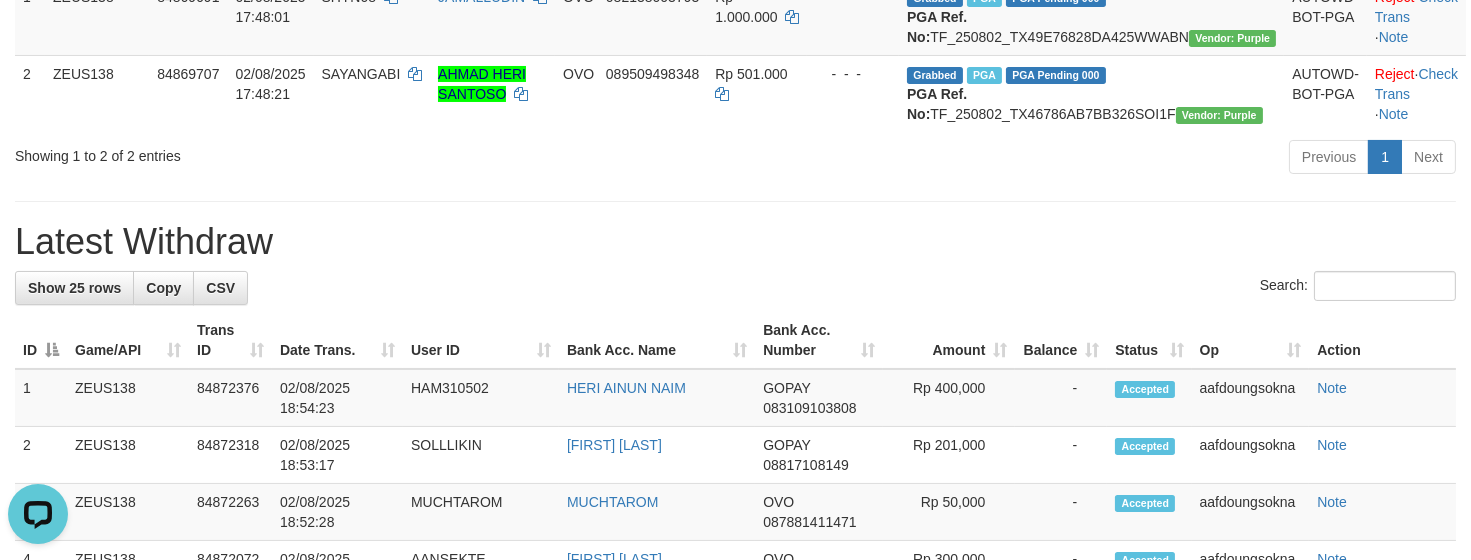 scroll, scrollTop: 0, scrollLeft: 0, axis: both 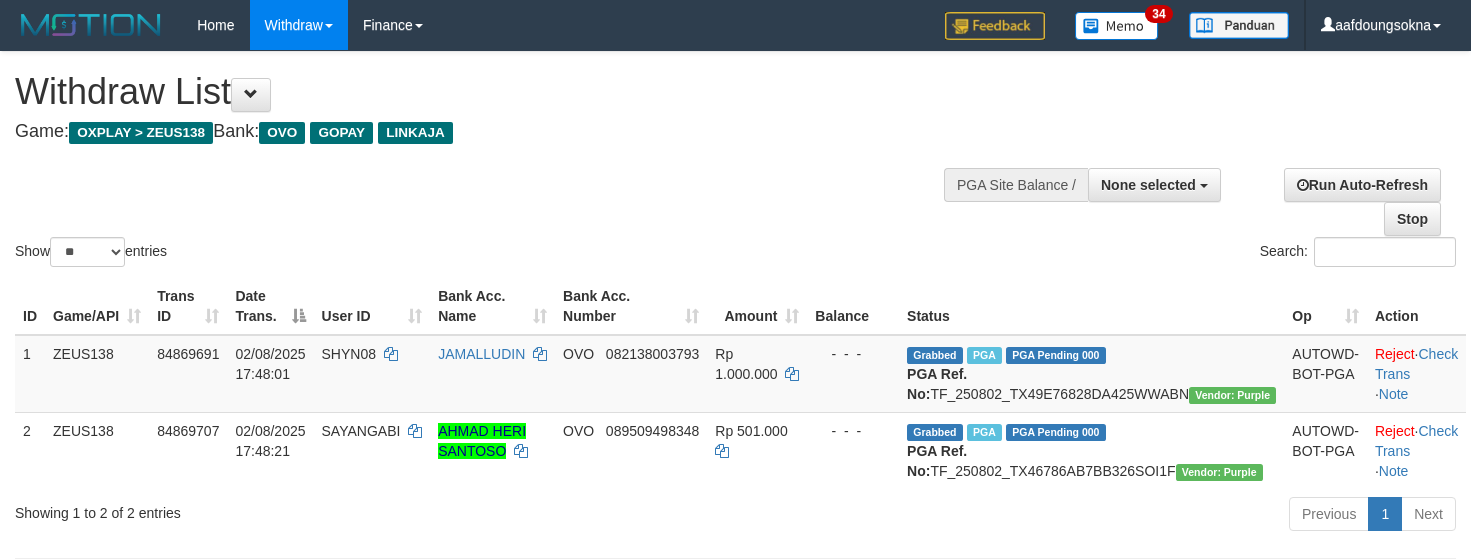 select 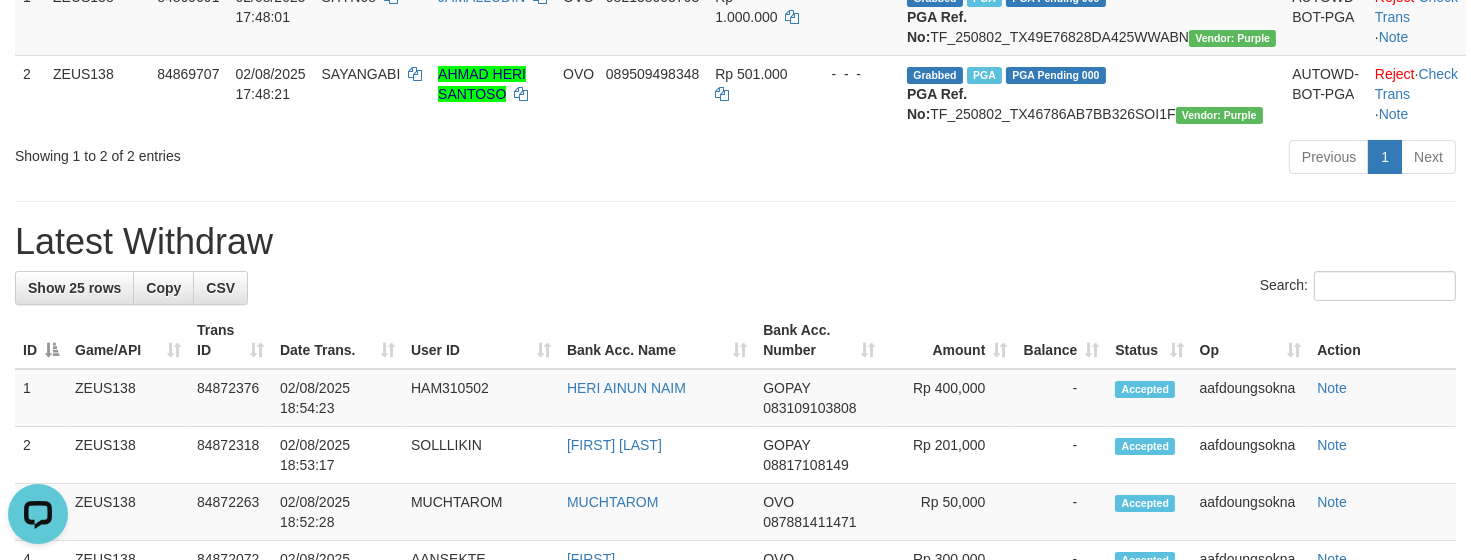scroll, scrollTop: 0, scrollLeft: 0, axis: both 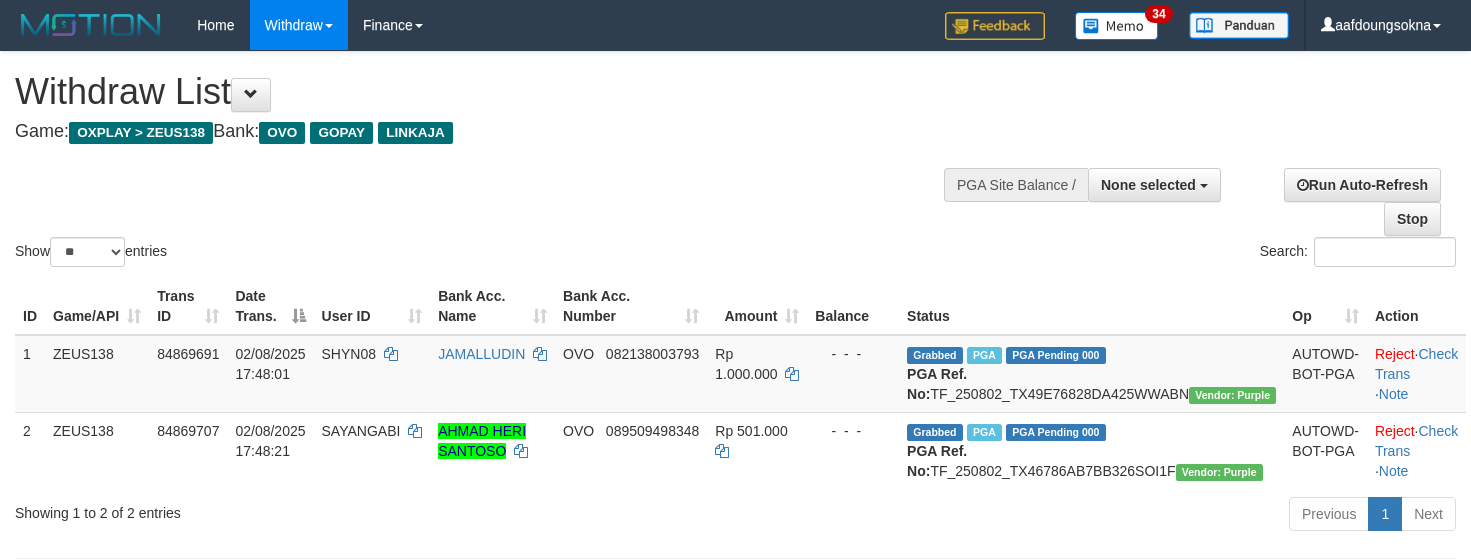 select 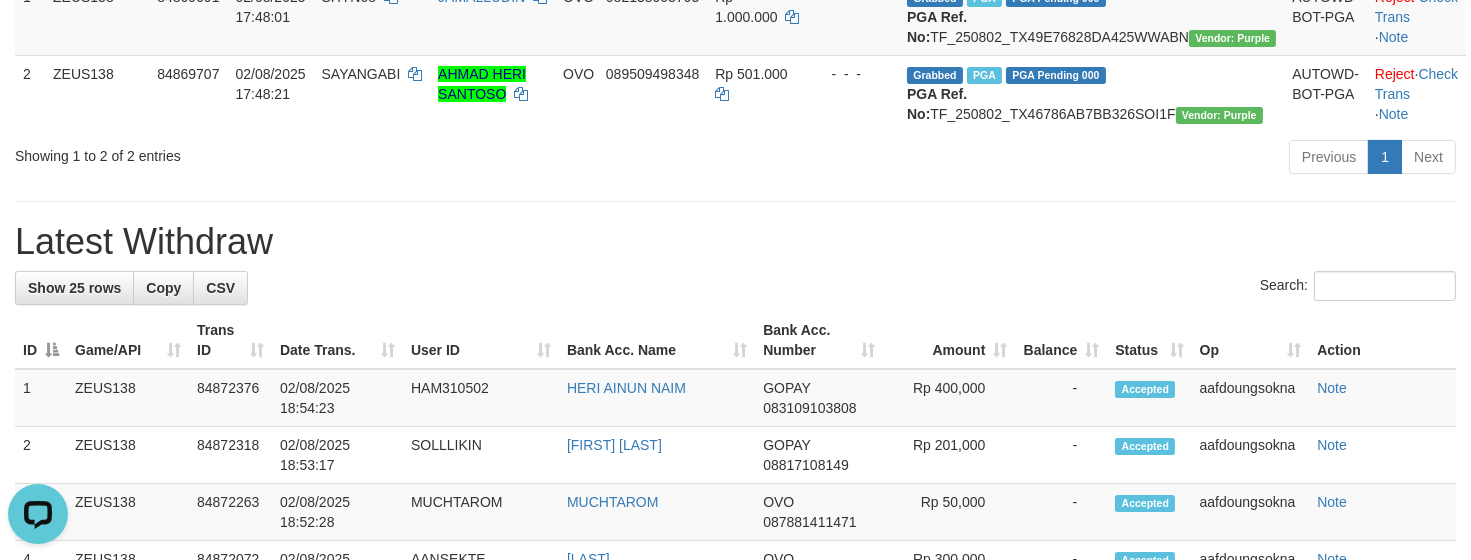 scroll, scrollTop: 0, scrollLeft: 0, axis: both 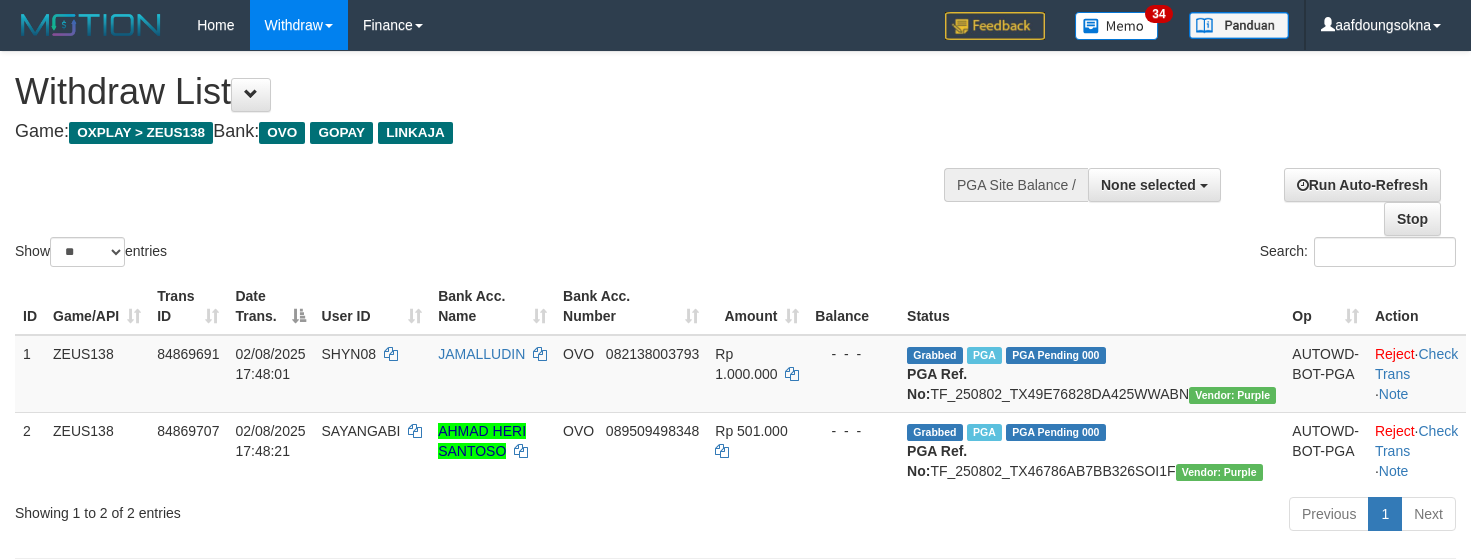 select 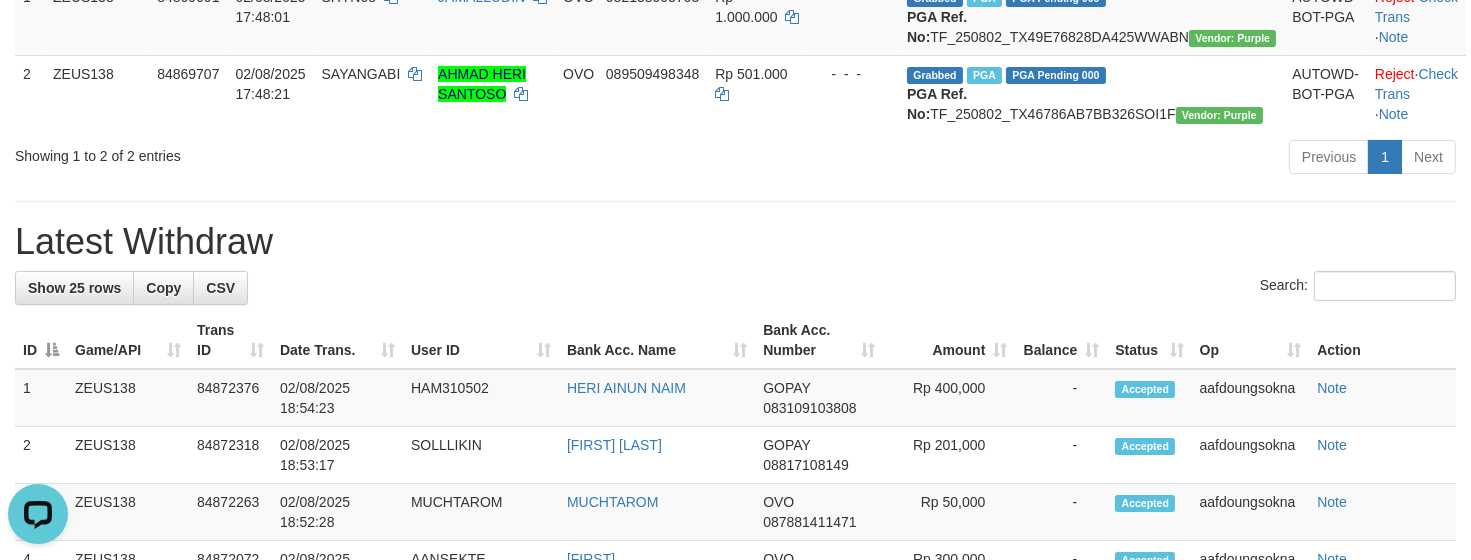 scroll, scrollTop: 0, scrollLeft: 0, axis: both 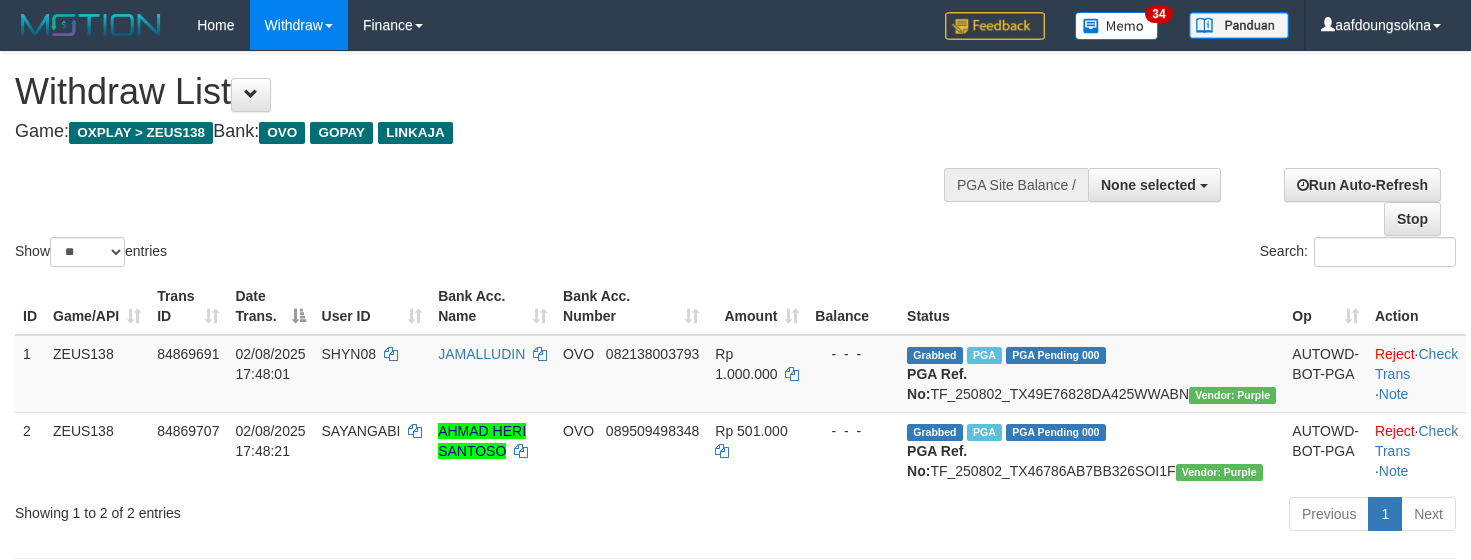 select 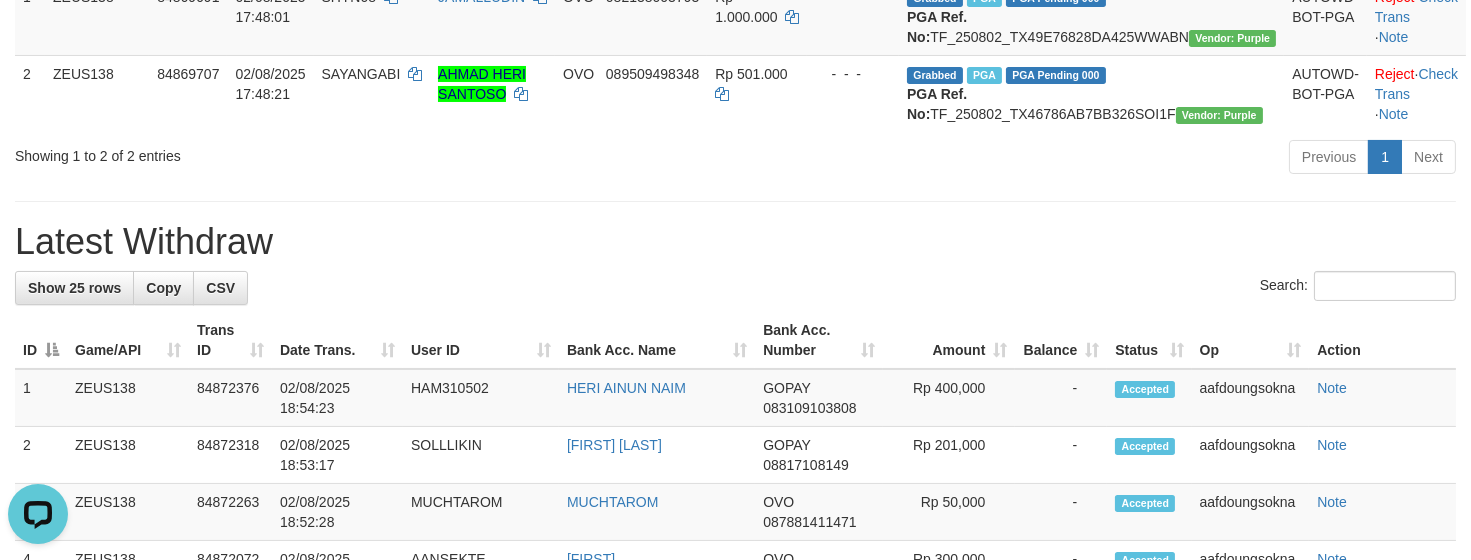 scroll, scrollTop: 0, scrollLeft: 0, axis: both 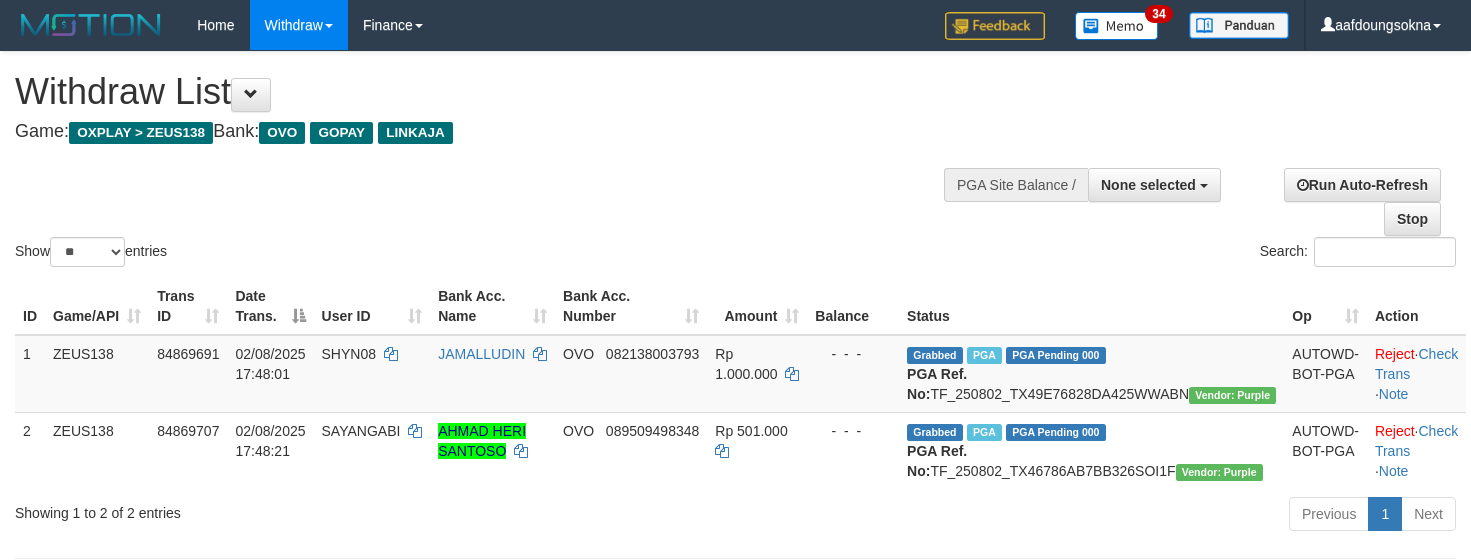 select 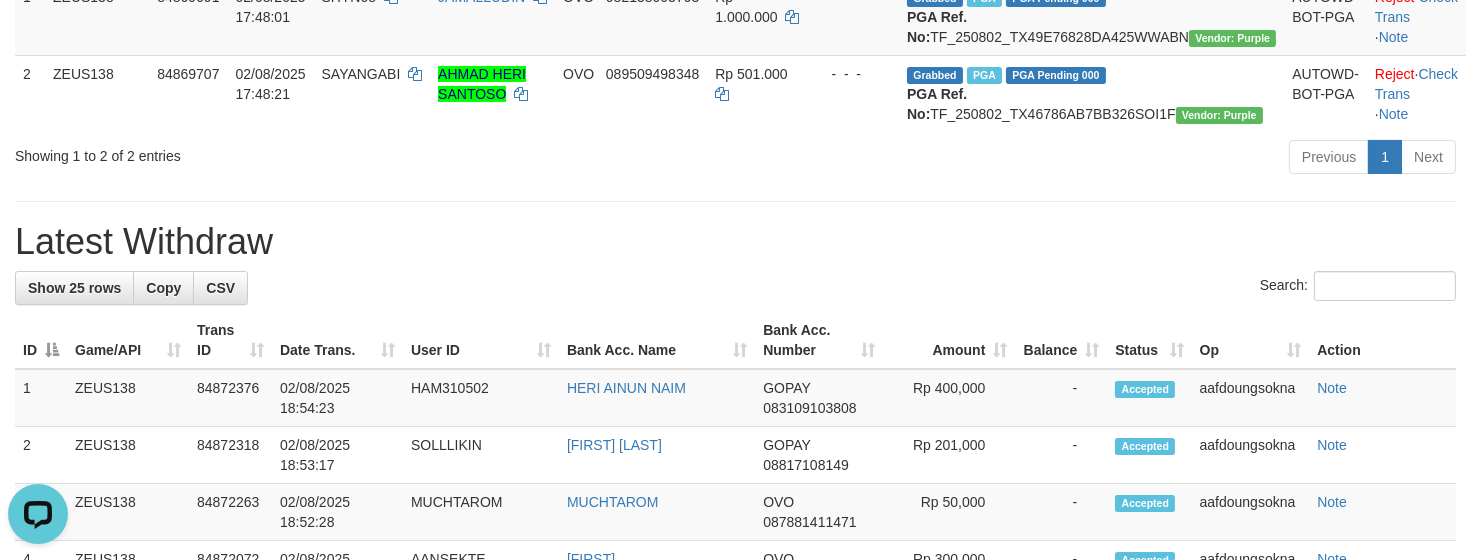 scroll, scrollTop: 0, scrollLeft: 0, axis: both 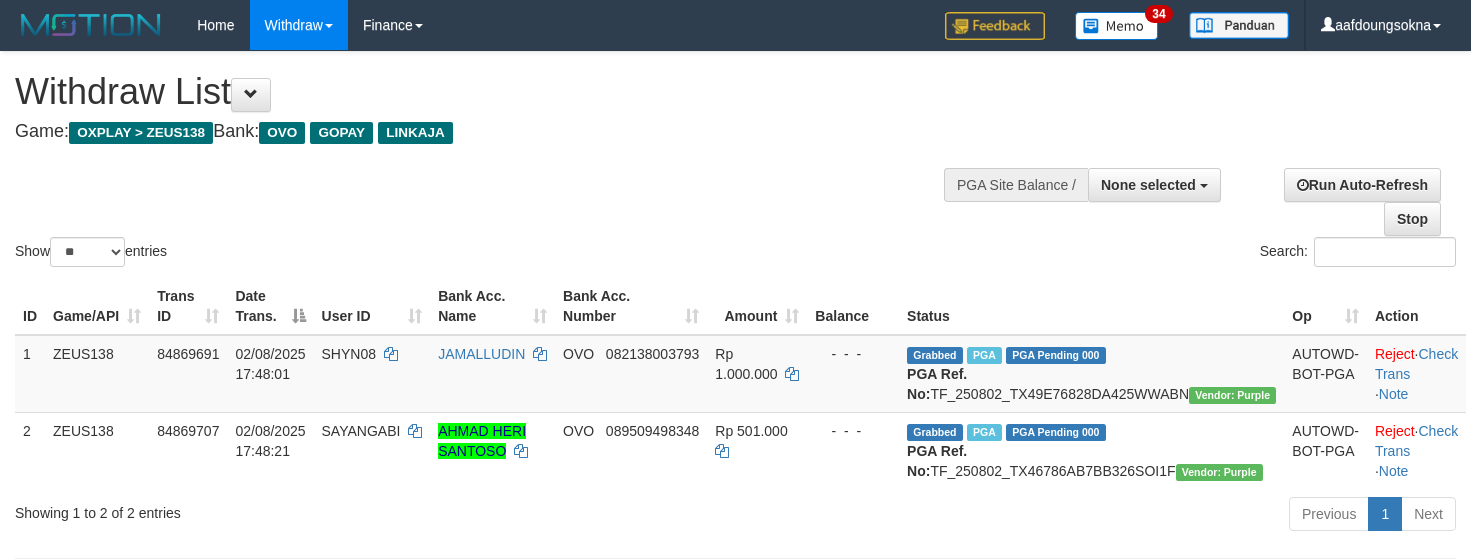 select 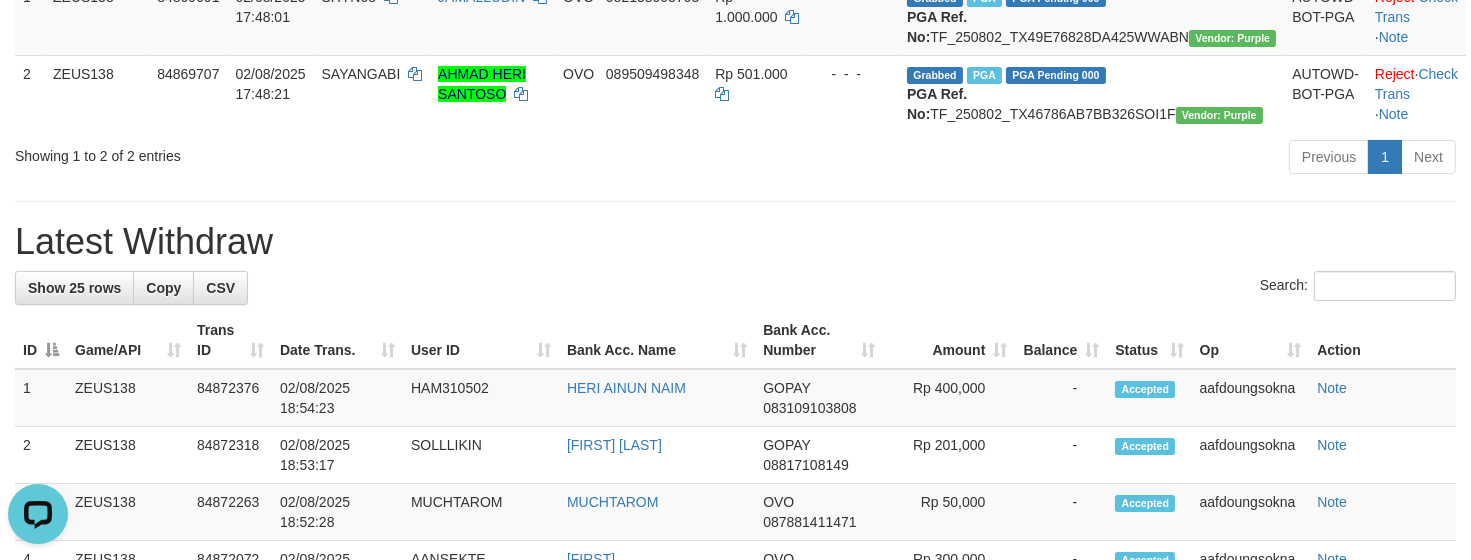 scroll, scrollTop: 0, scrollLeft: 0, axis: both 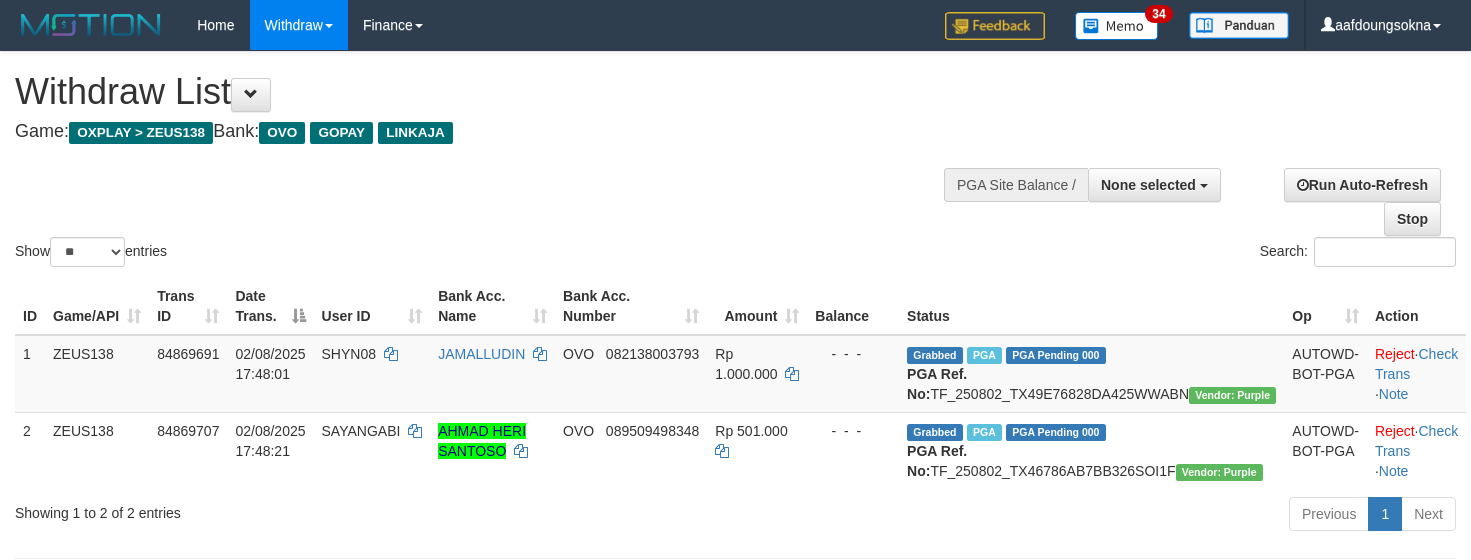 select 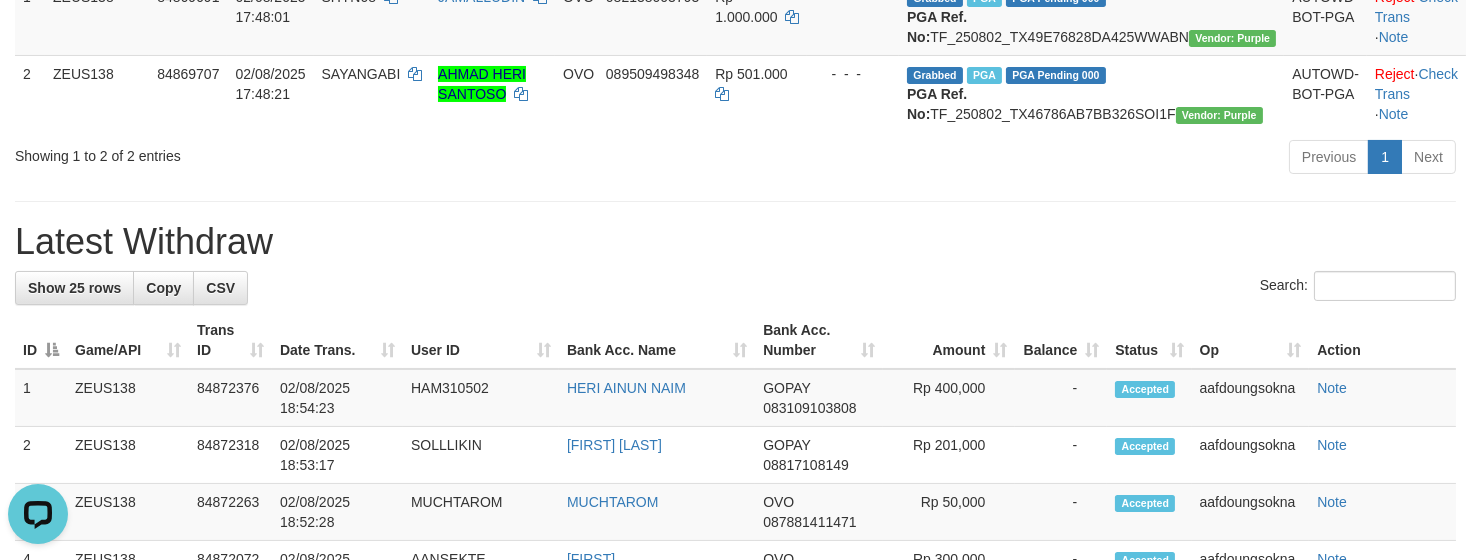 scroll, scrollTop: 0, scrollLeft: 0, axis: both 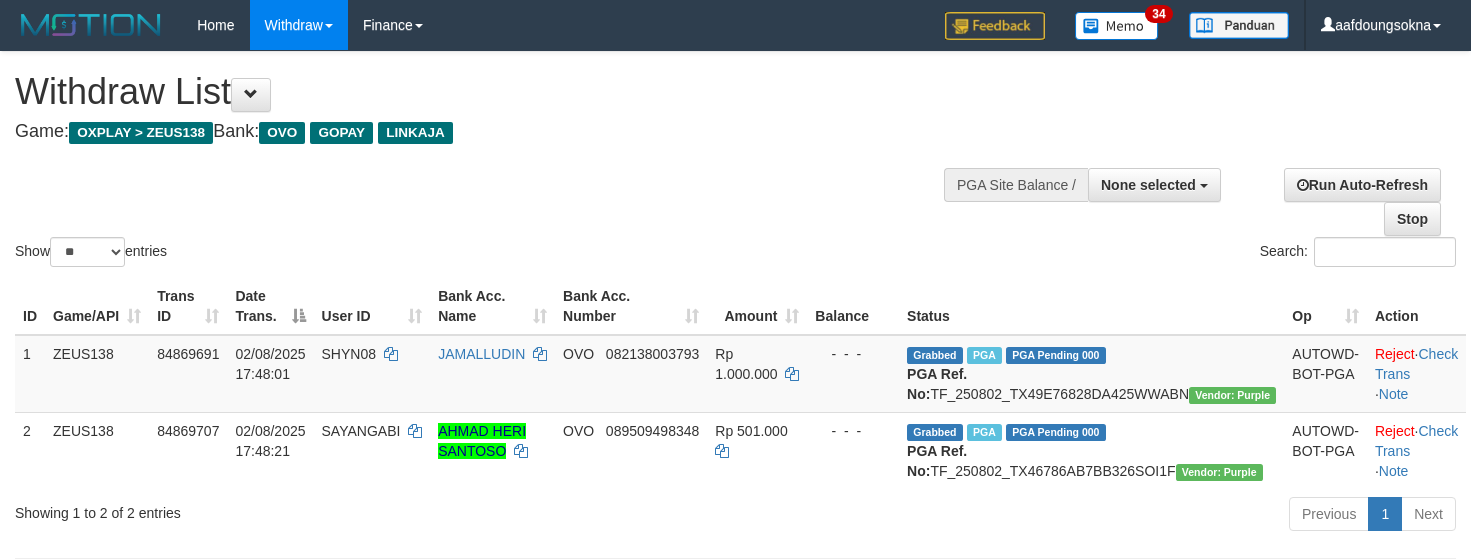 select 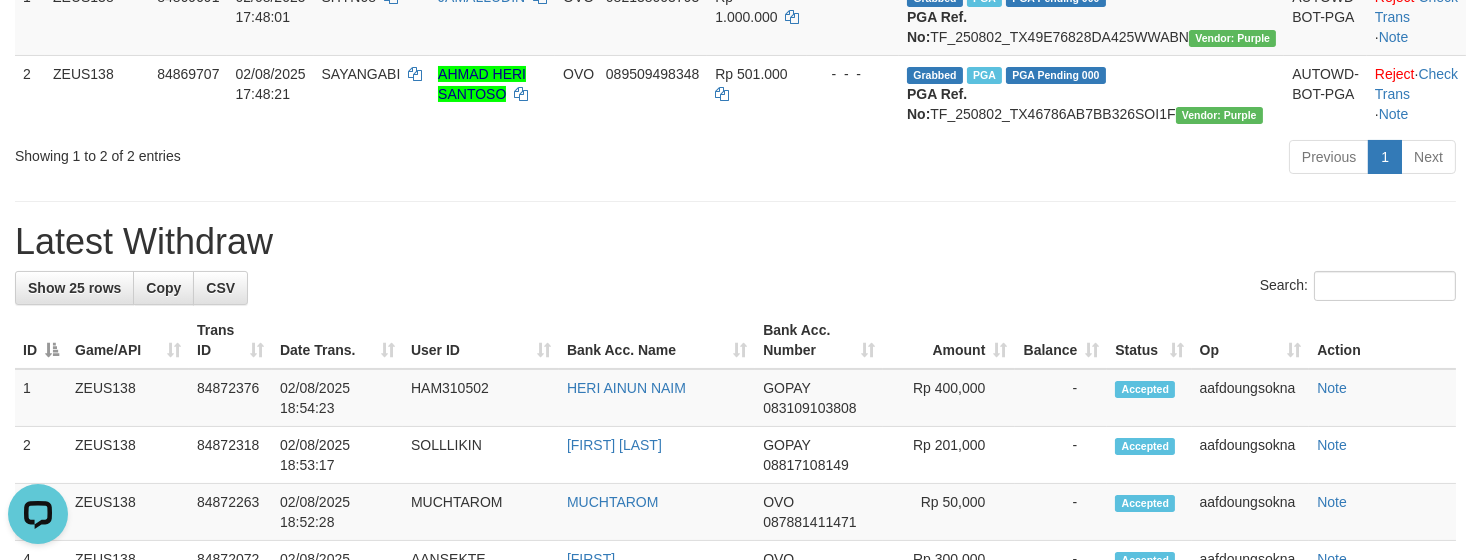 scroll, scrollTop: 0, scrollLeft: 0, axis: both 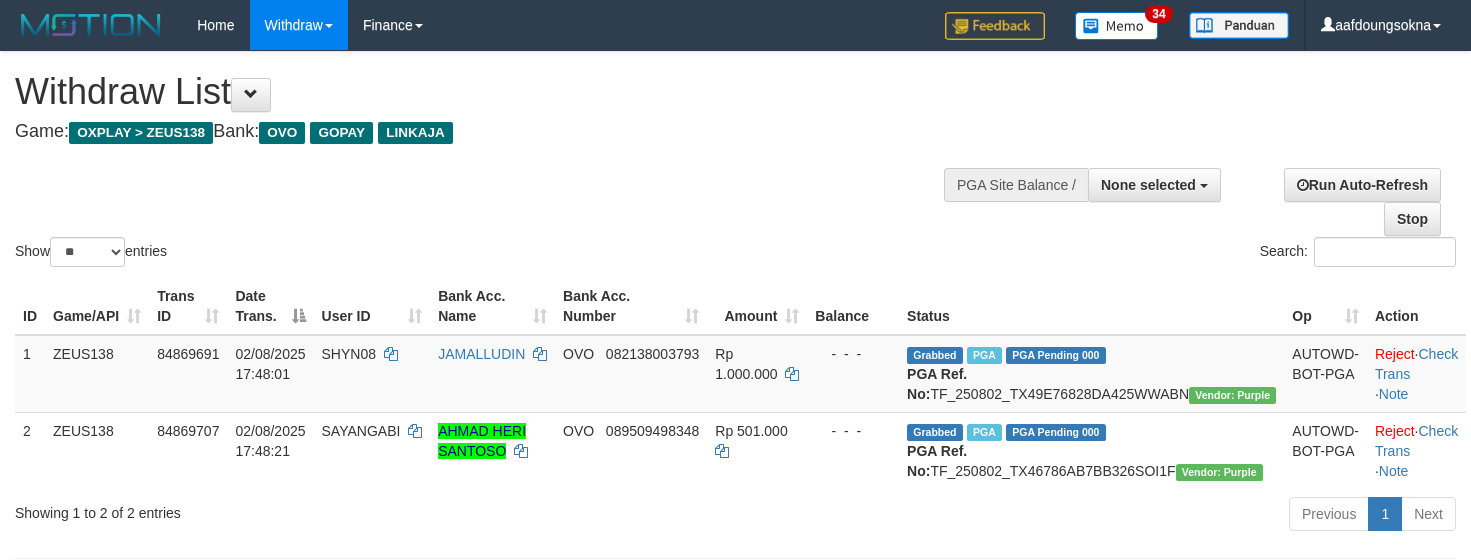 select 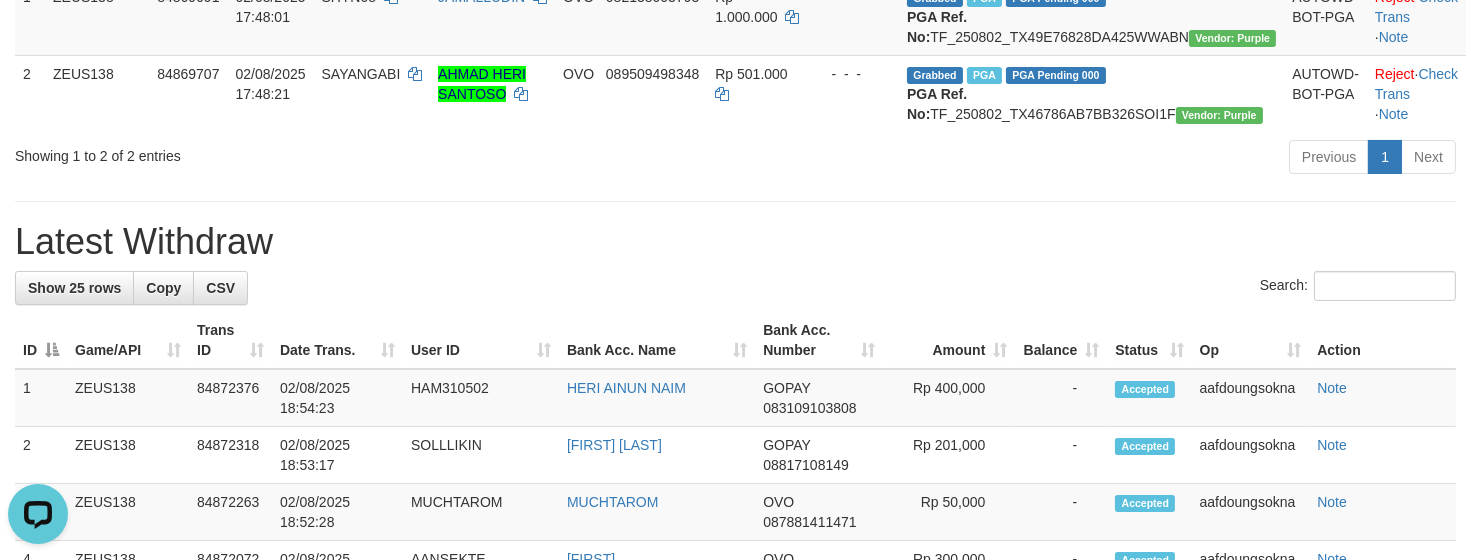 scroll, scrollTop: 0, scrollLeft: 0, axis: both 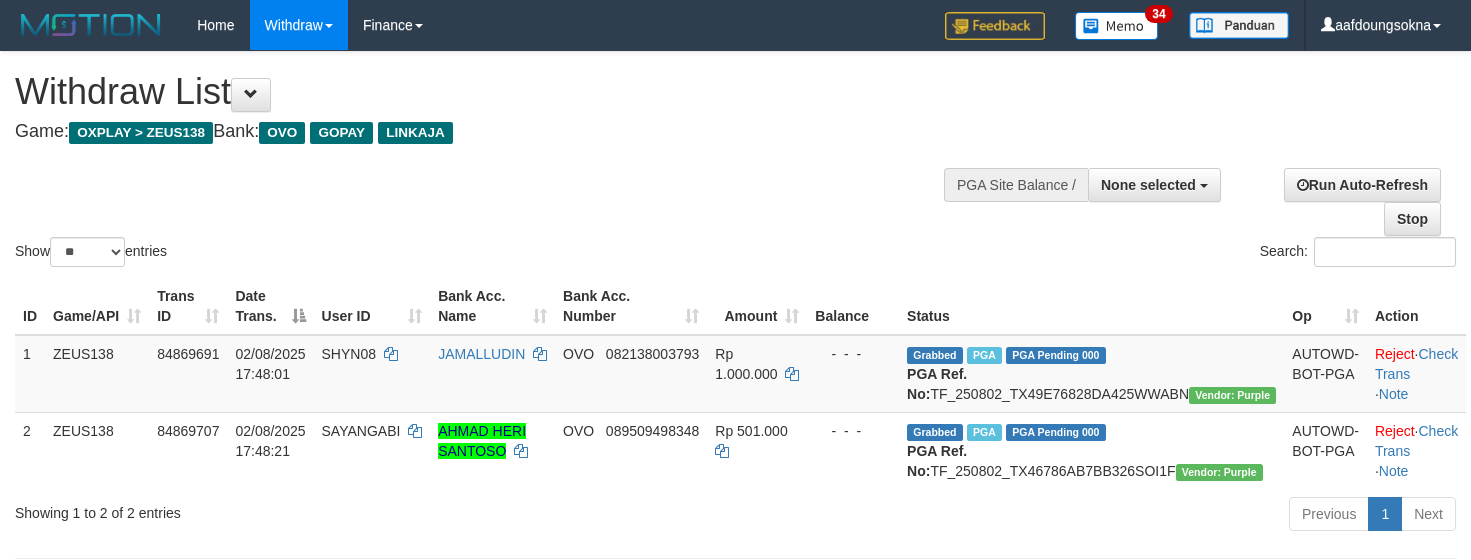 select 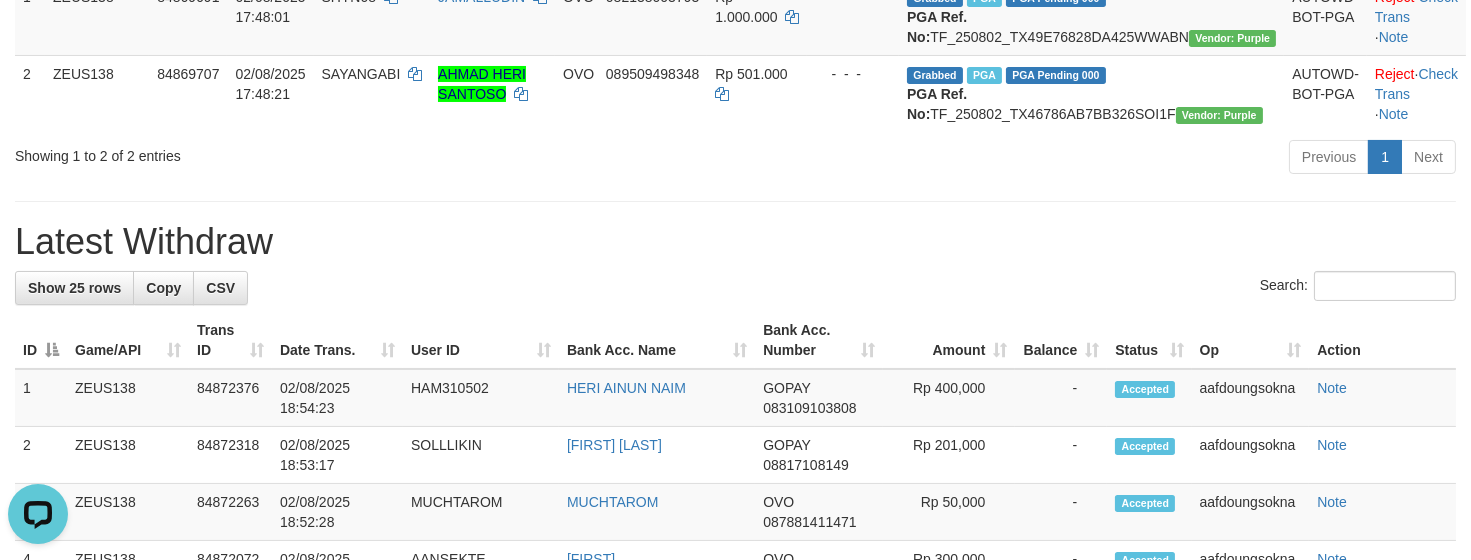 scroll, scrollTop: 0, scrollLeft: 0, axis: both 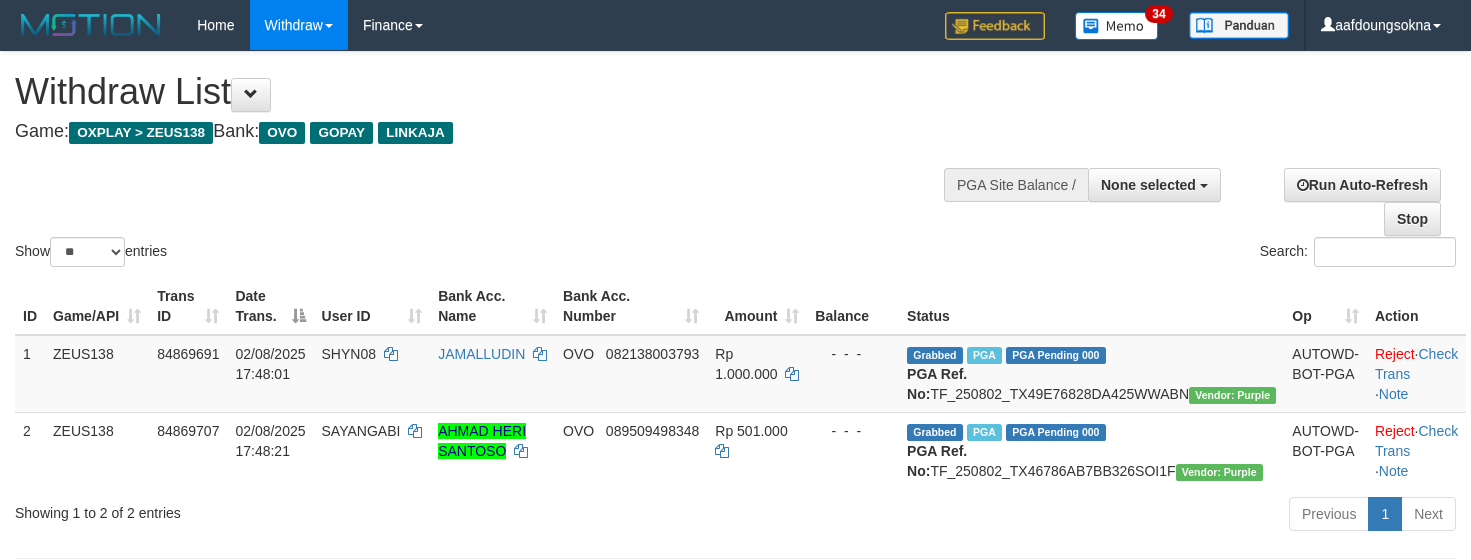 select 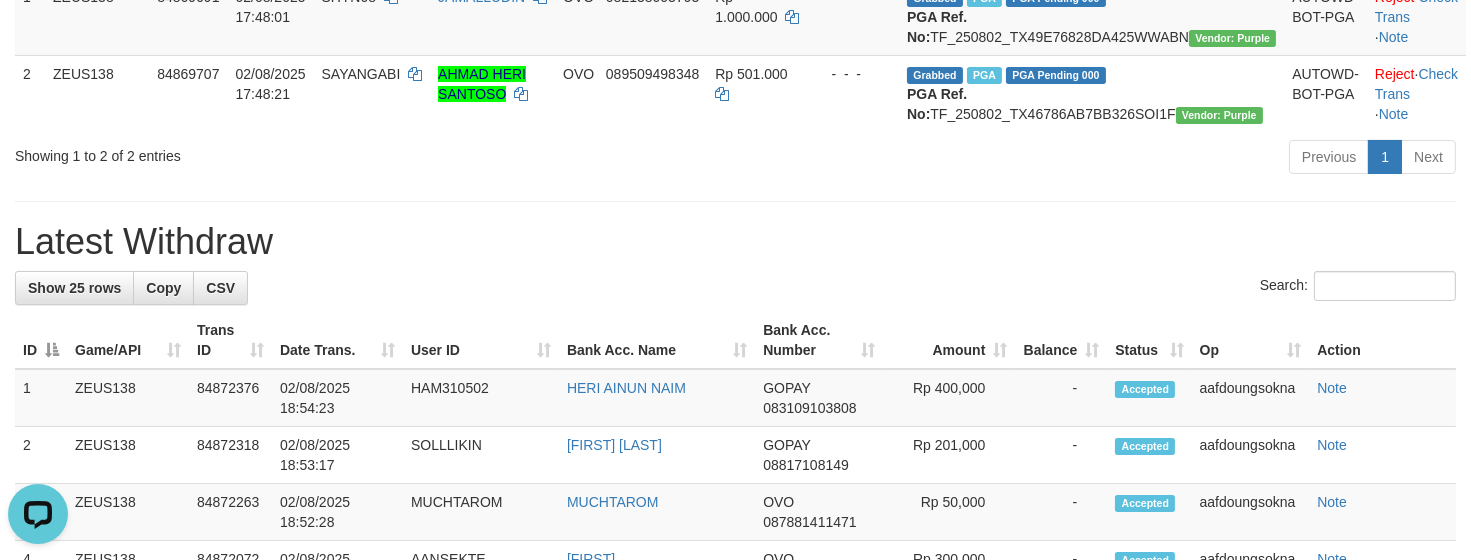 scroll, scrollTop: 0, scrollLeft: 0, axis: both 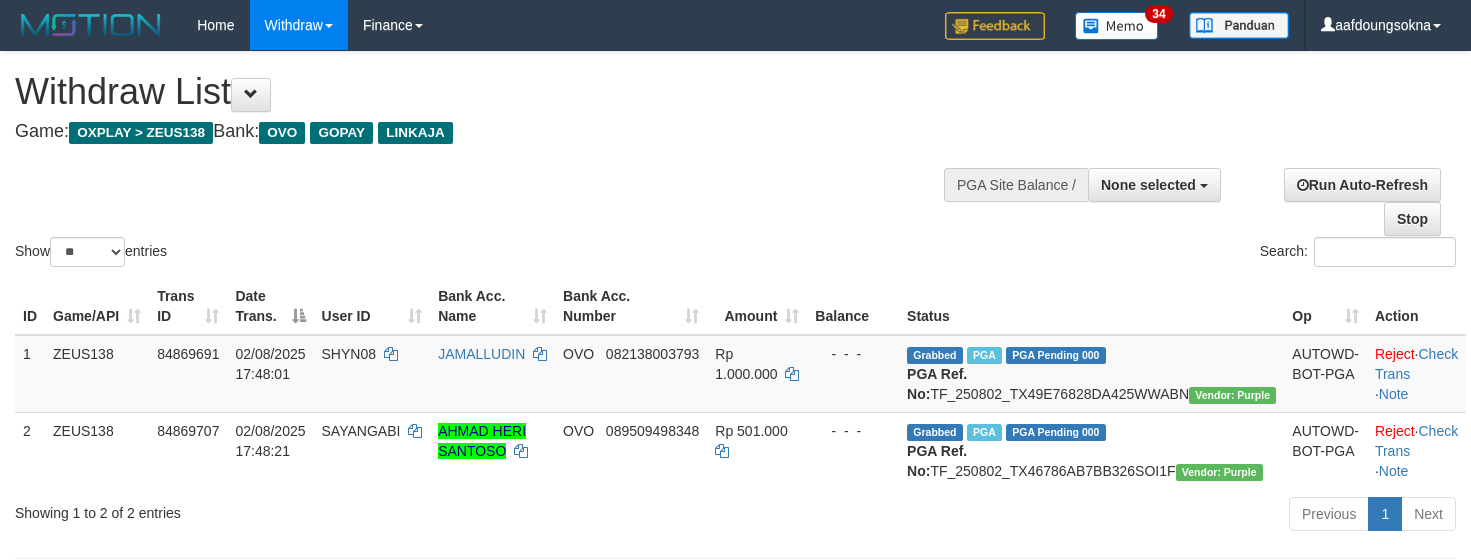 select 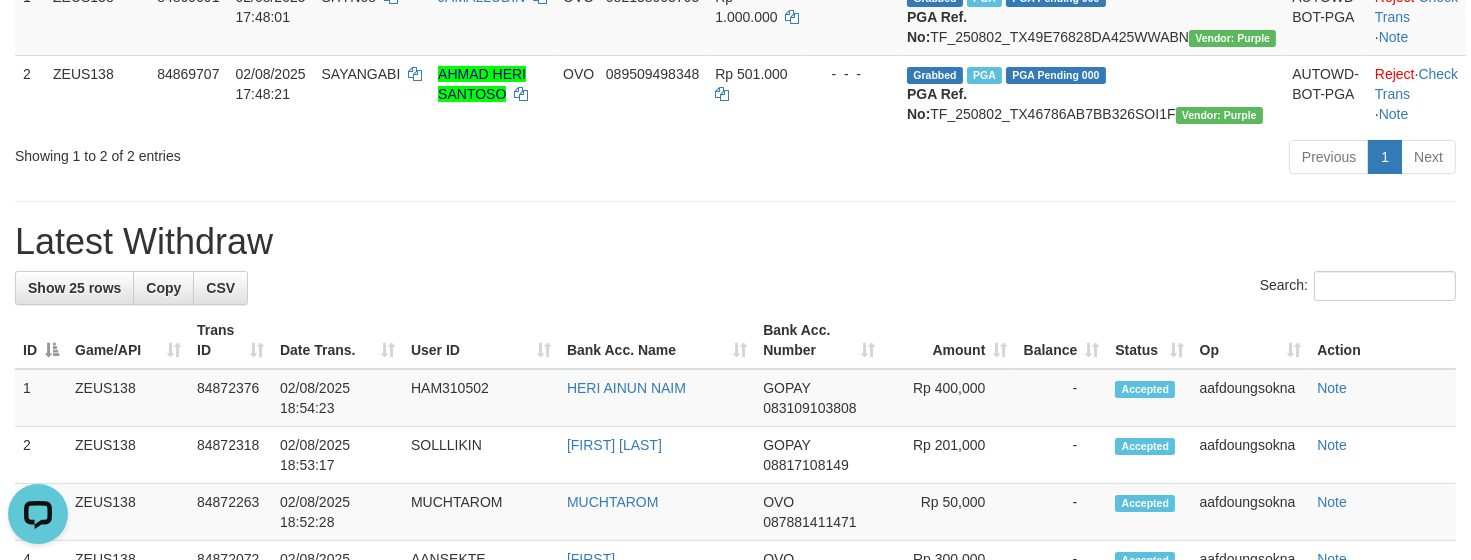 scroll, scrollTop: 0, scrollLeft: 0, axis: both 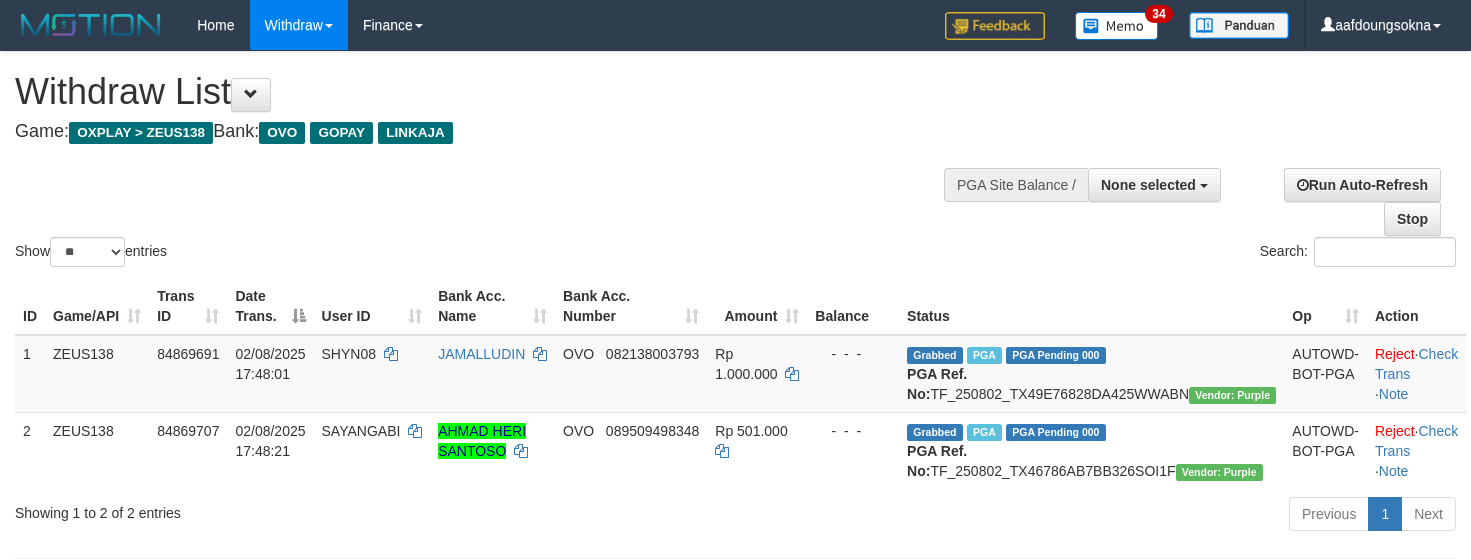 select 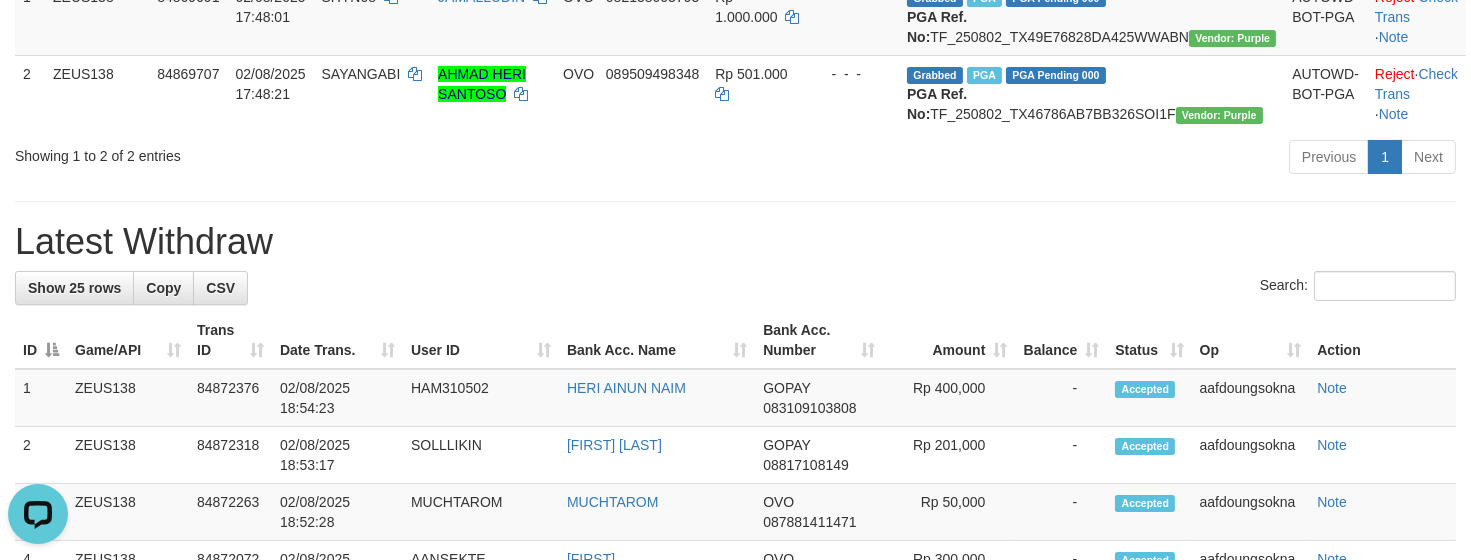 scroll, scrollTop: 0, scrollLeft: 0, axis: both 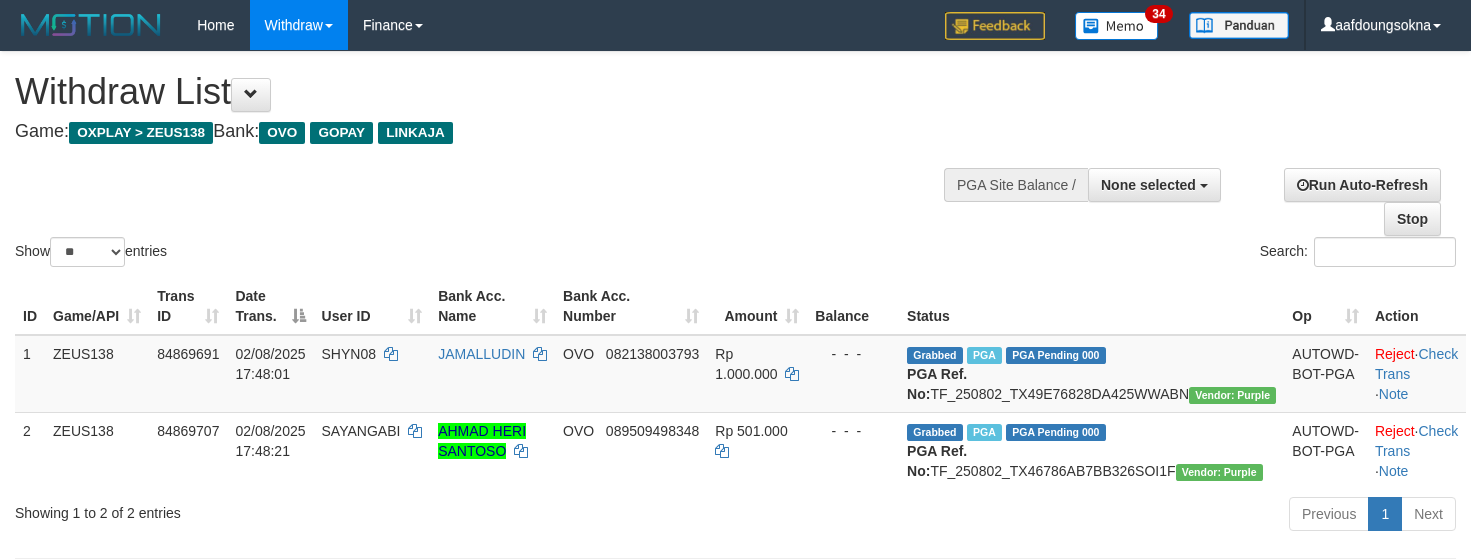 select 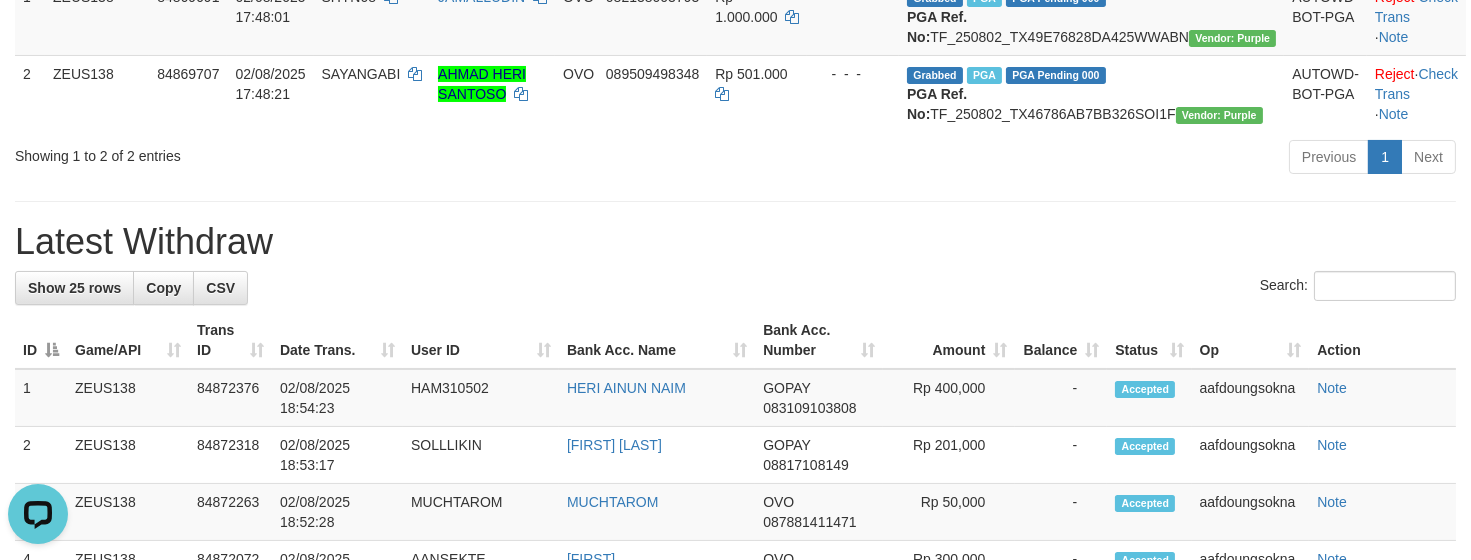 scroll, scrollTop: 0, scrollLeft: 0, axis: both 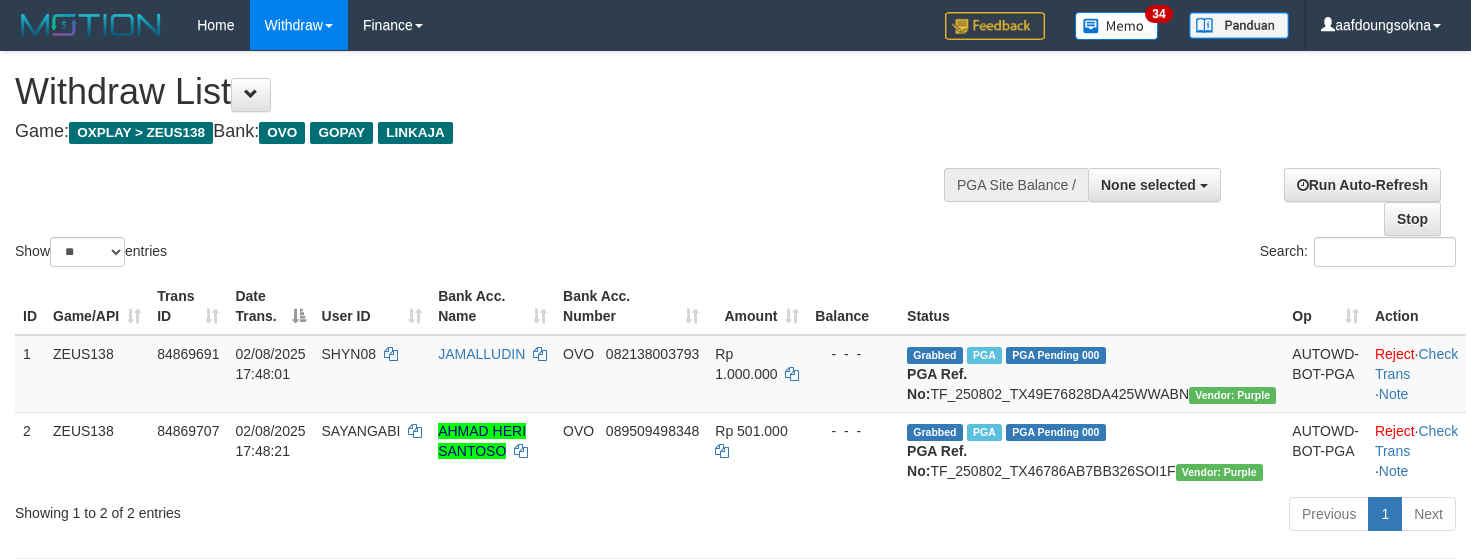 select 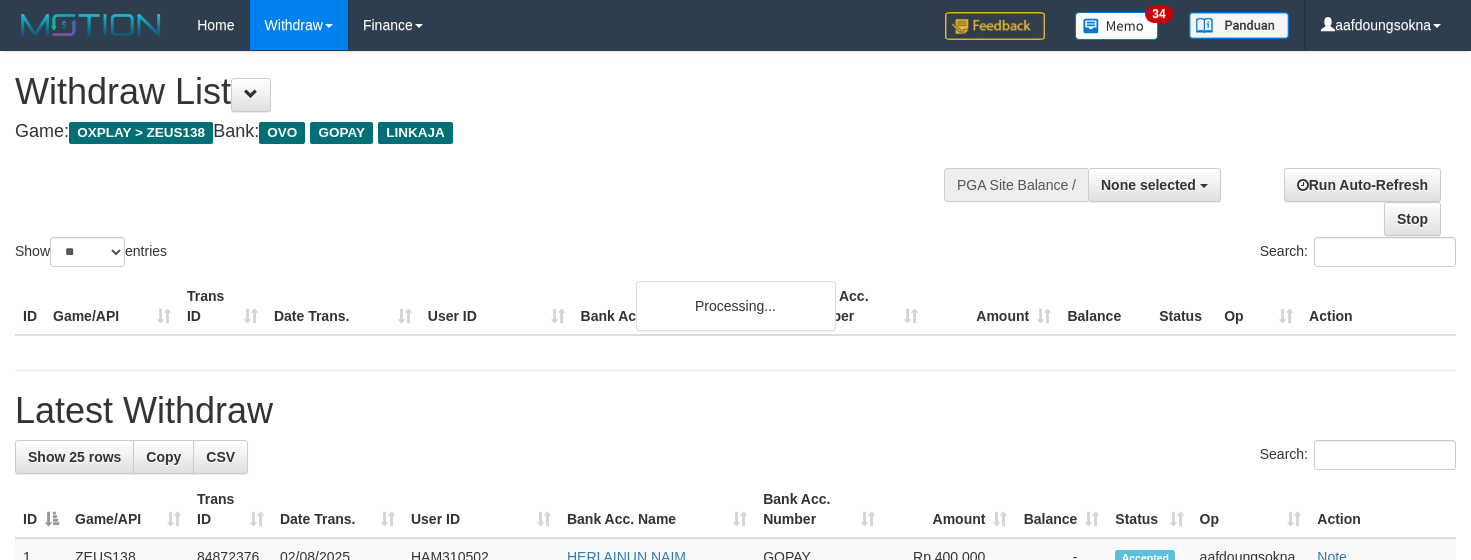 select 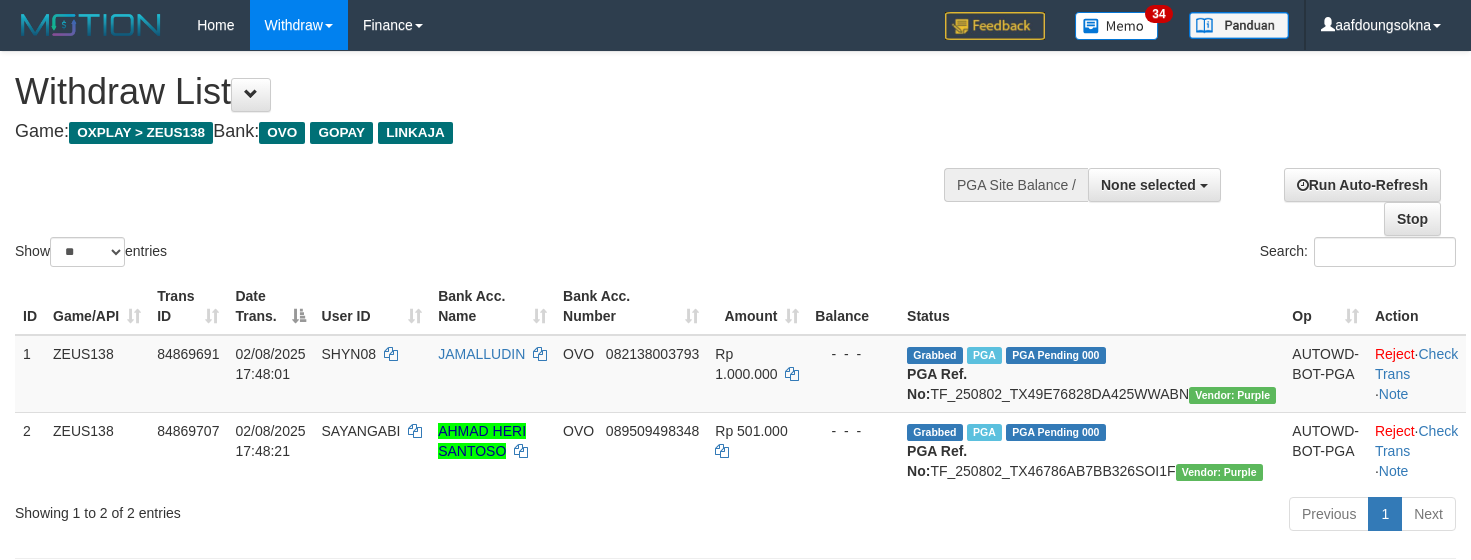 select 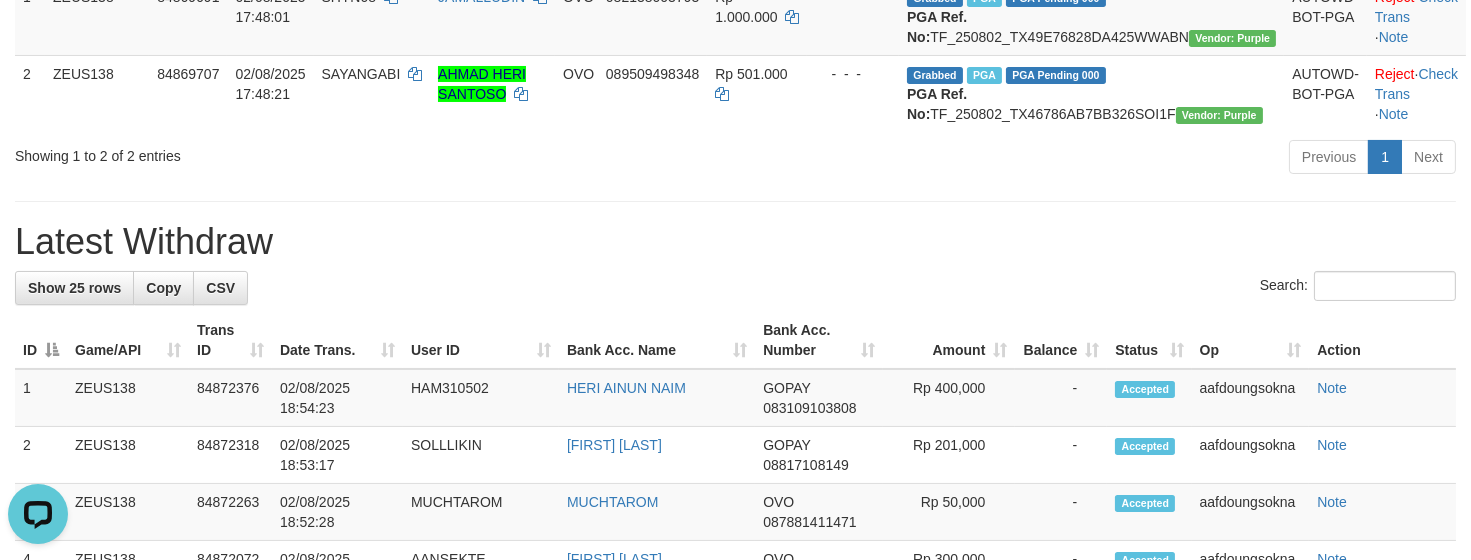 scroll, scrollTop: 0, scrollLeft: 0, axis: both 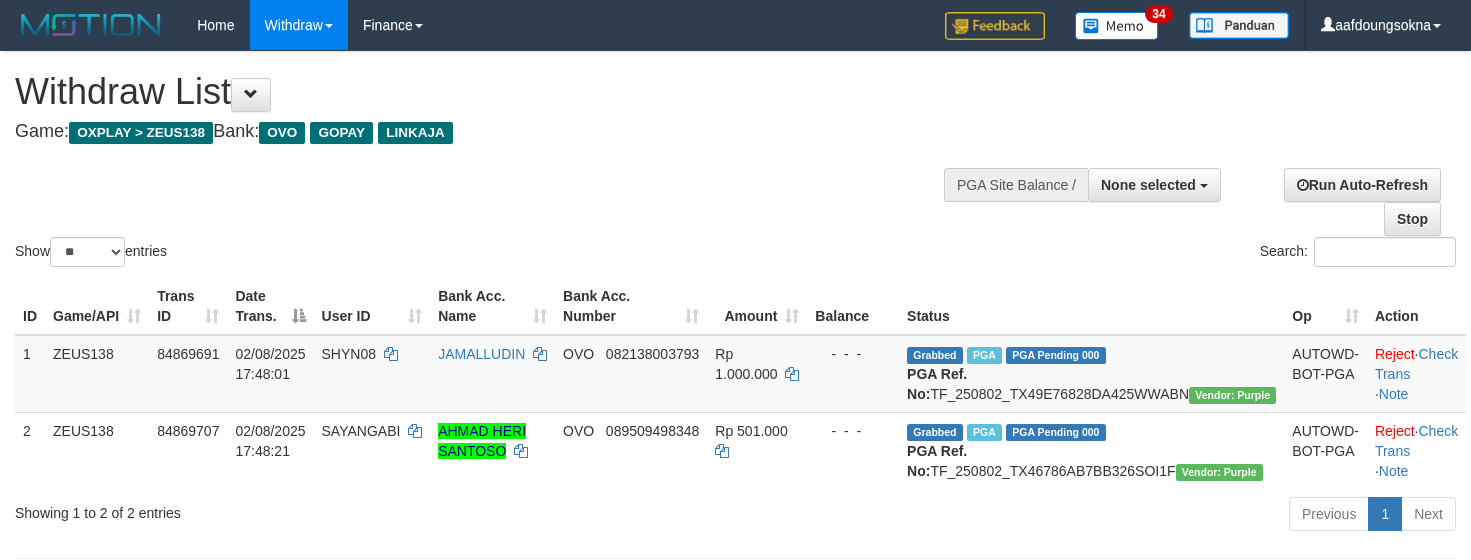 select 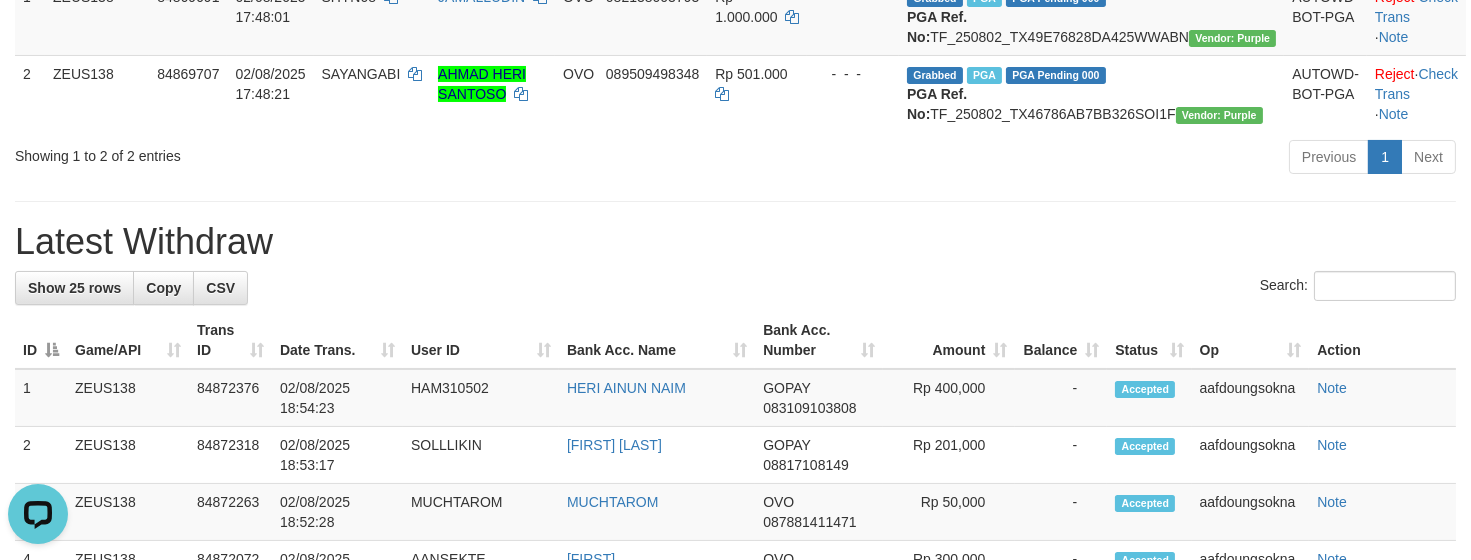 scroll, scrollTop: 0, scrollLeft: 0, axis: both 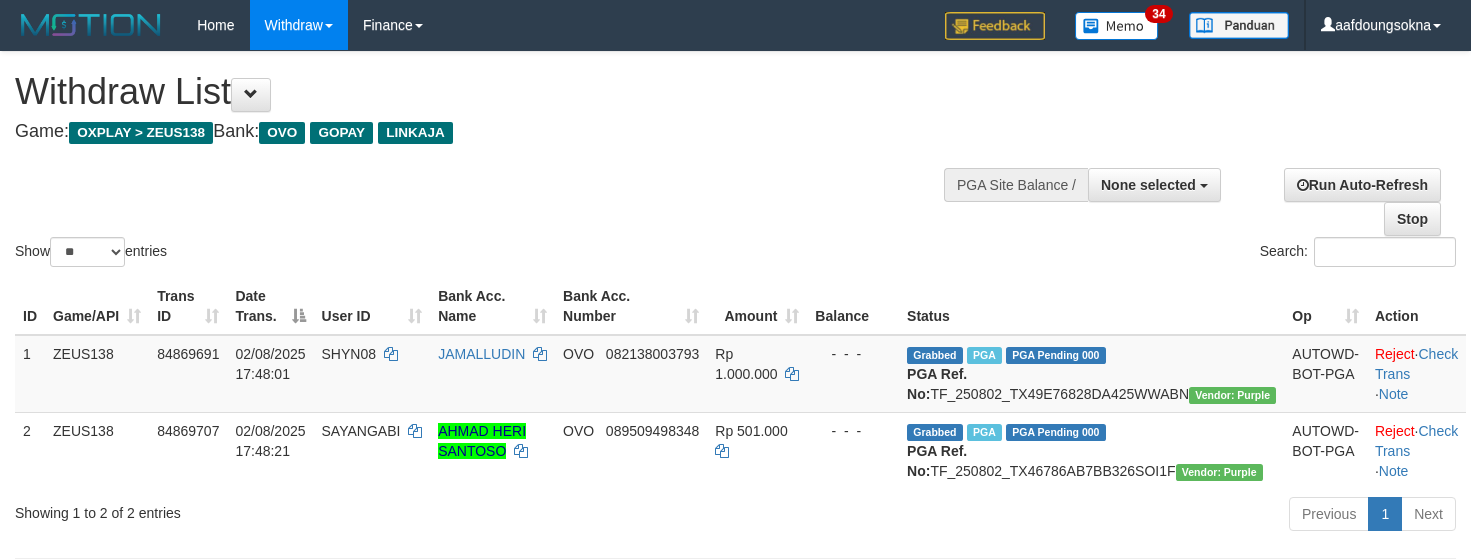 select 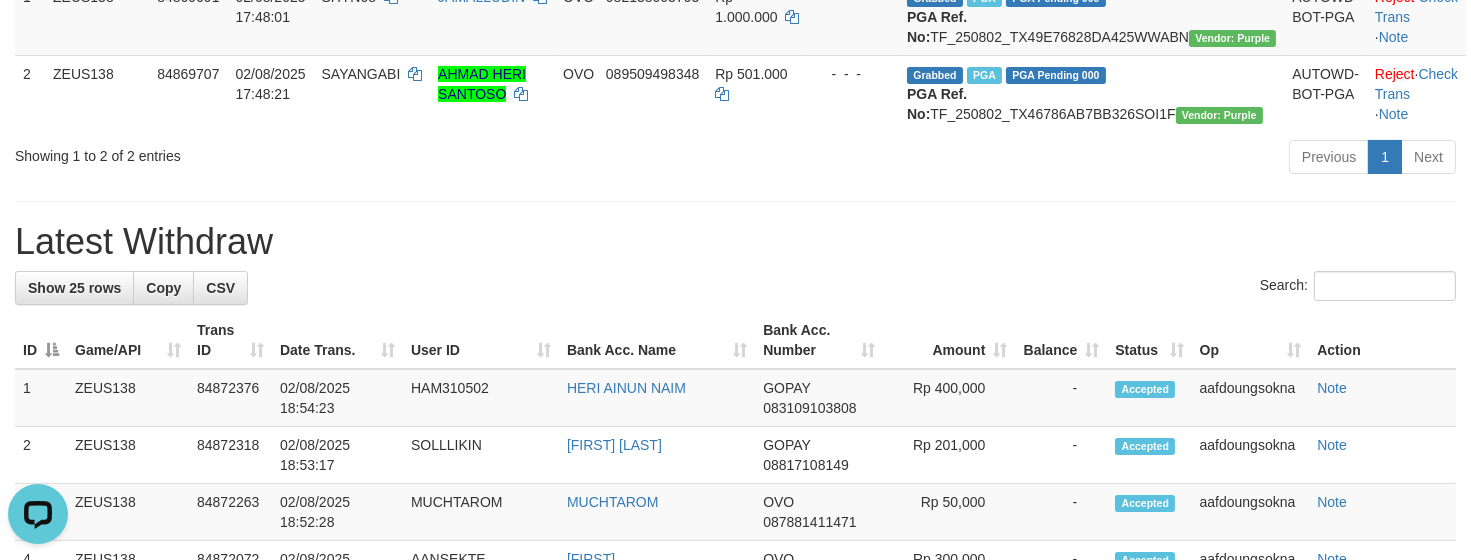 scroll, scrollTop: 0, scrollLeft: 0, axis: both 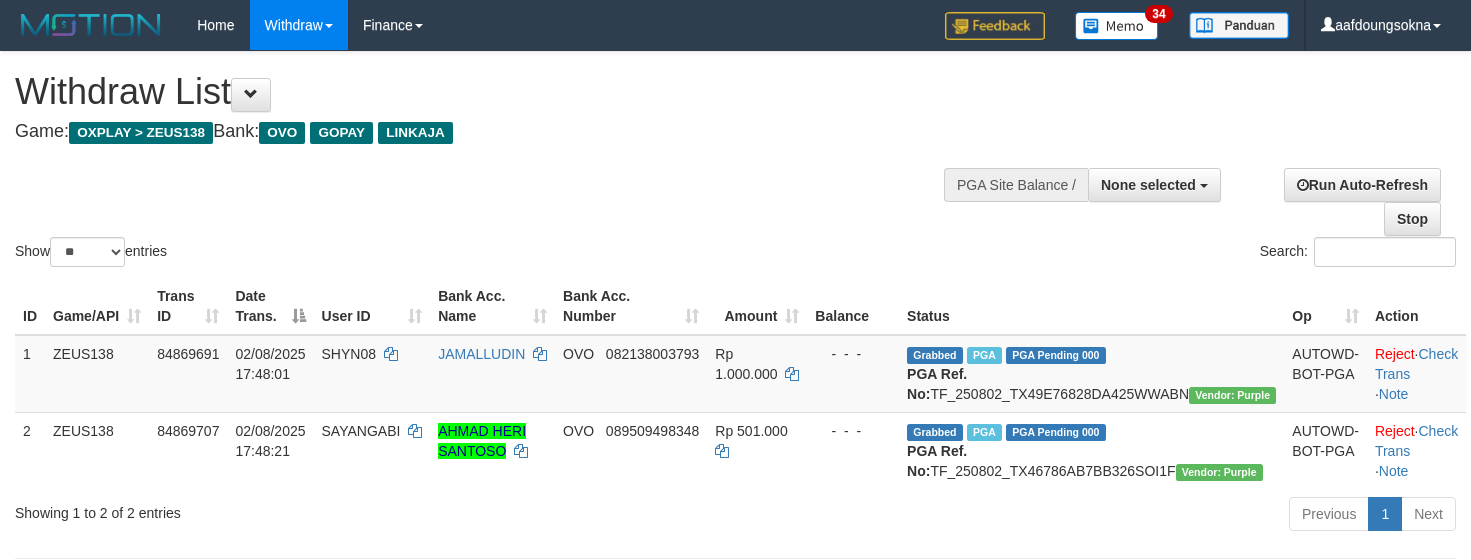 select 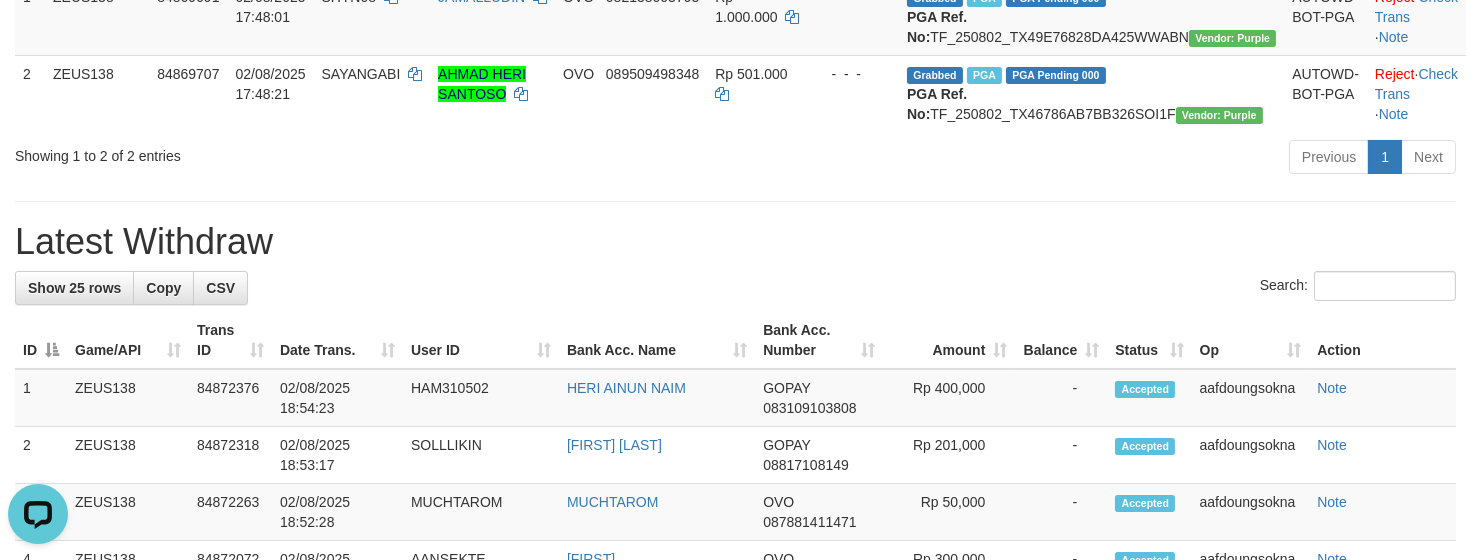 scroll, scrollTop: 0, scrollLeft: 0, axis: both 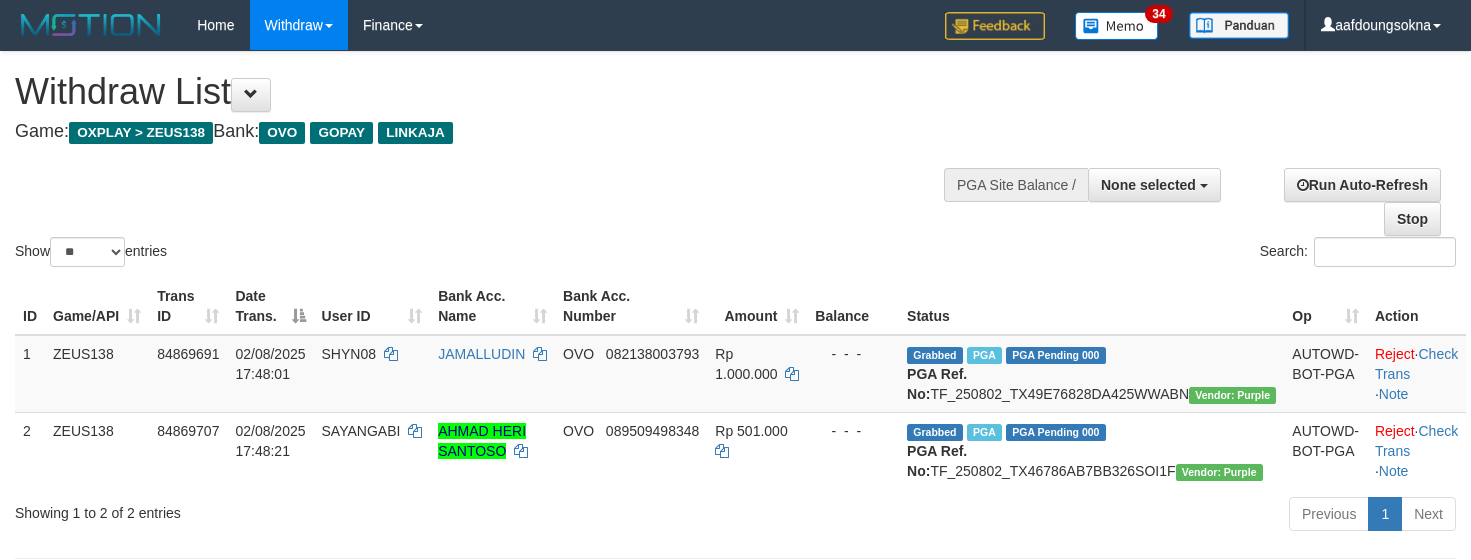 select 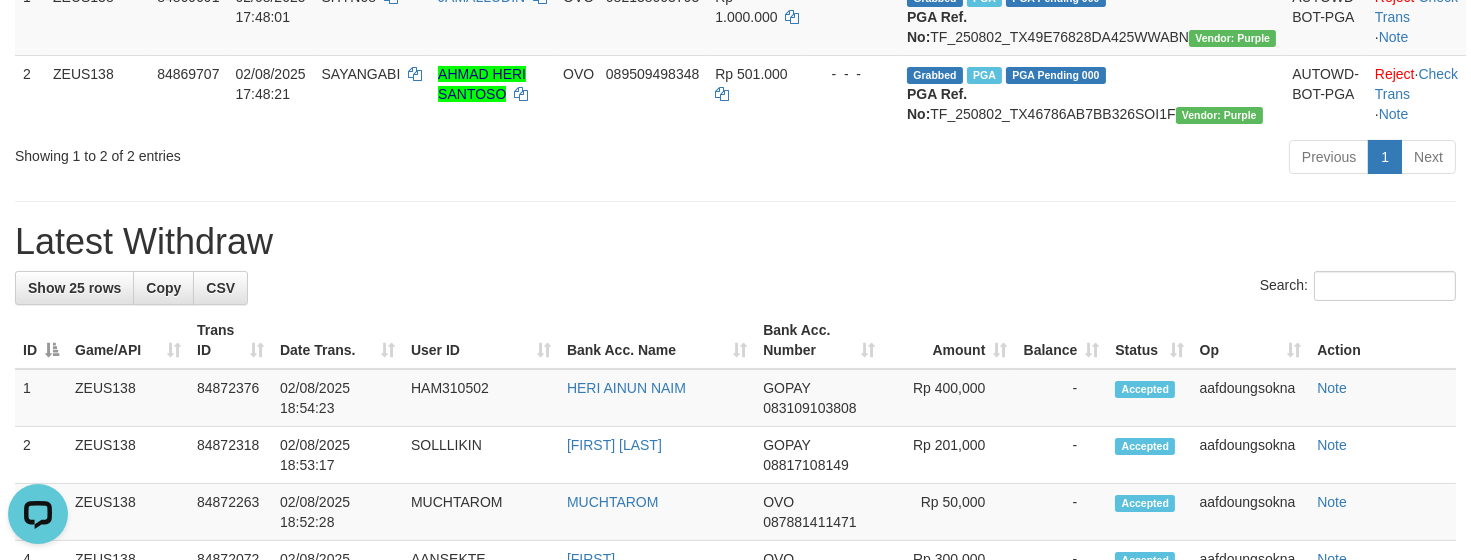 scroll, scrollTop: 0, scrollLeft: 0, axis: both 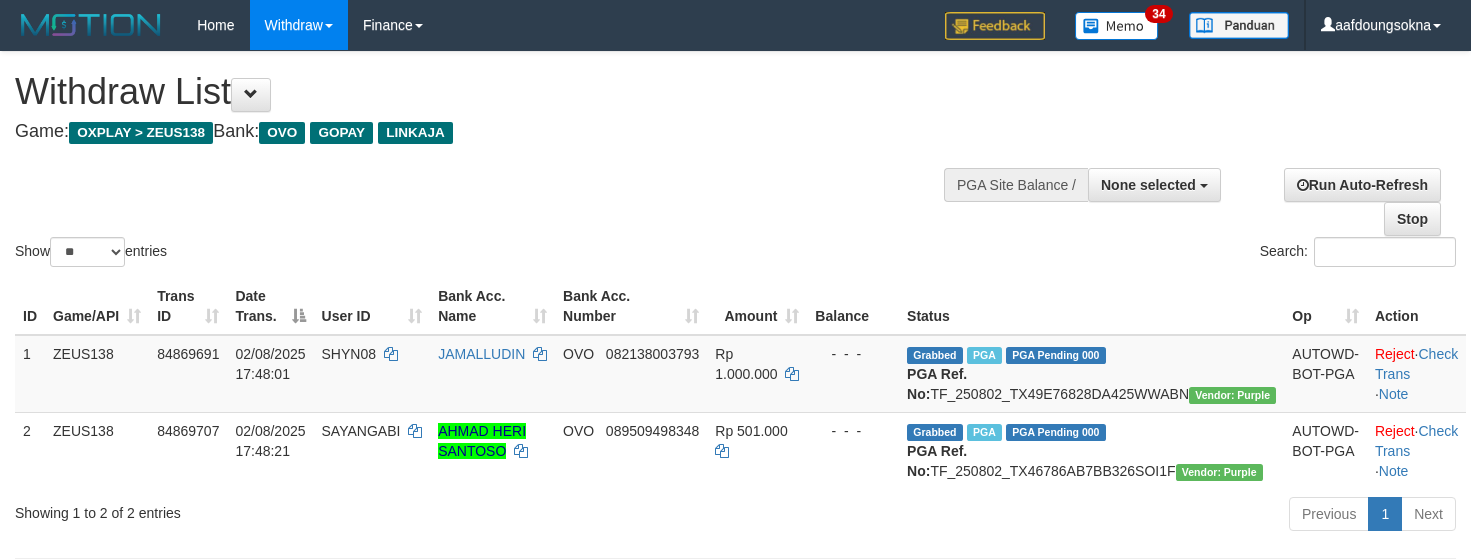 select 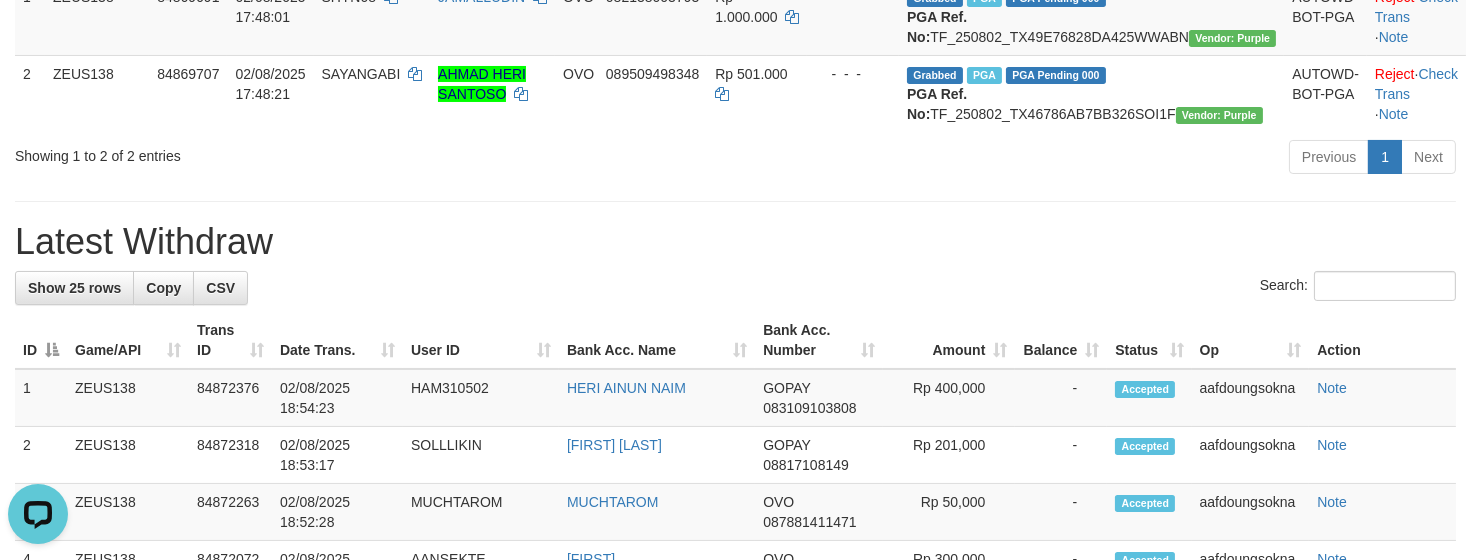 scroll, scrollTop: 0, scrollLeft: 0, axis: both 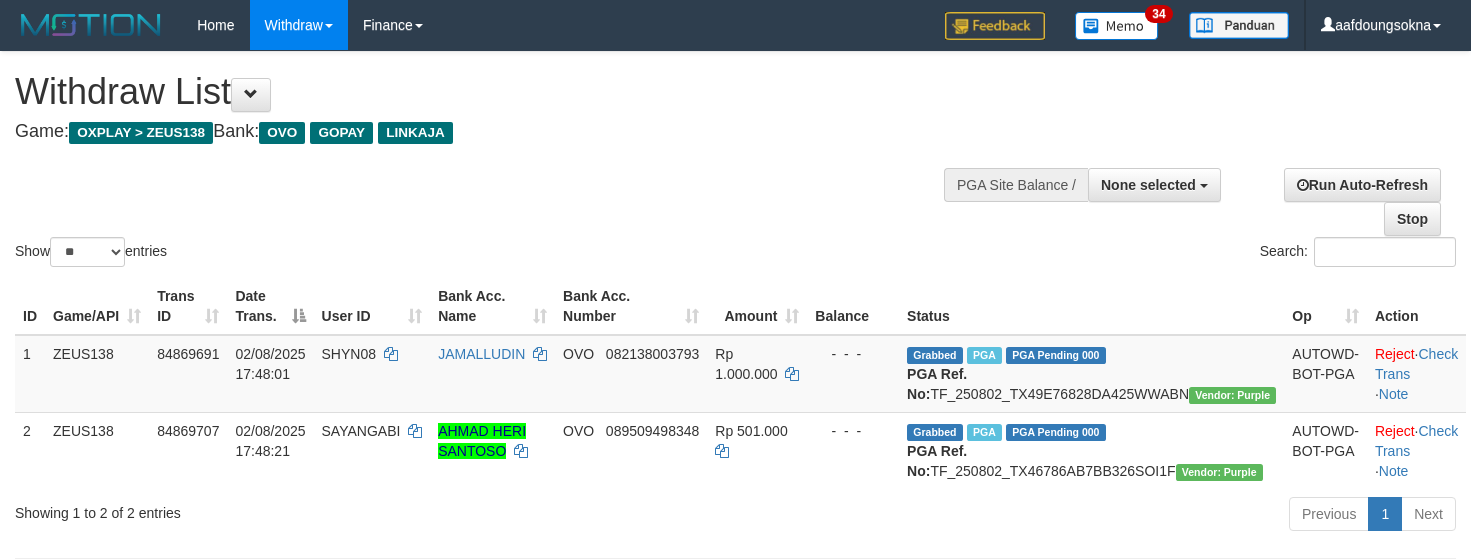 select 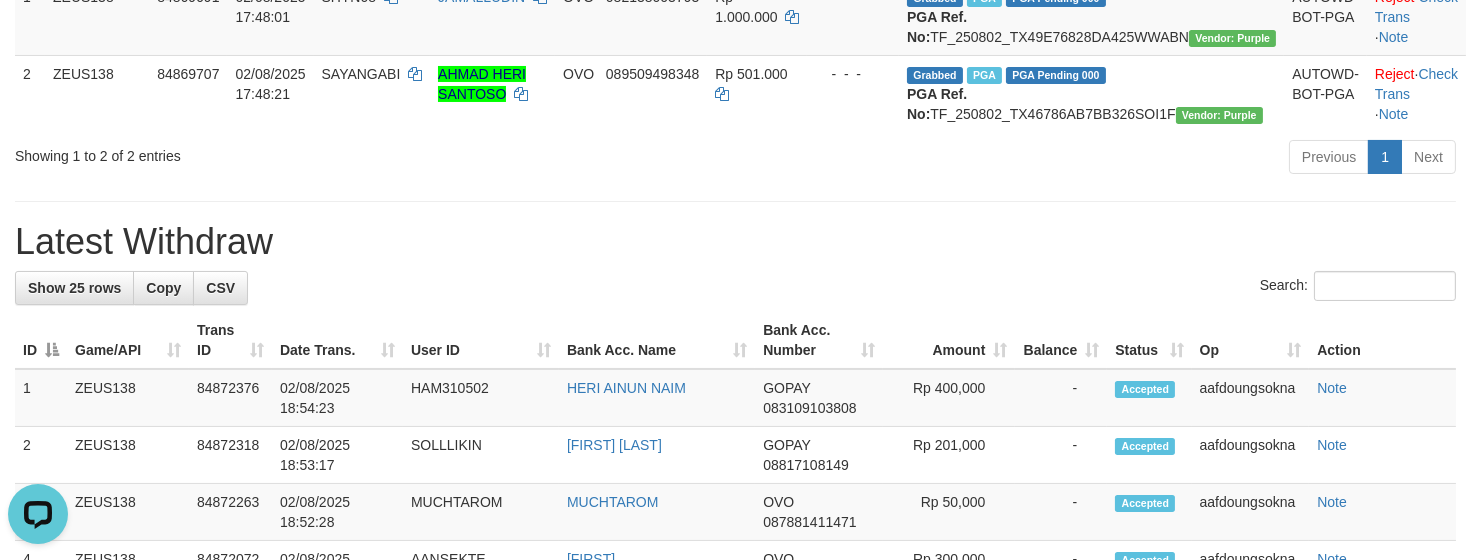 scroll, scrollTop: 0, scrollLeft: 0, axis: both 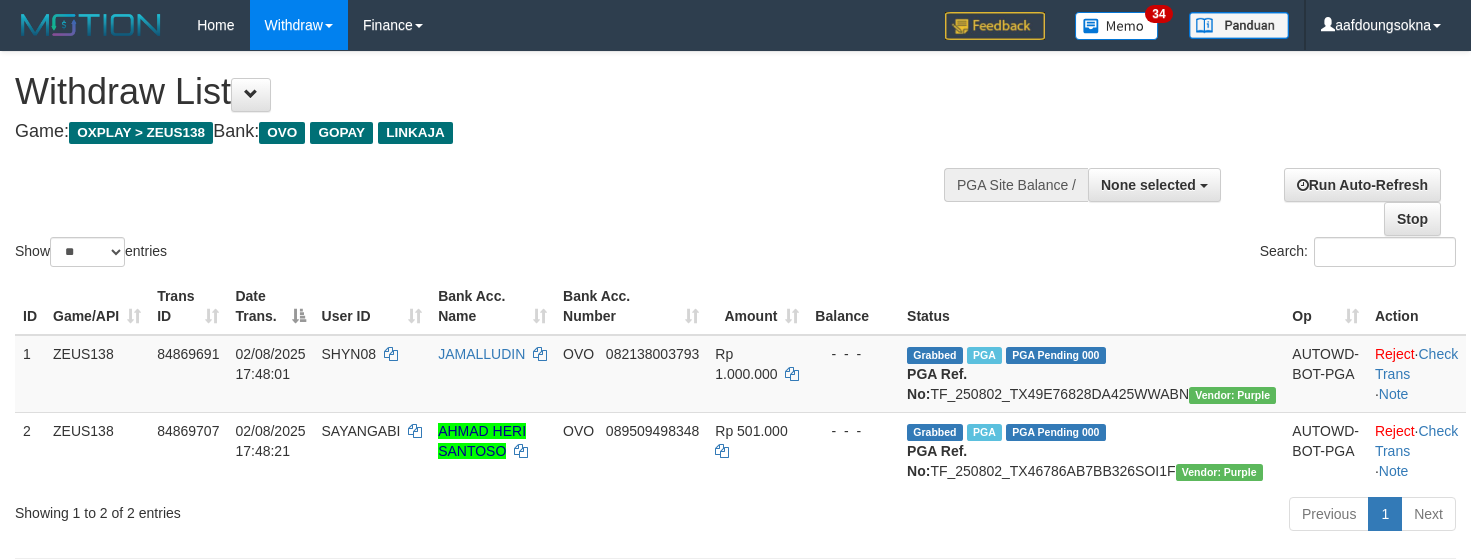 select 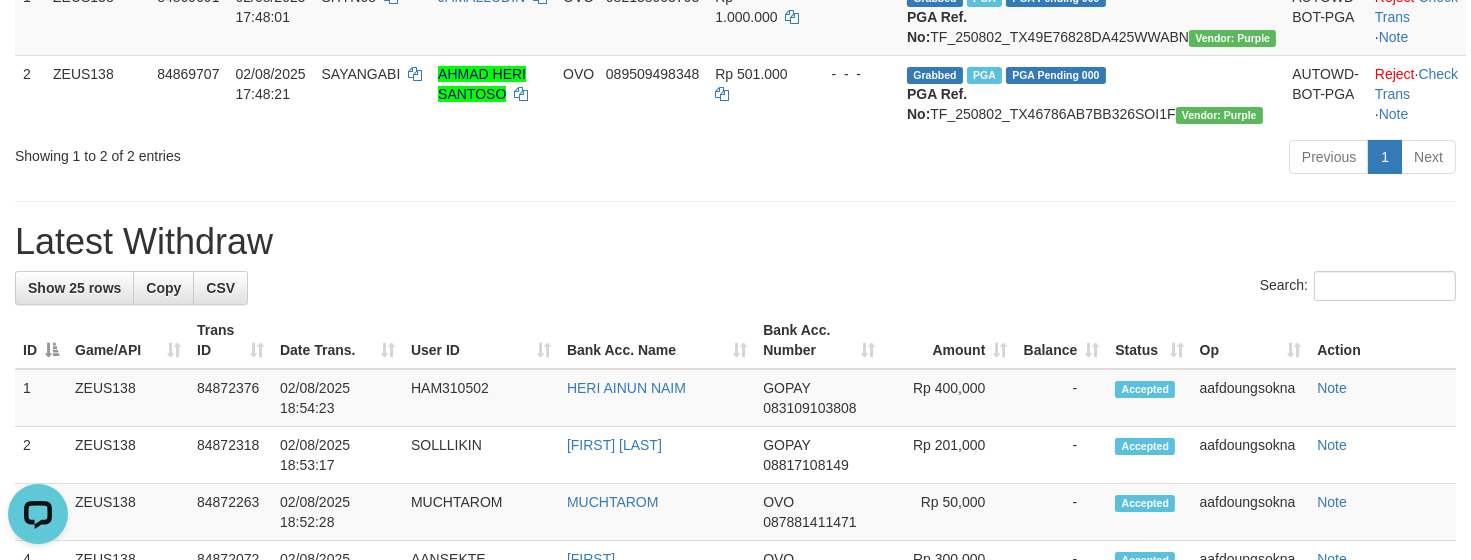 scroll, scrollTop: 0, scrollLeft: 0, axis: both 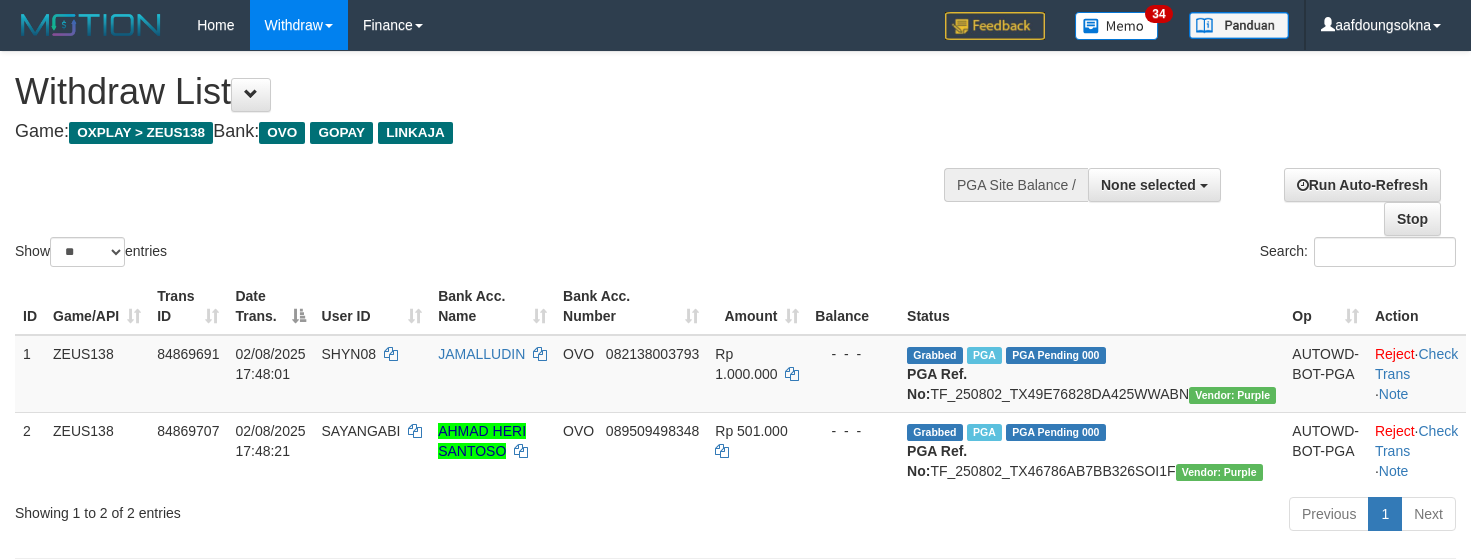 select 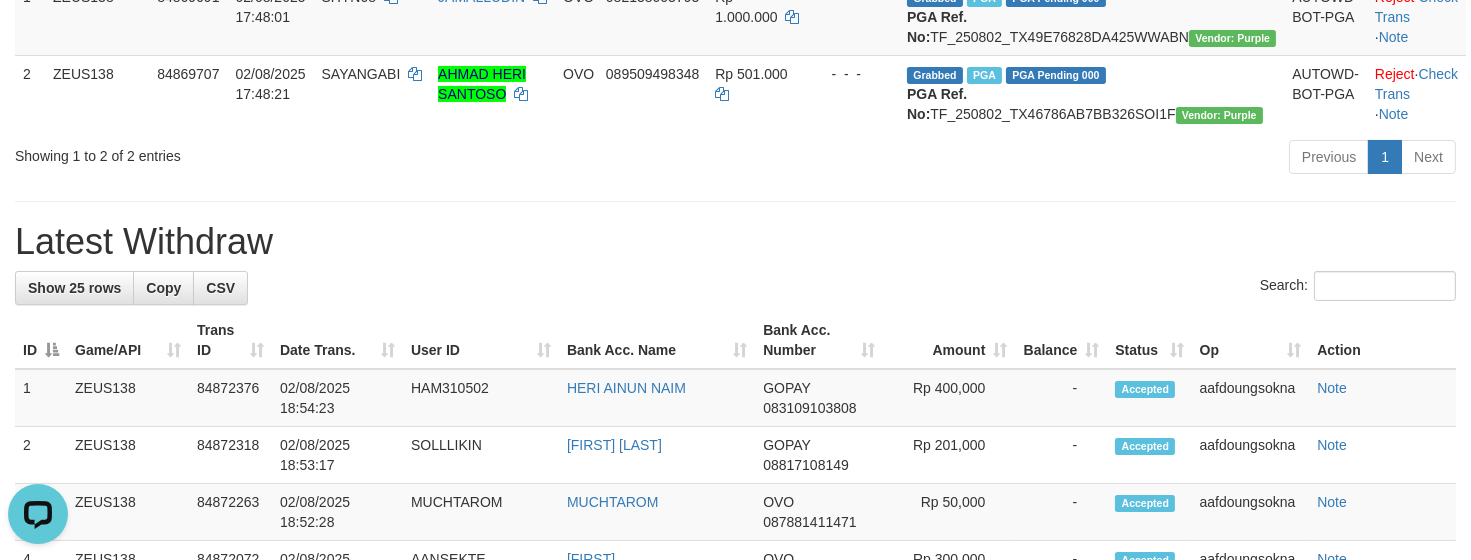scroll, scrollTop: 0, scrollLeft: 0, axis: both 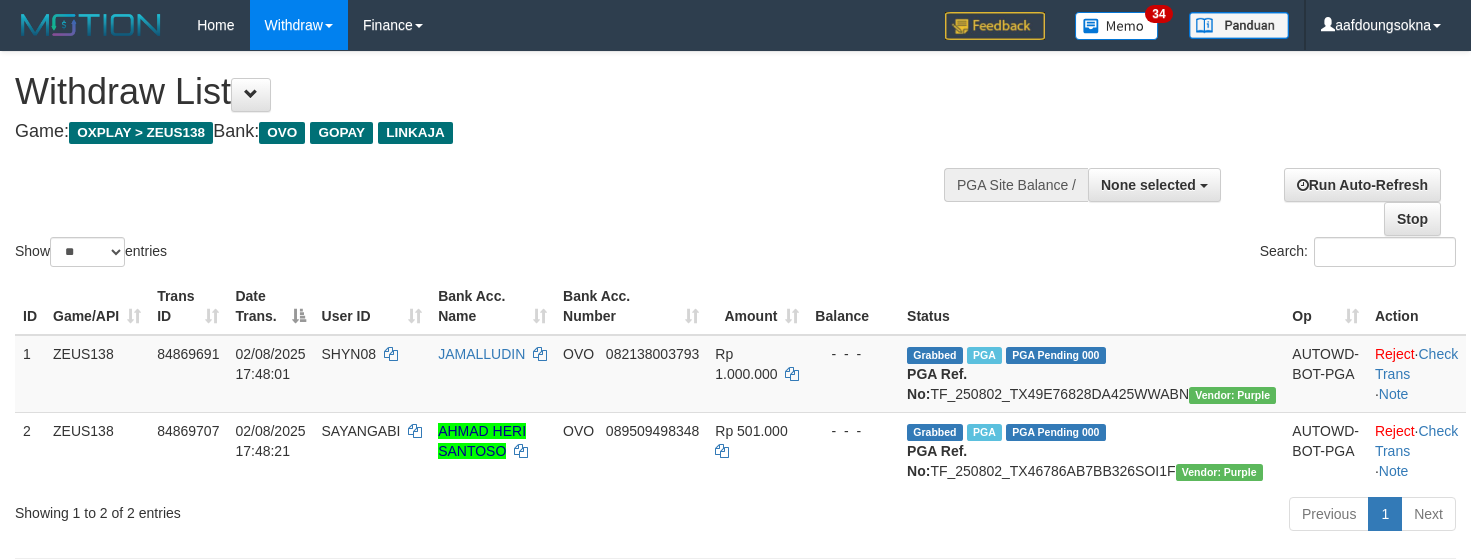 select 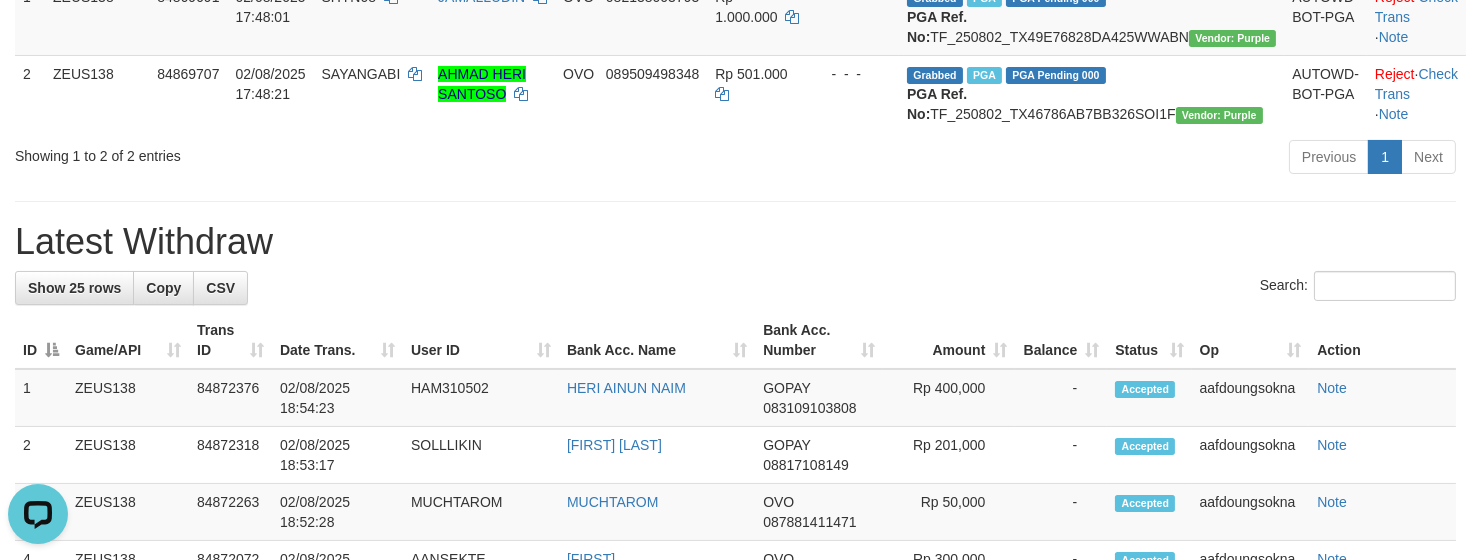 scroll, scrollTop: 0, scrollLeft: 0, axis: both 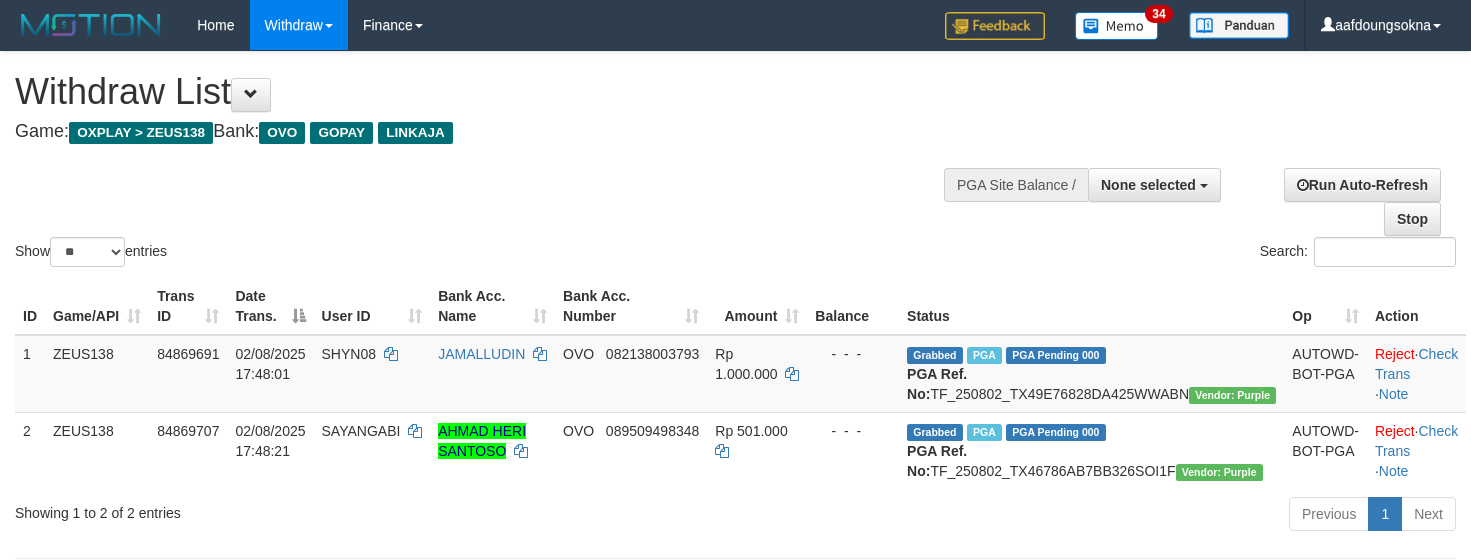 select 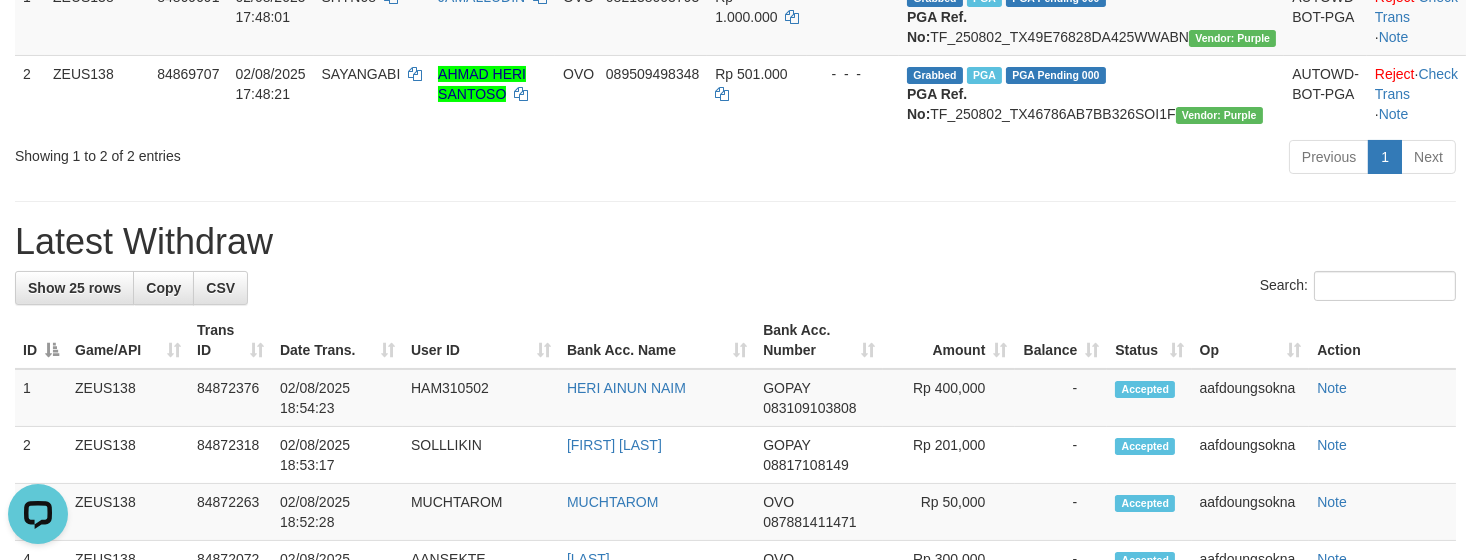 scroll, scrollTop: 0, scrollLeft: 0, axis: both 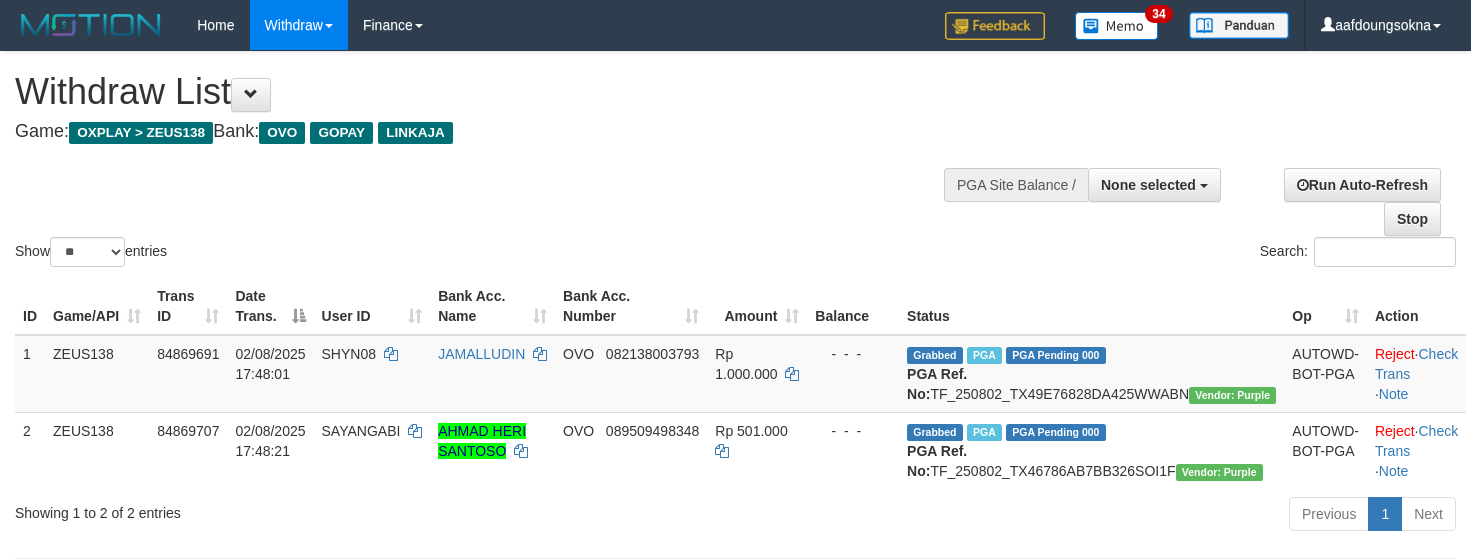 select 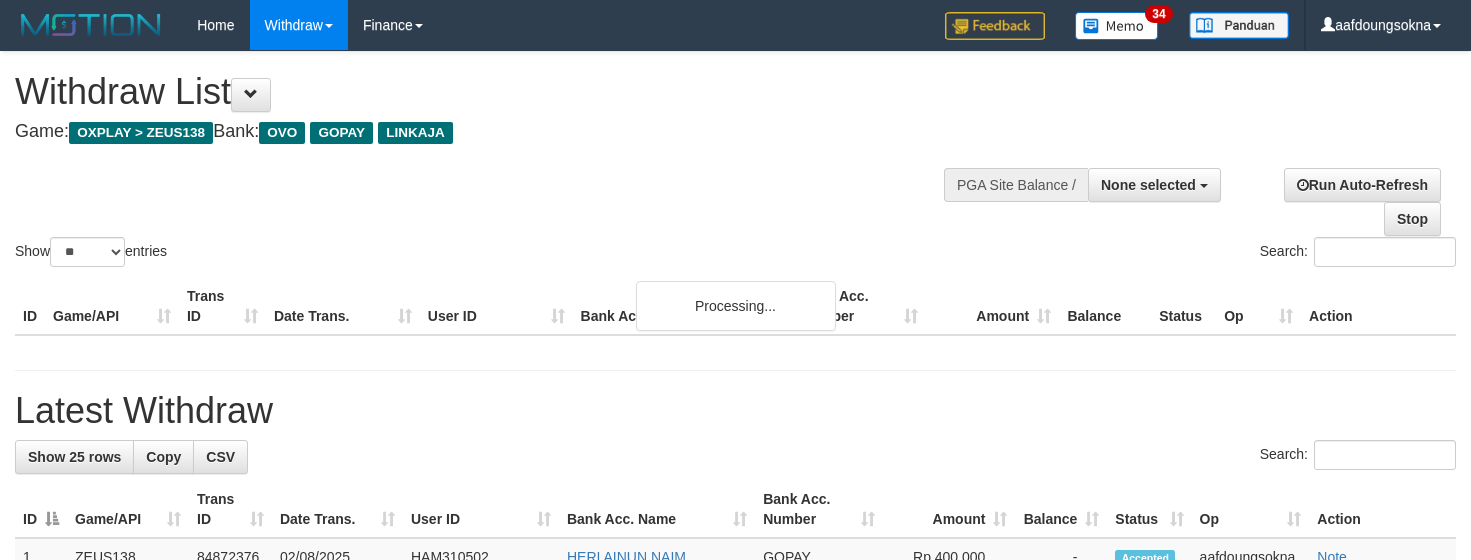 select 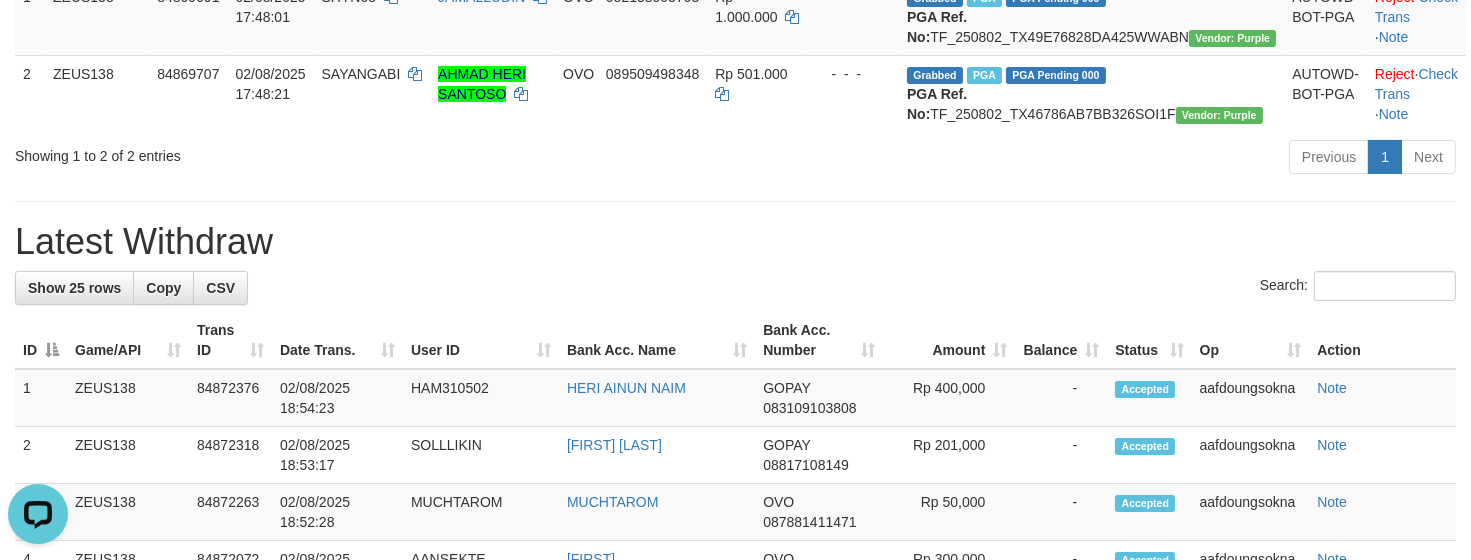 scroll, scrollTop: 0, scrollLeft: 0, axis: both 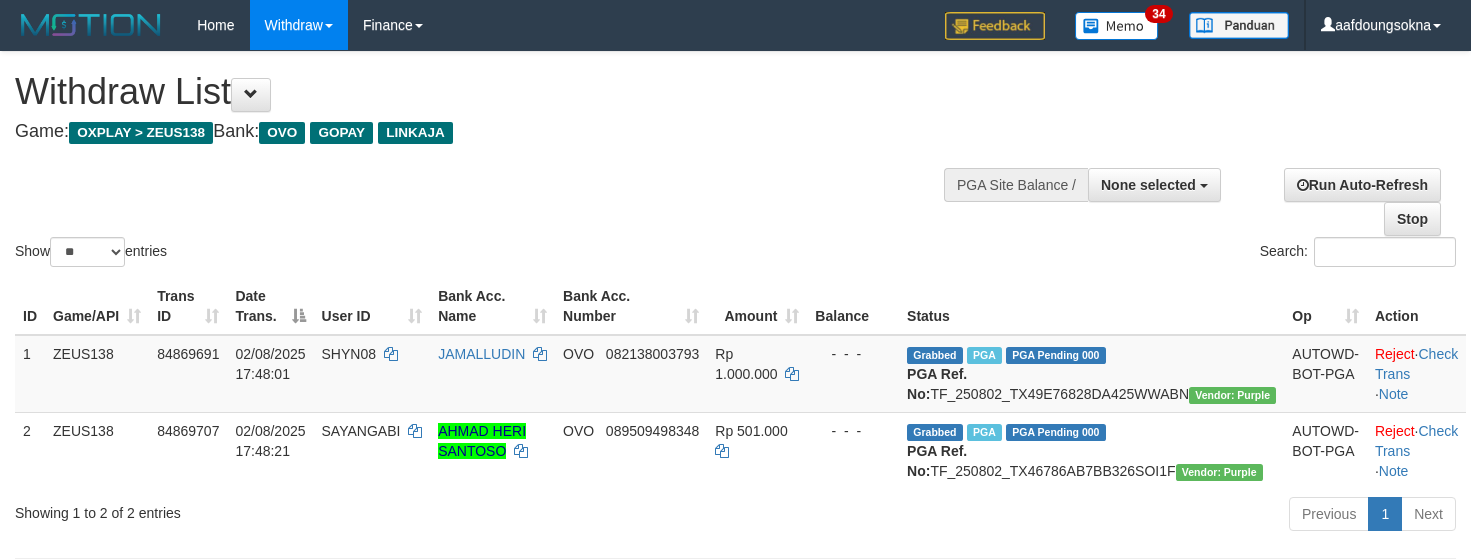 select 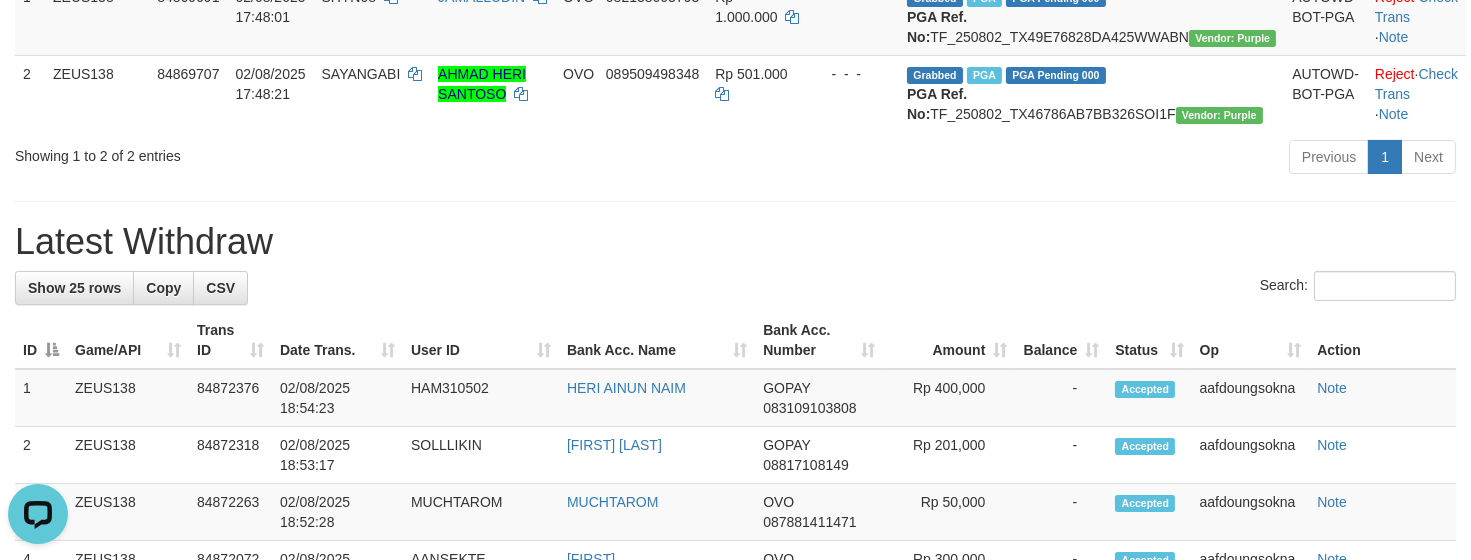 scroll, scrollTop: 0, scrollLeft: 0, axis: both 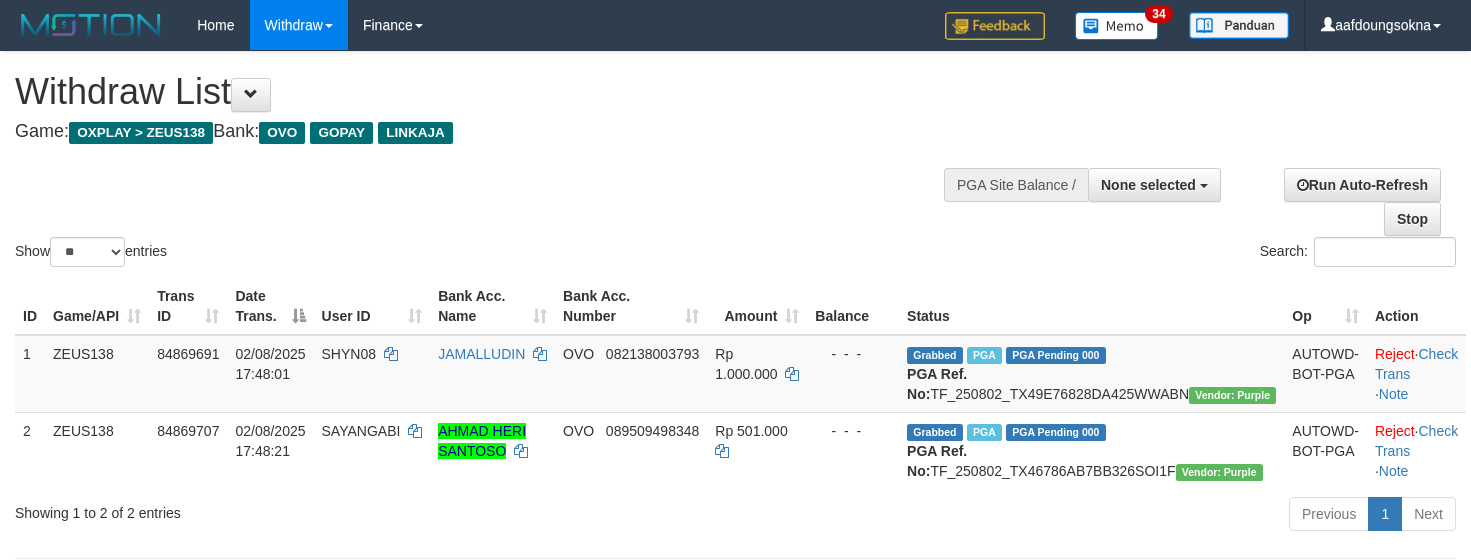 select 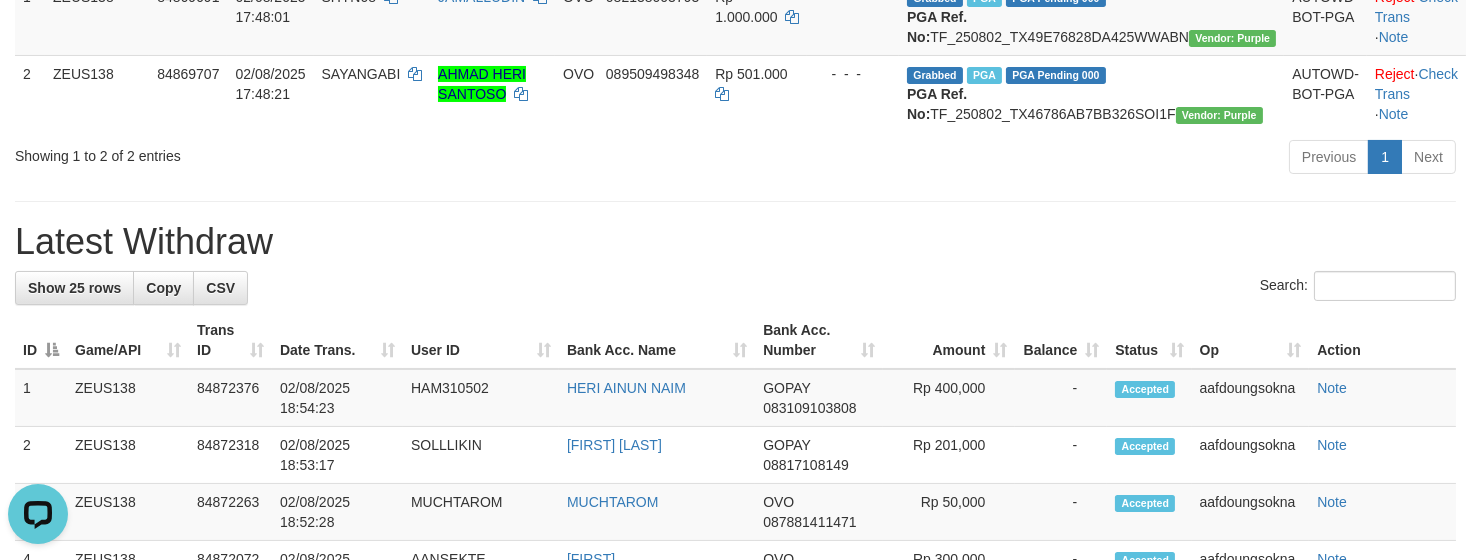 scroll, scrollTop: 0, scrollLeft: 0, axis: both 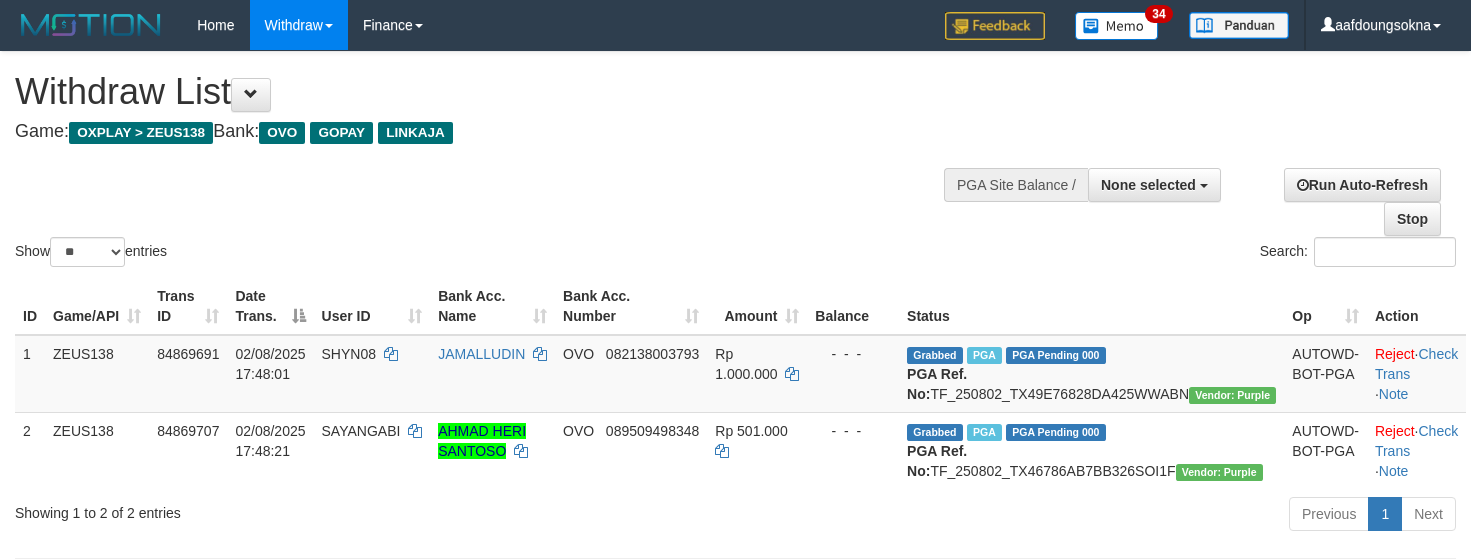 select 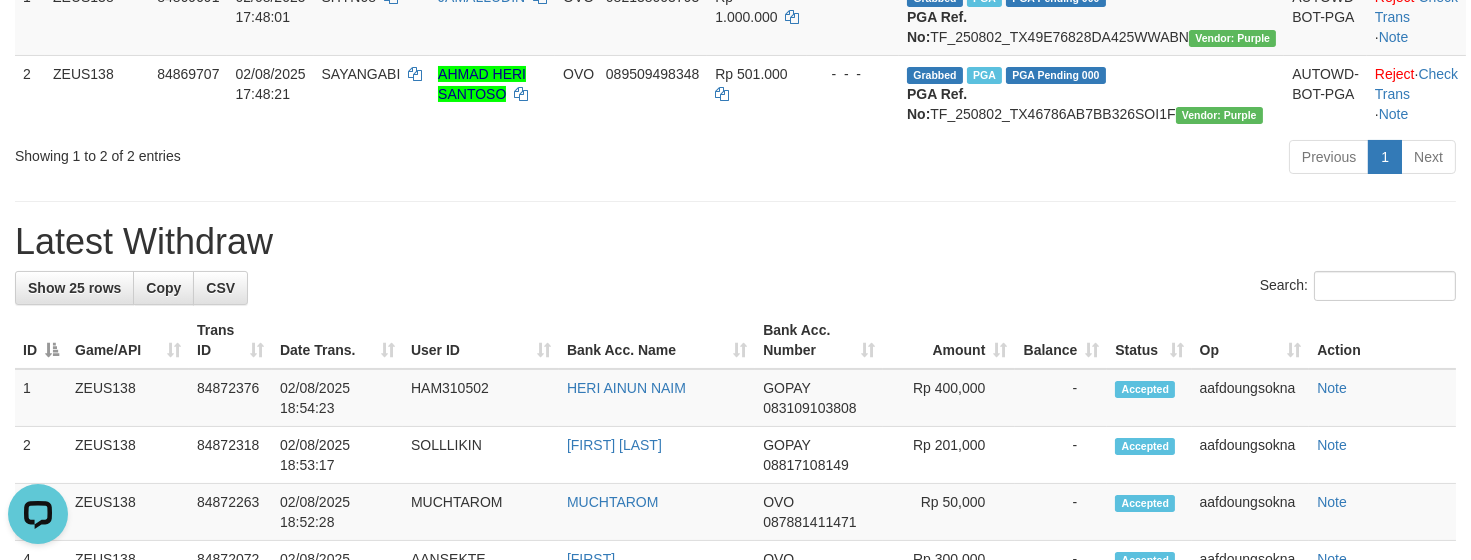 scroll, scrollTop: 0, scrollLeft: 0, axis: both 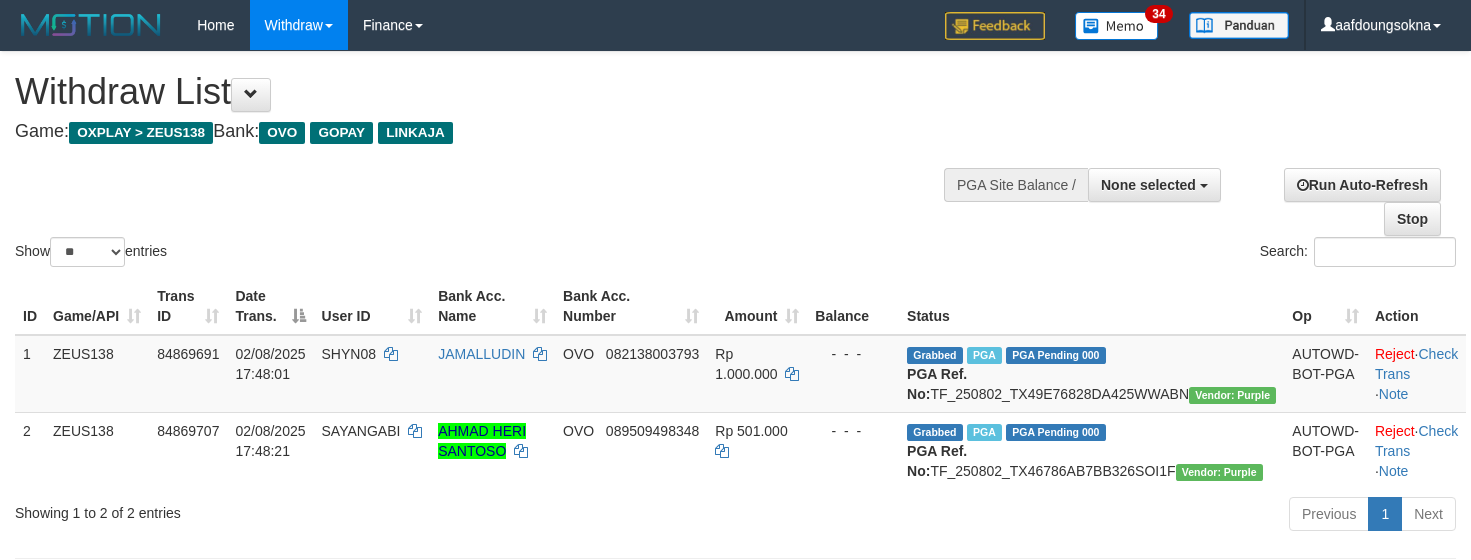 select 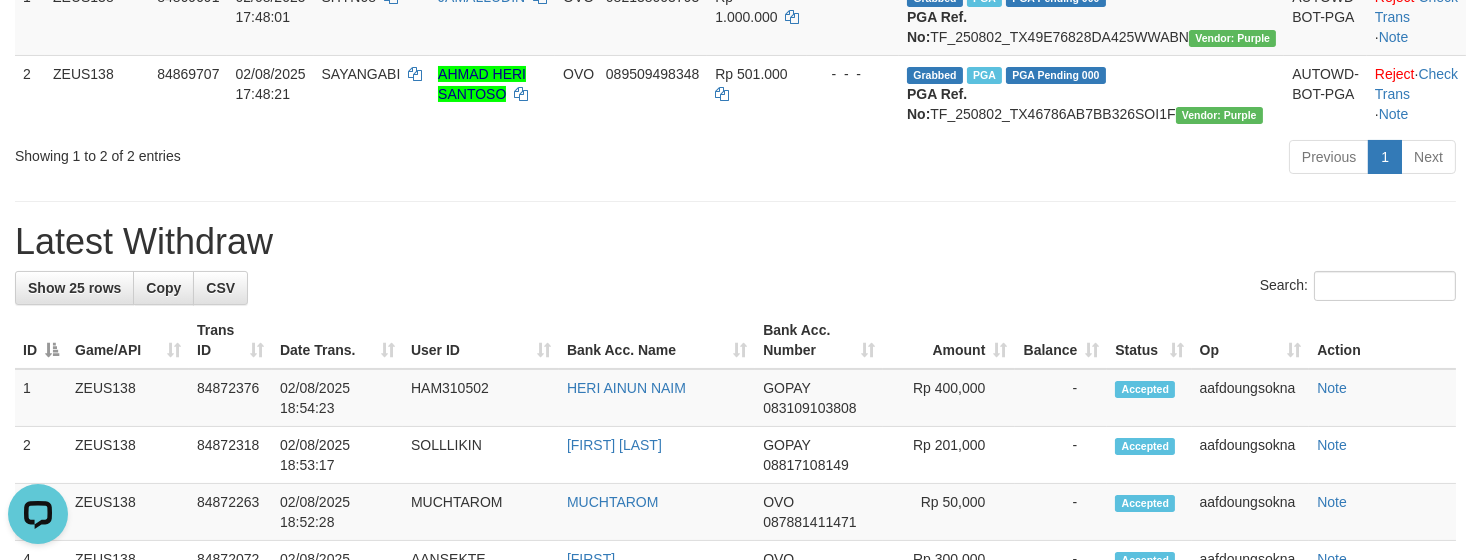 scroll, scrollTop: 0, scrollLeft: 0, axis: both 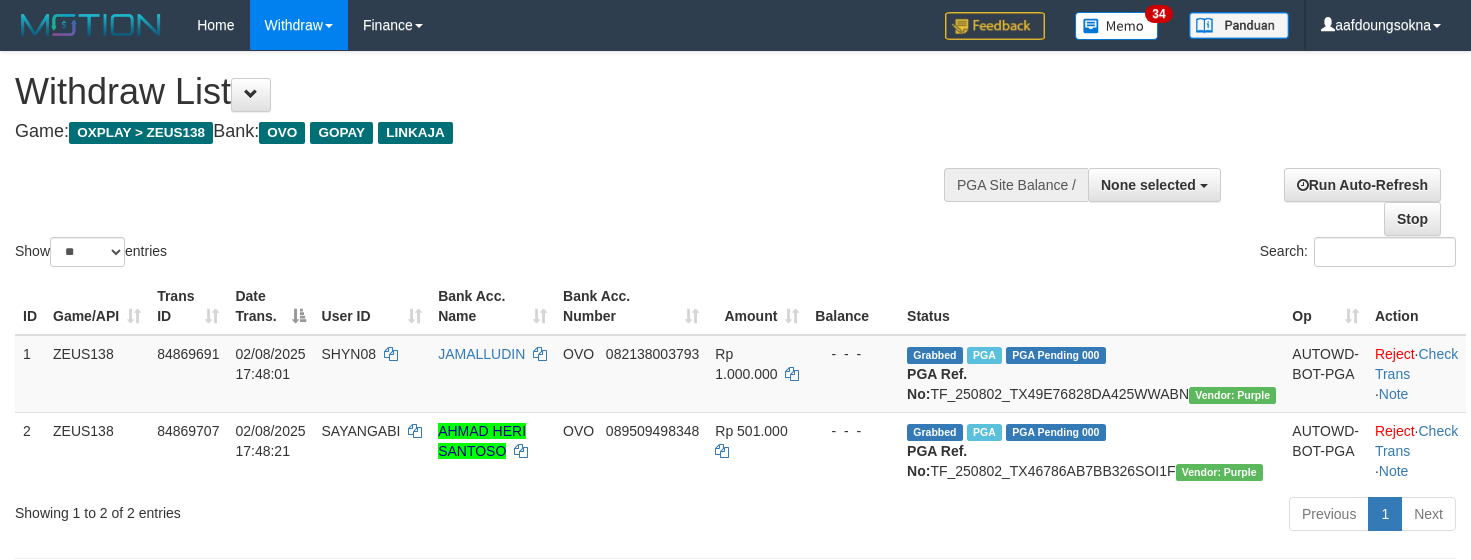 select 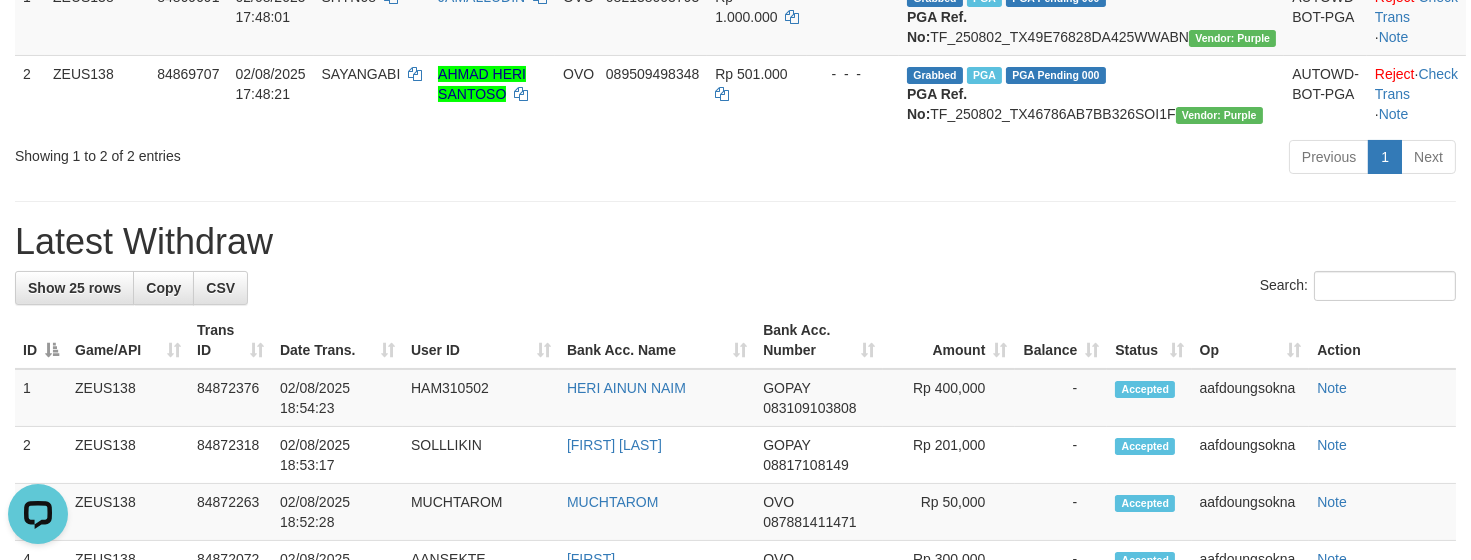 scroll, scrollTop: 0, scrollLeft: 0, axis: both 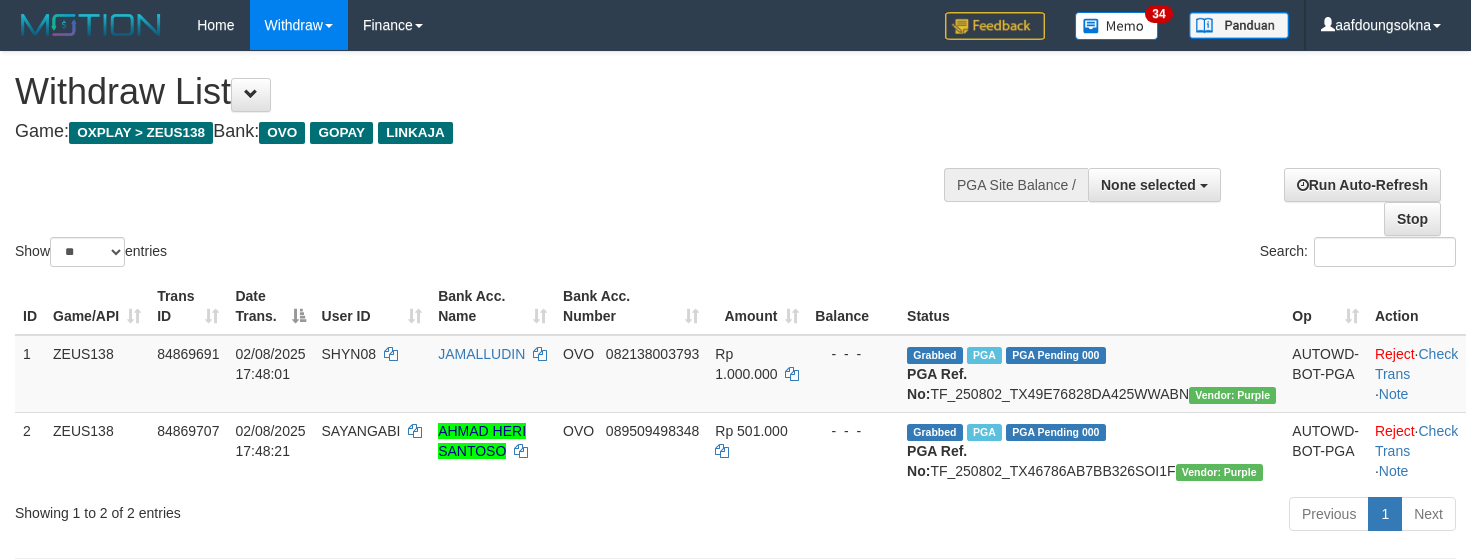 select 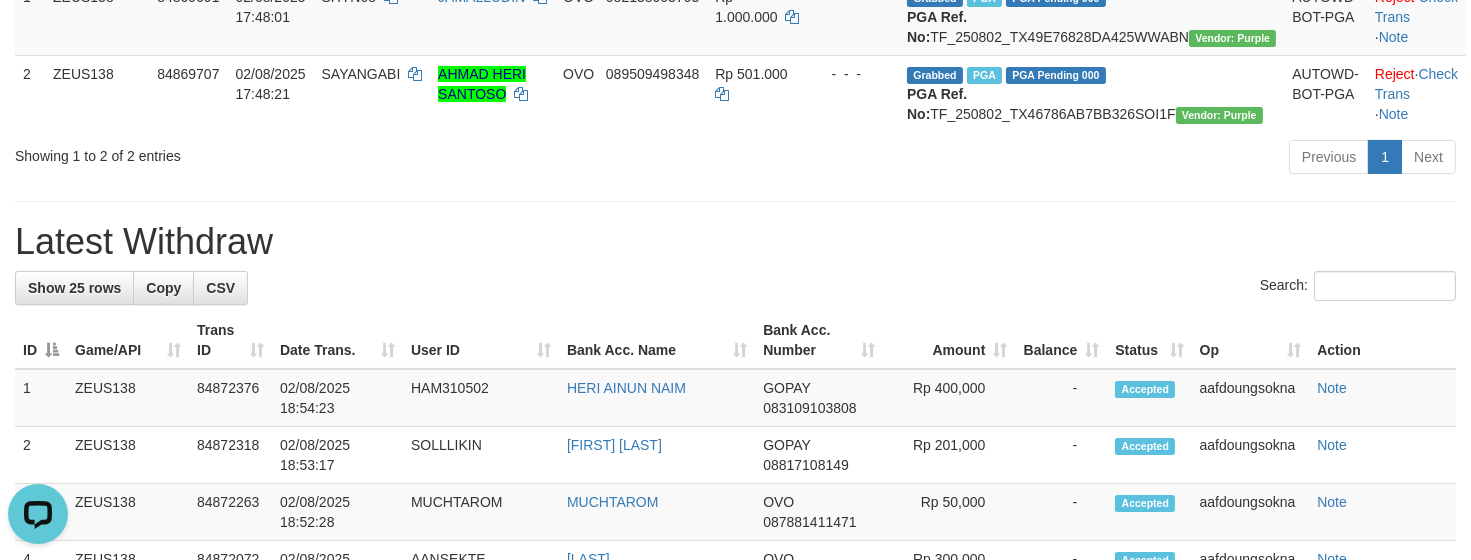 scroll, scrollTop: 0, scrollLeft: 0, axis: both 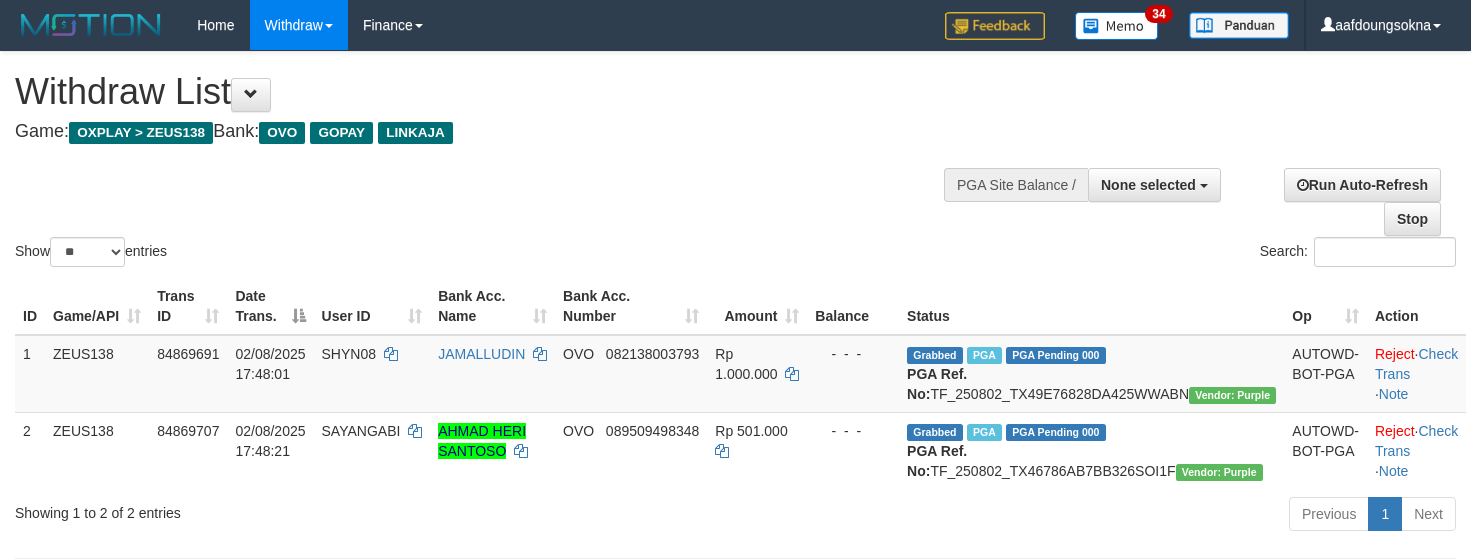 select 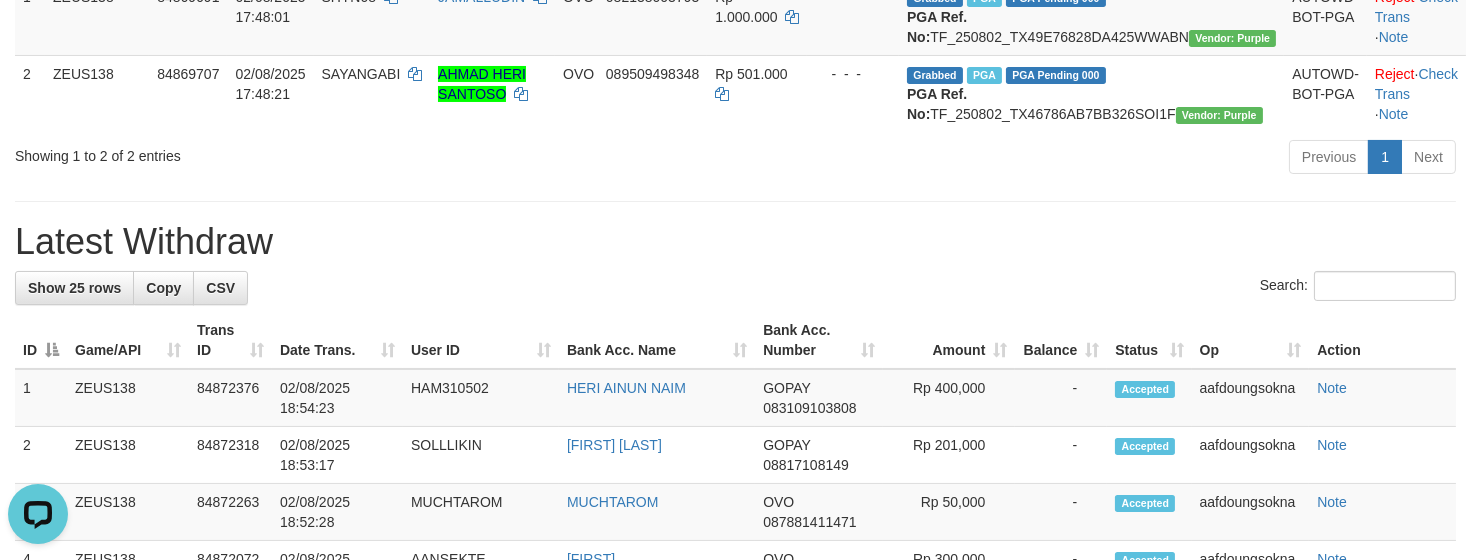 scroll, scrollTop: 0, scrollLeft: 0, axis: both 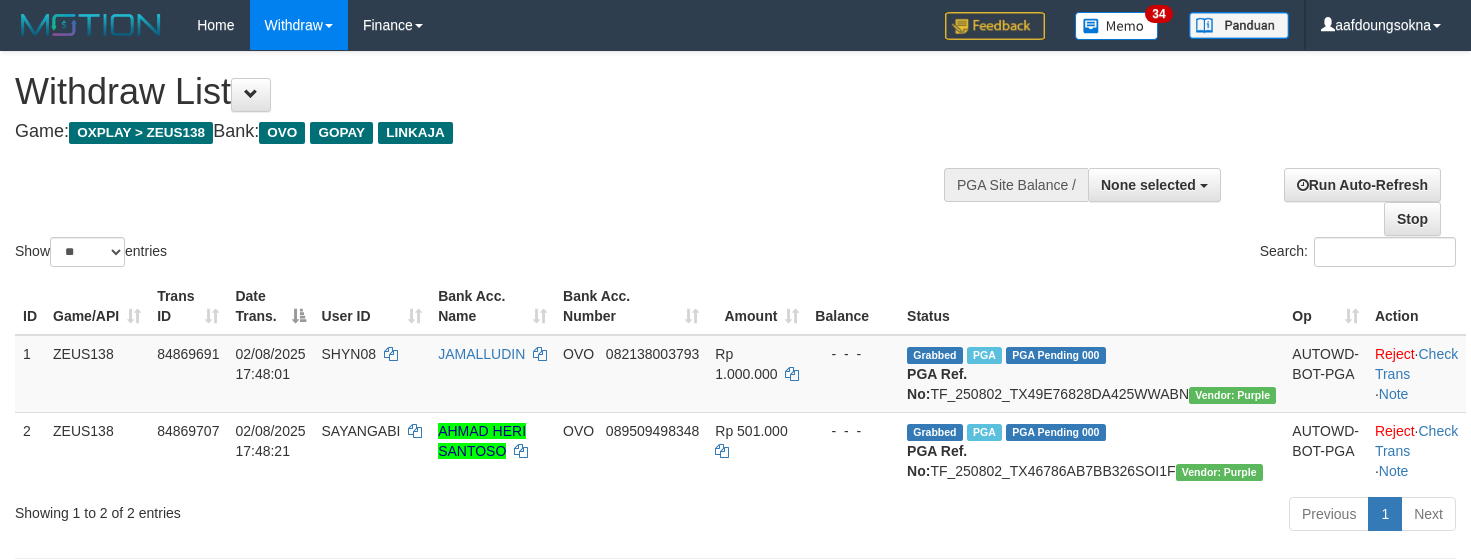 select 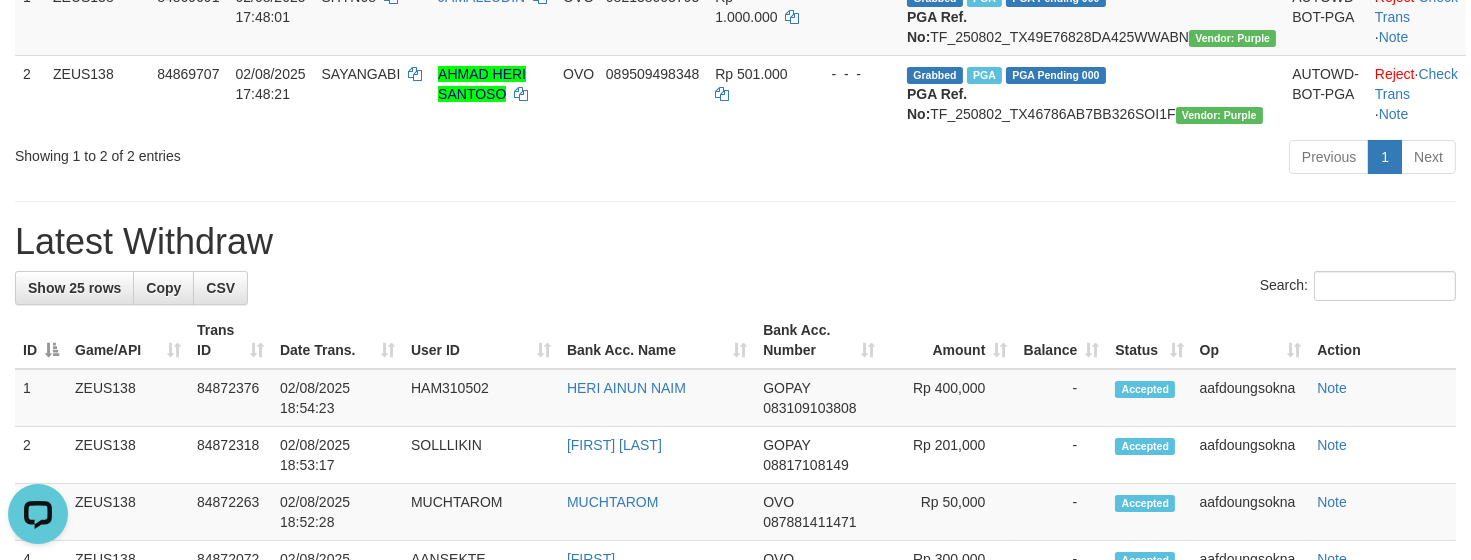 scroll, scrollTop: 0, scrollLeft: 0, axis: both 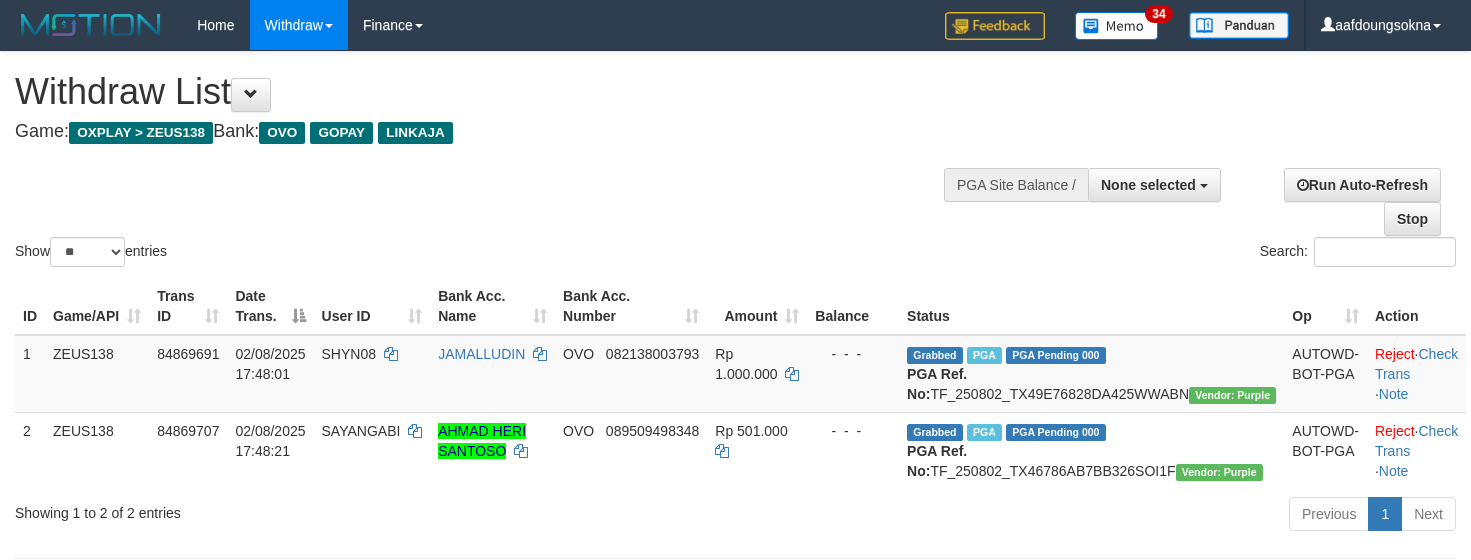 select 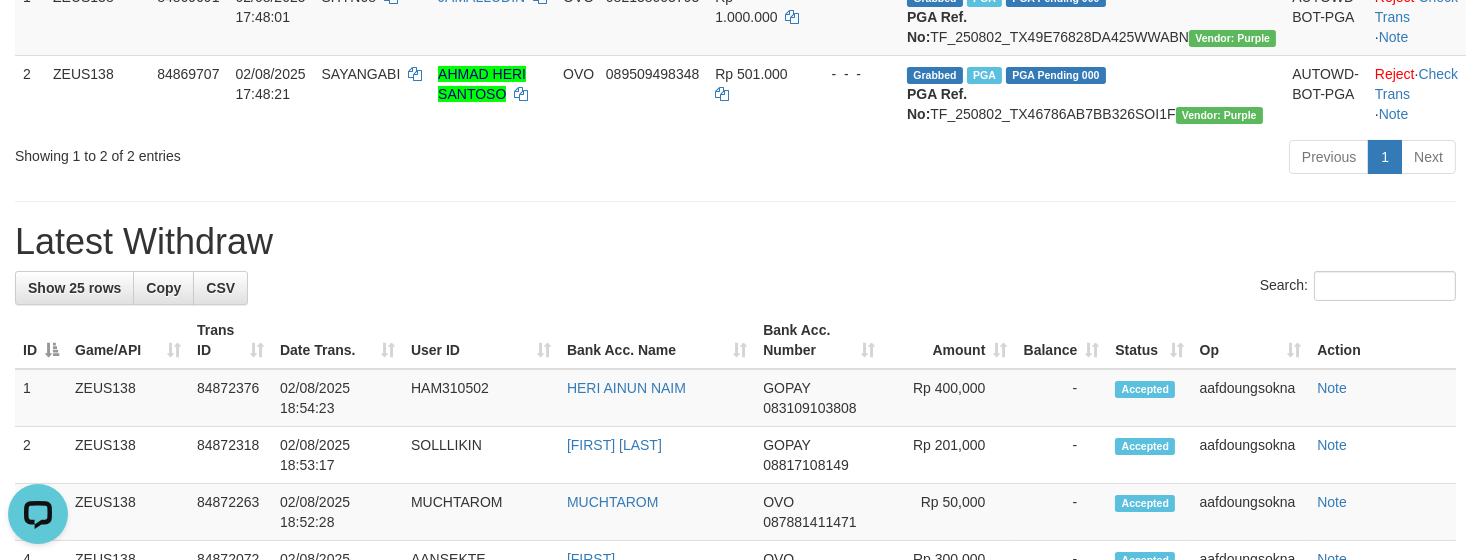 scroll, scrollTop: 0, scrollLeft: 0, axis: both 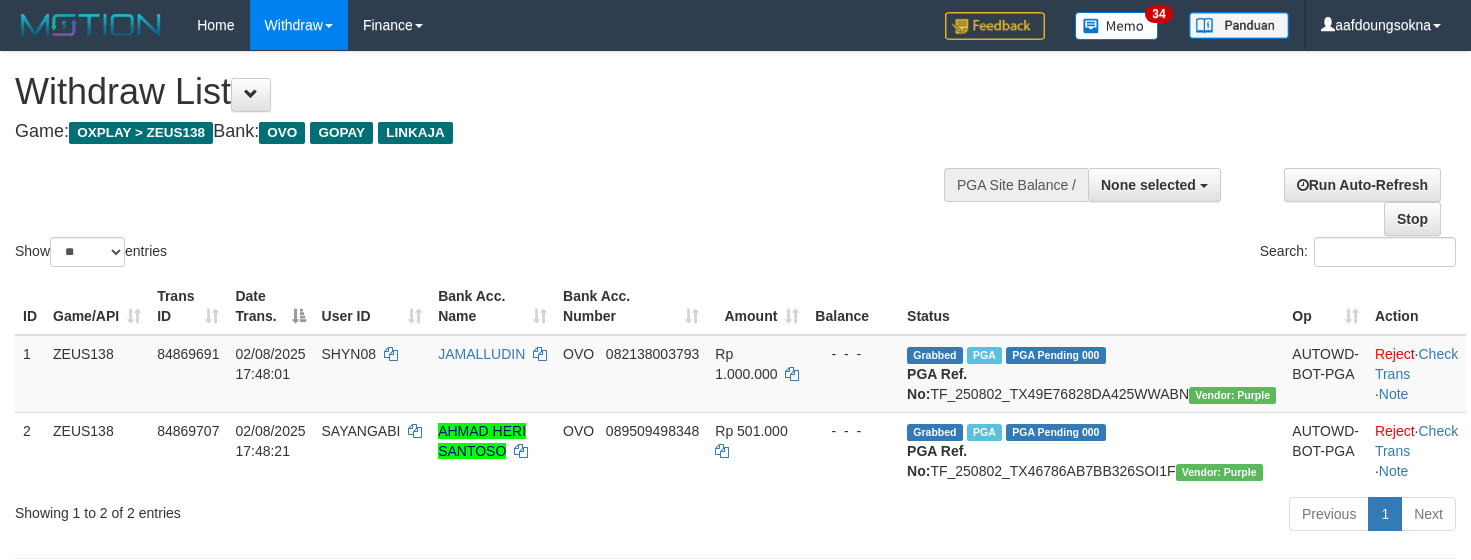 select 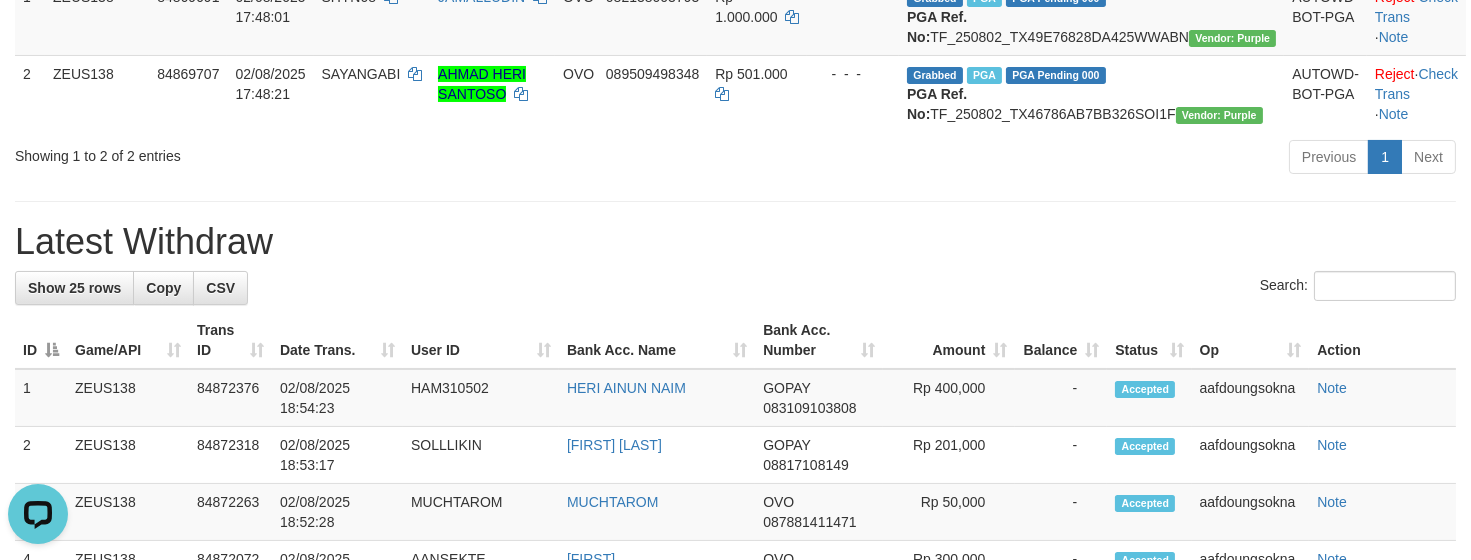 scroll, scrollTop: 0, scrollLeft: 0, axis: both 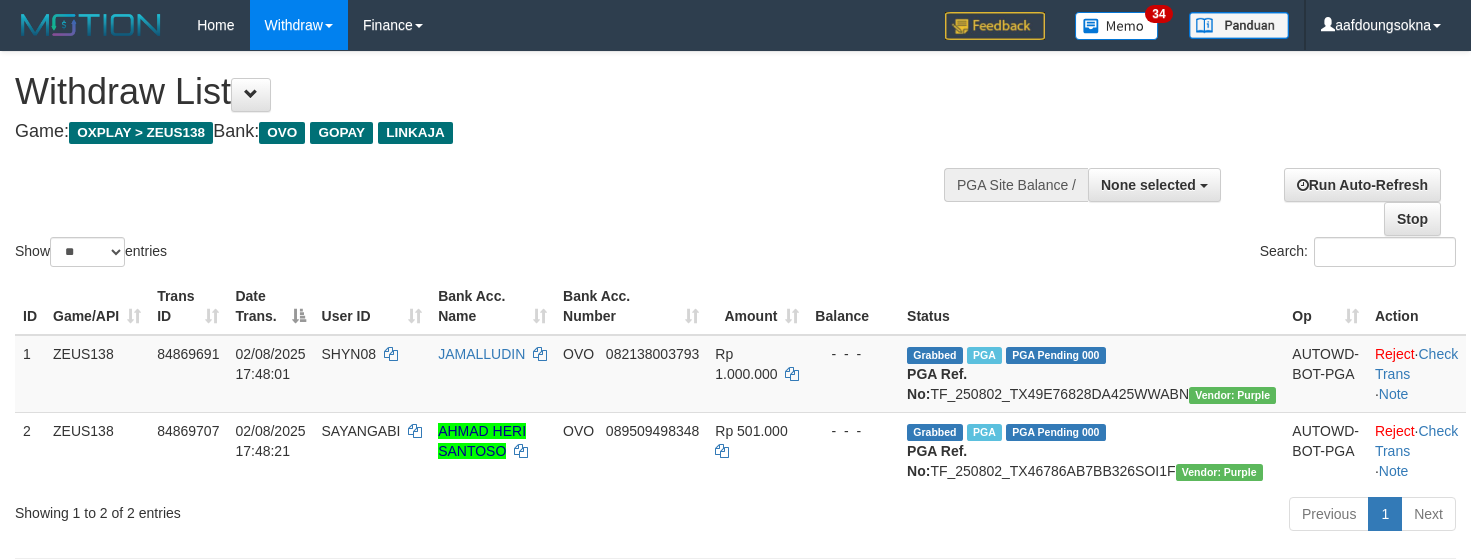 select 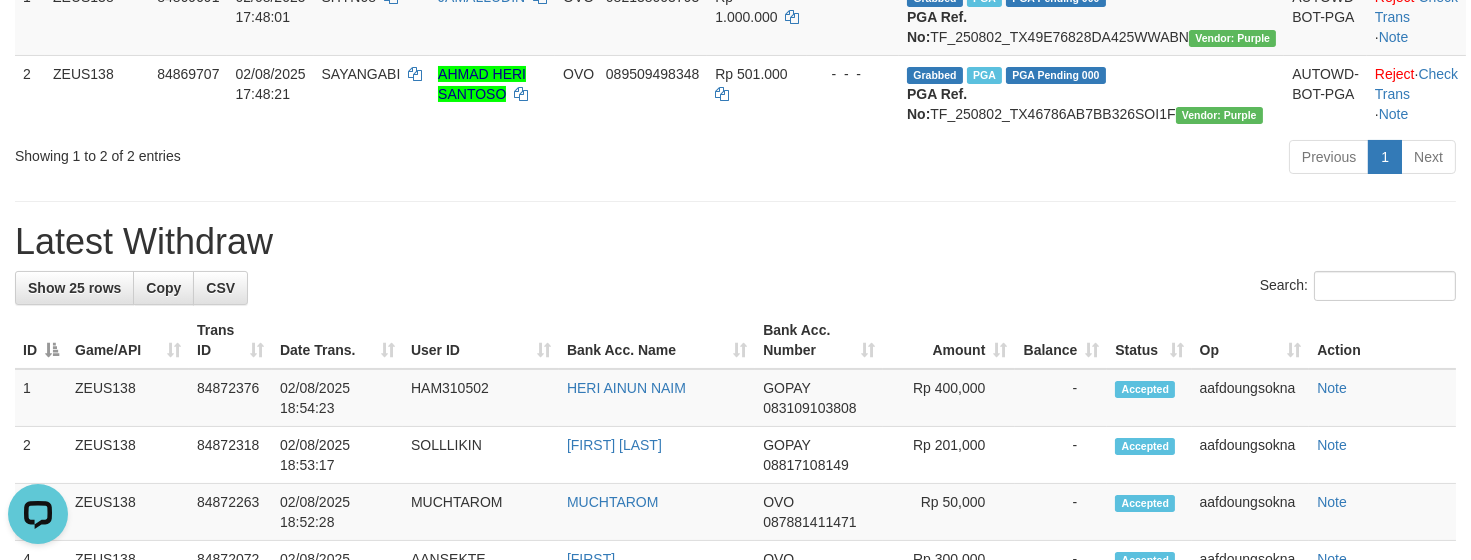 scroll, scrollTop: 0, scrollLeft: 0, axis: both 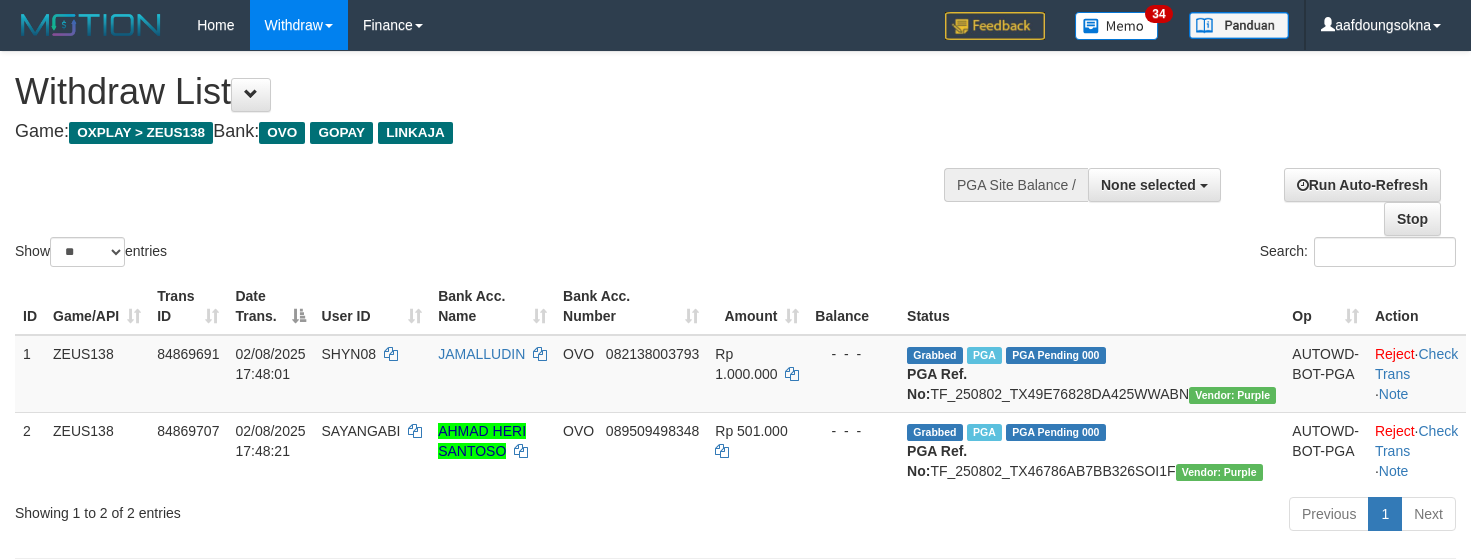 select 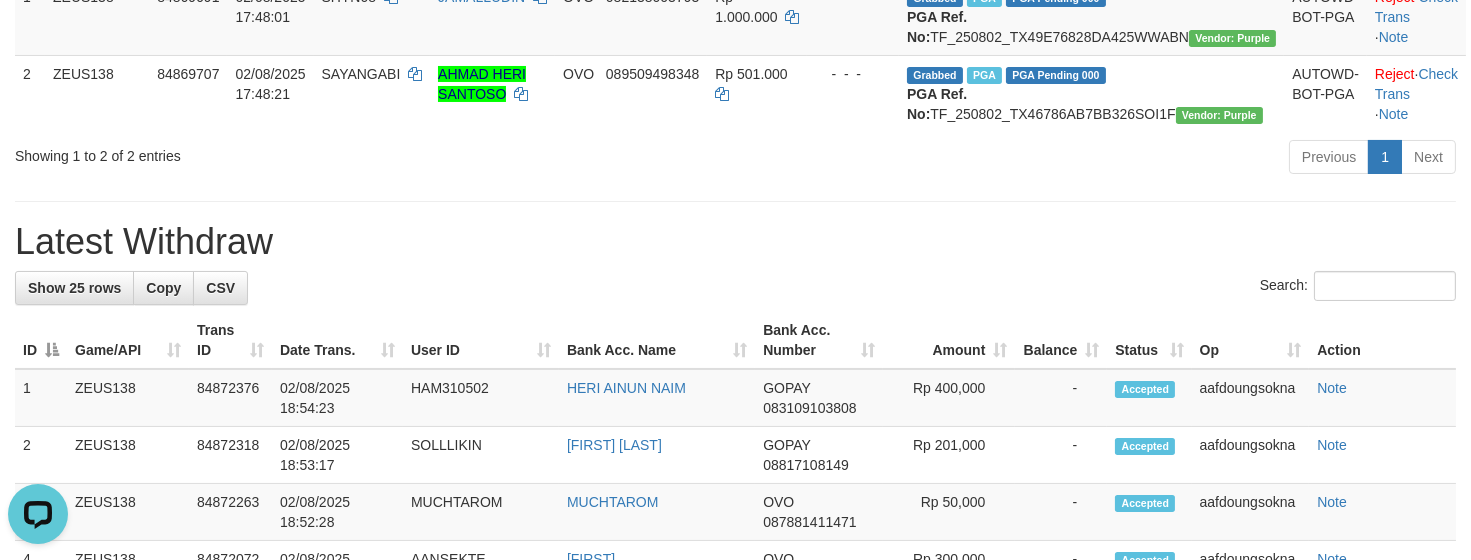 scroll, scrollTop: 0, scrollLeft: 0, axis: both 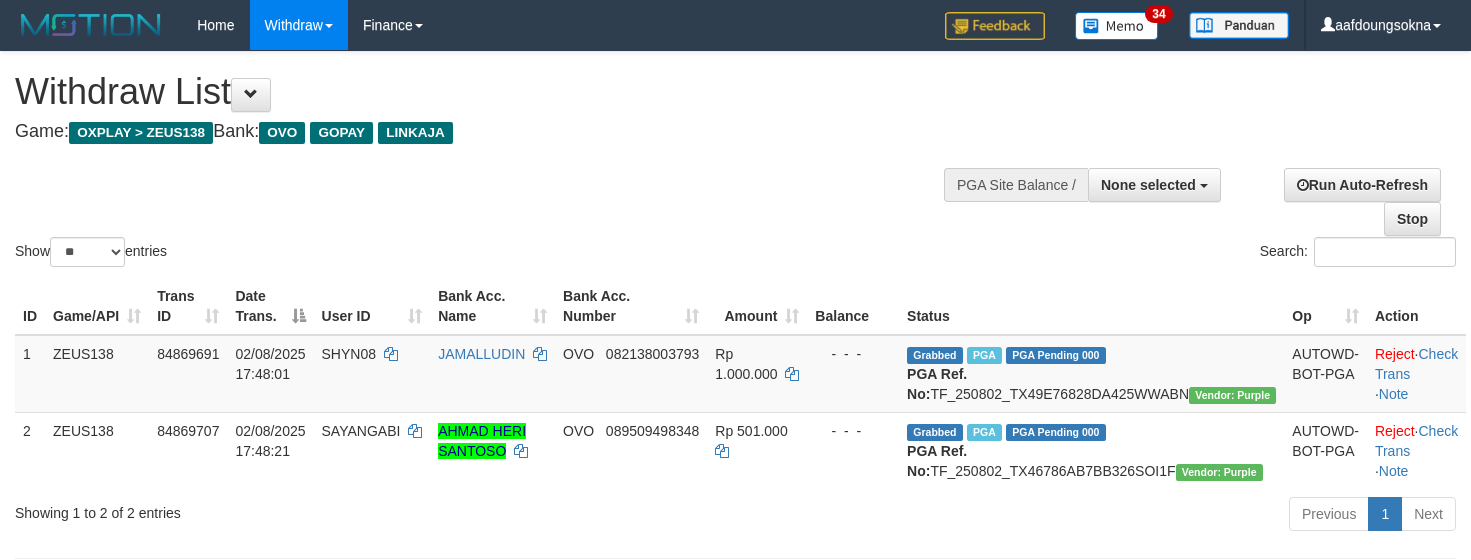 select 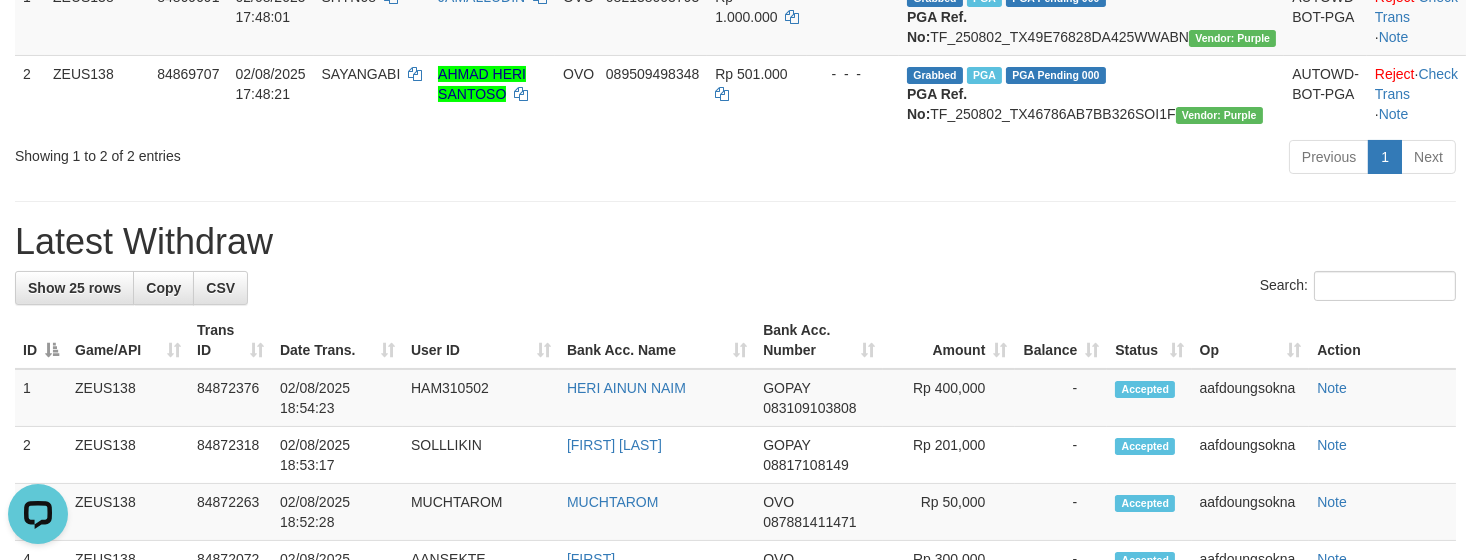 scroll, scrollTop: 0, scrollLeft: 0, axis: both 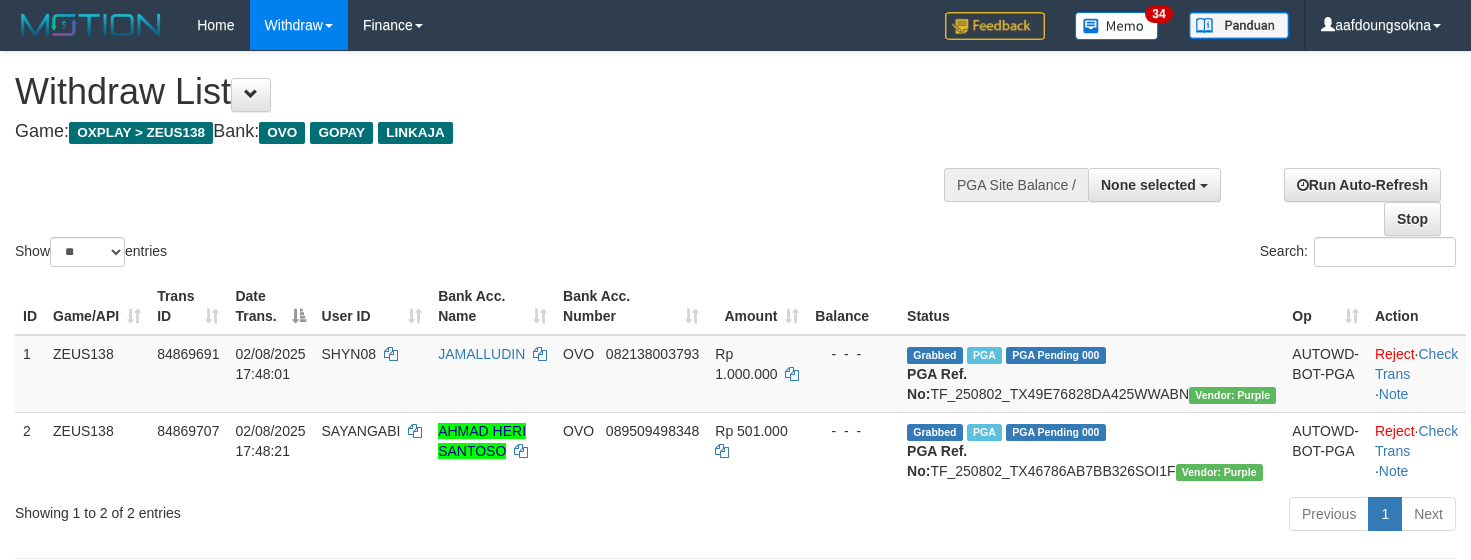 select 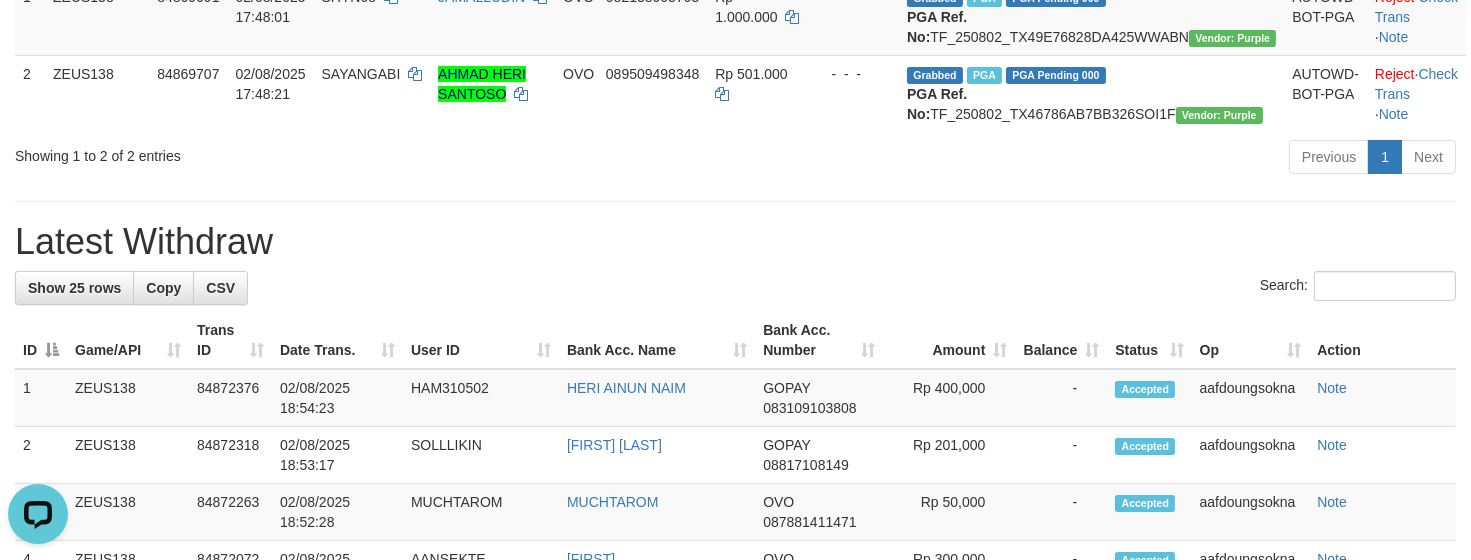 scroll, scrollTop: 0, scrollLeft: 0, axis: both 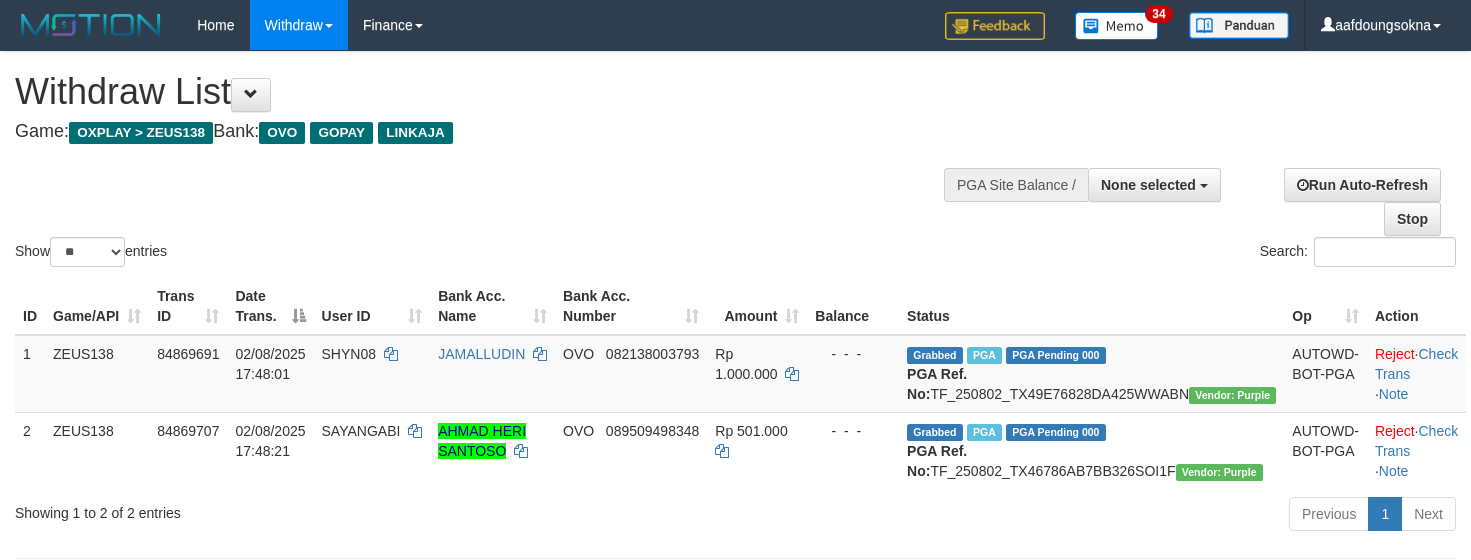 select 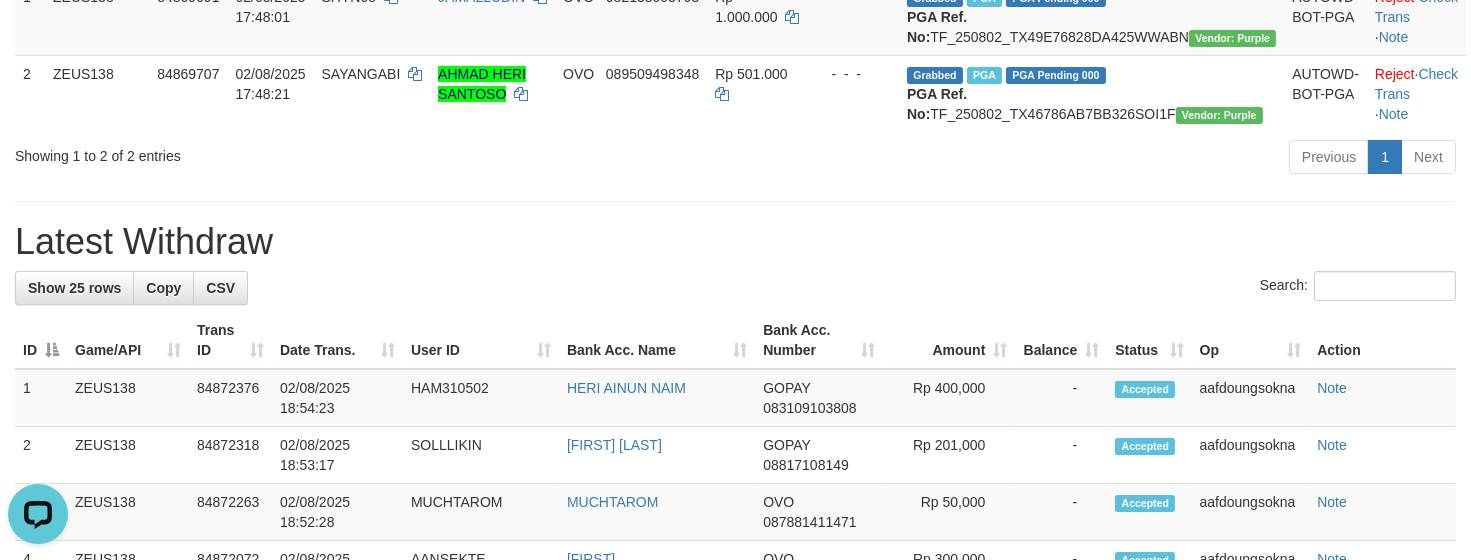 scroll, scrollTop: 0, scrollLeft: 0, axis: both 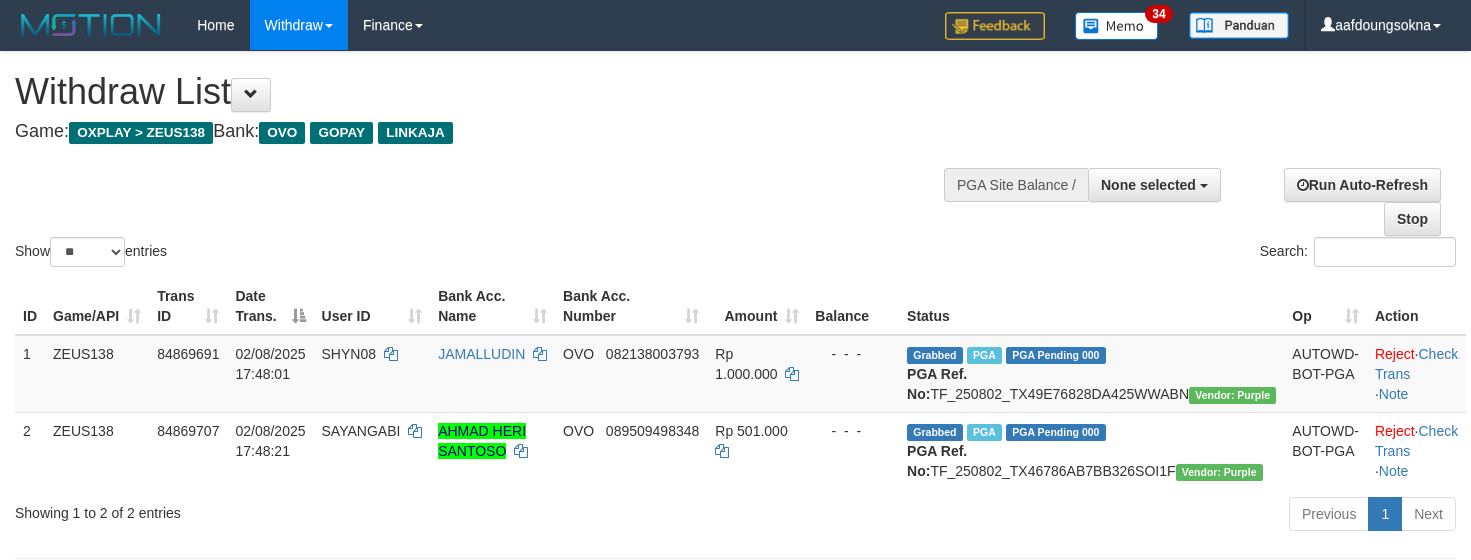select 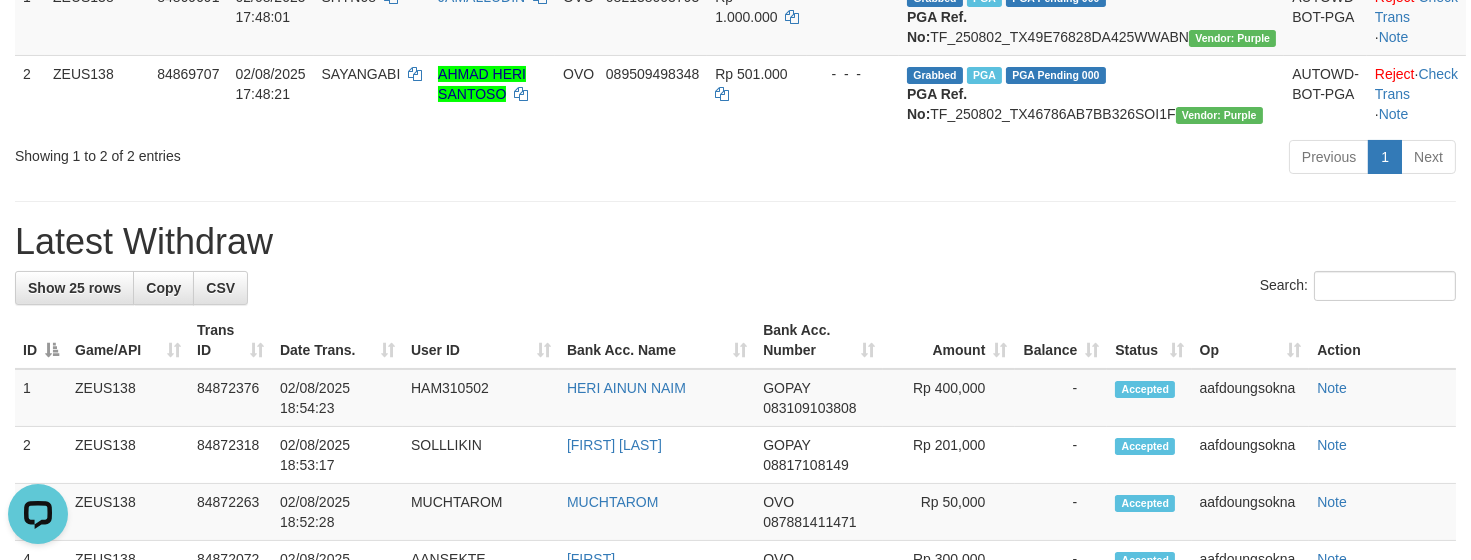 scroll, scrollTop: 0, scrollLeft: 0, axis: both 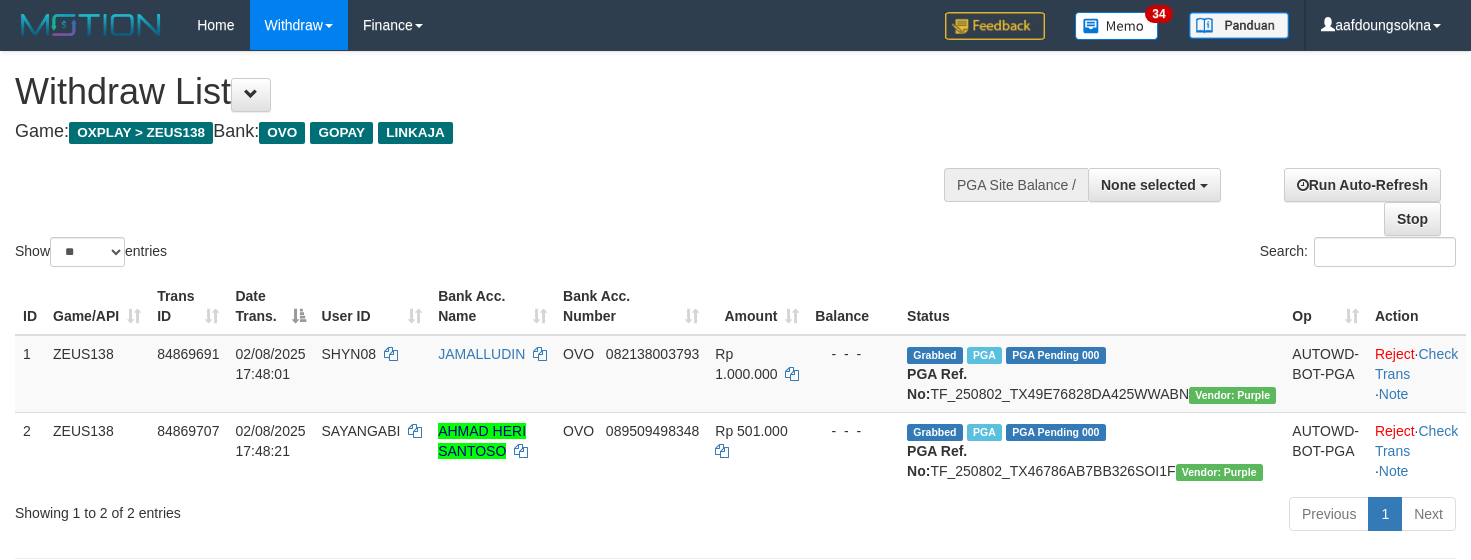 select 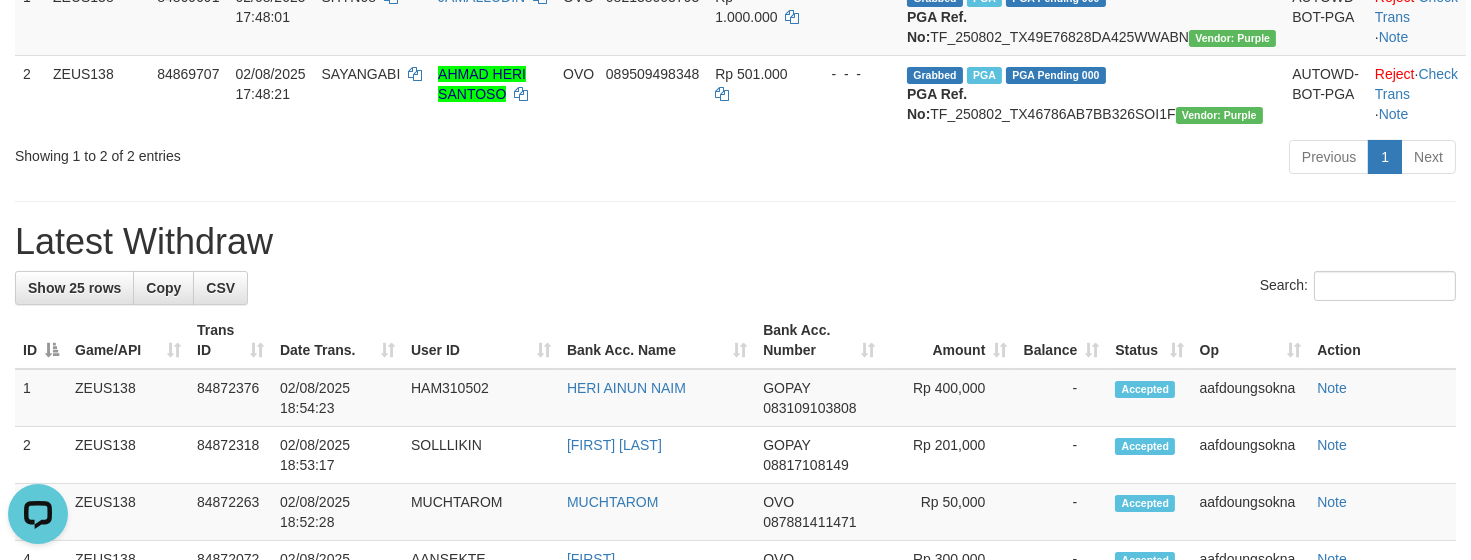 scroll, scrollTop: 0, scrollLeft: 0, axis: both 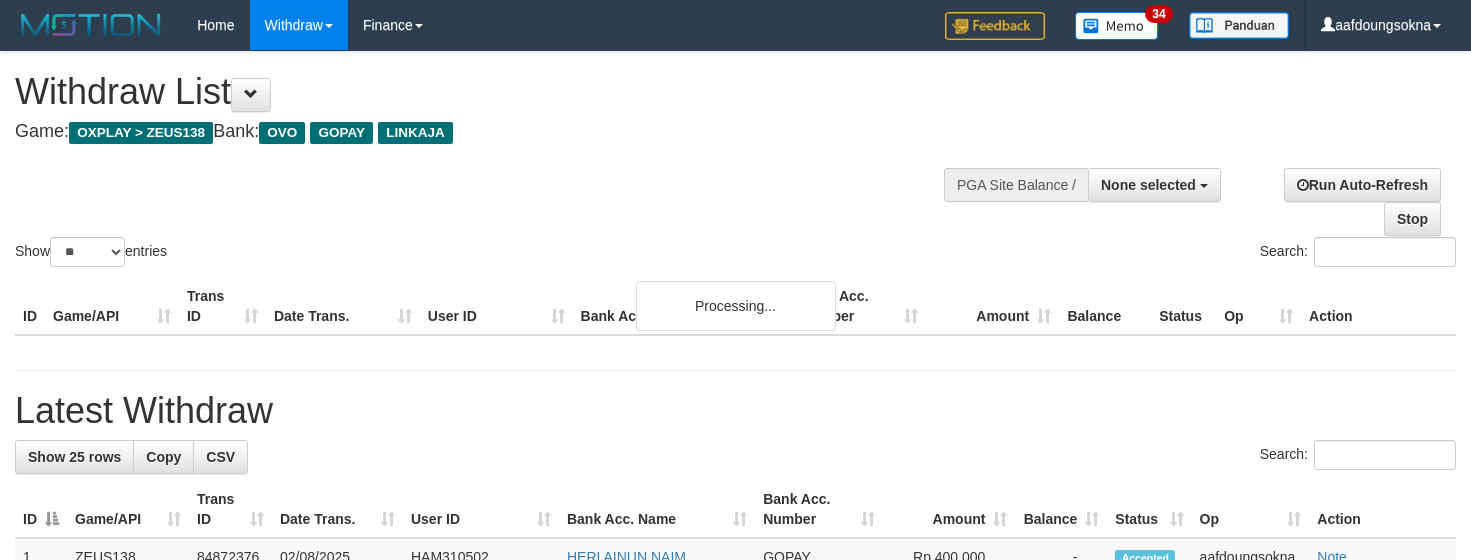 select 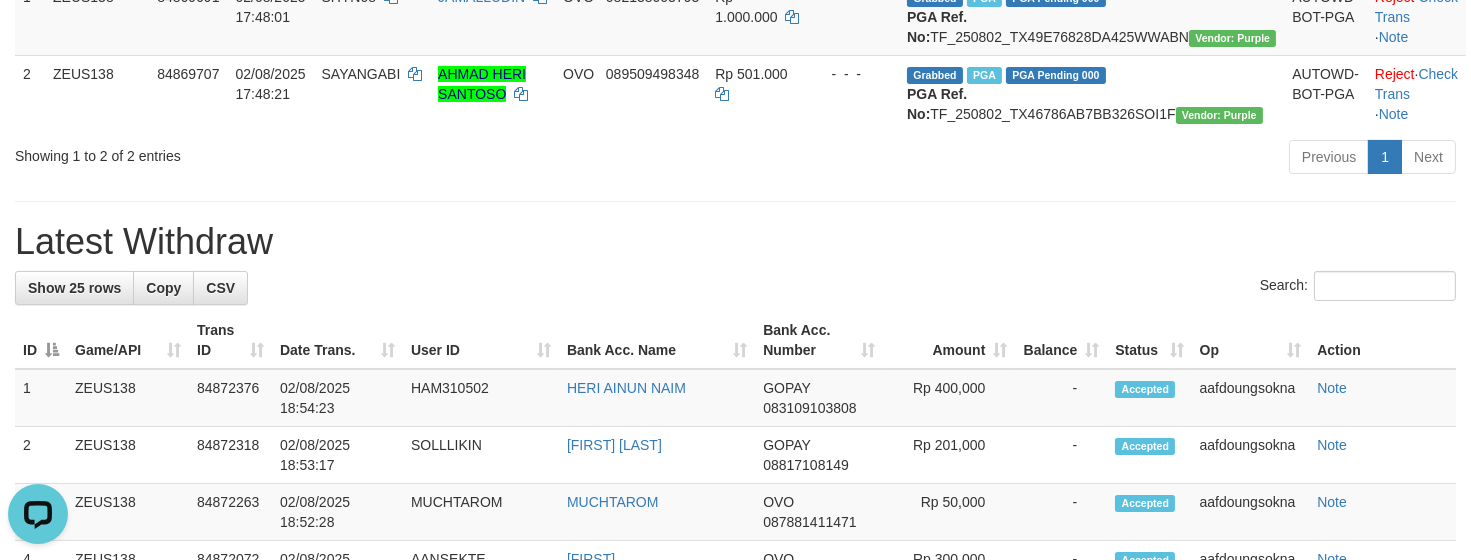 scroll, scrollTop: 0, scrollLeft: 0, axis: both 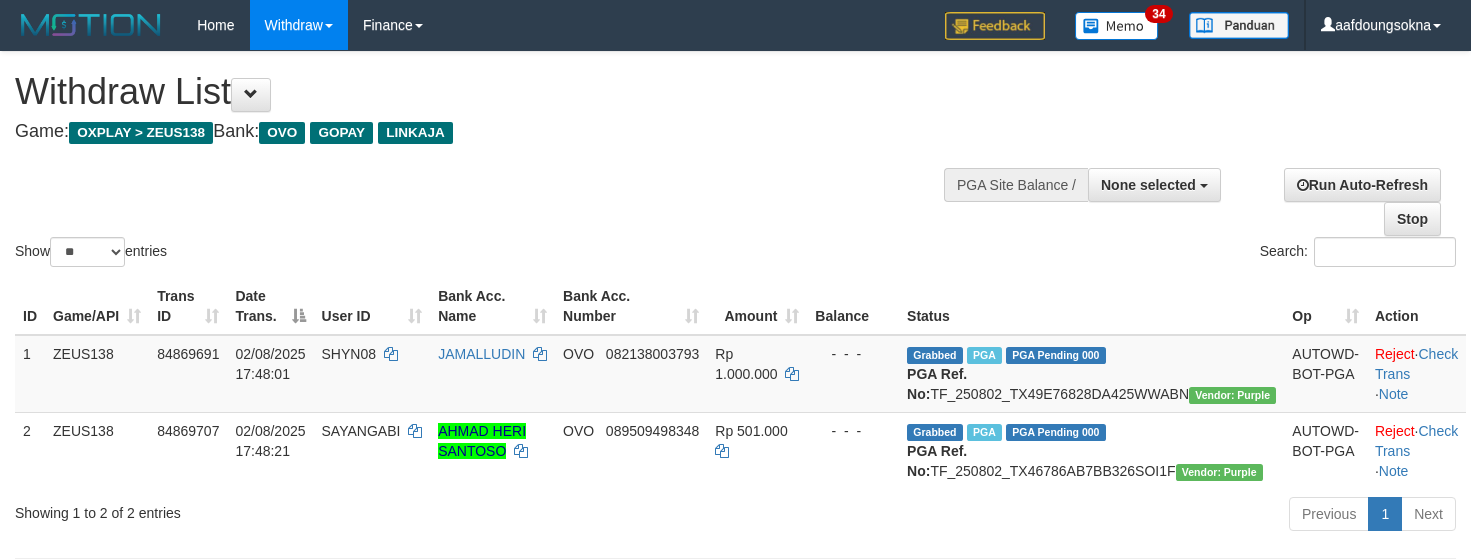 select 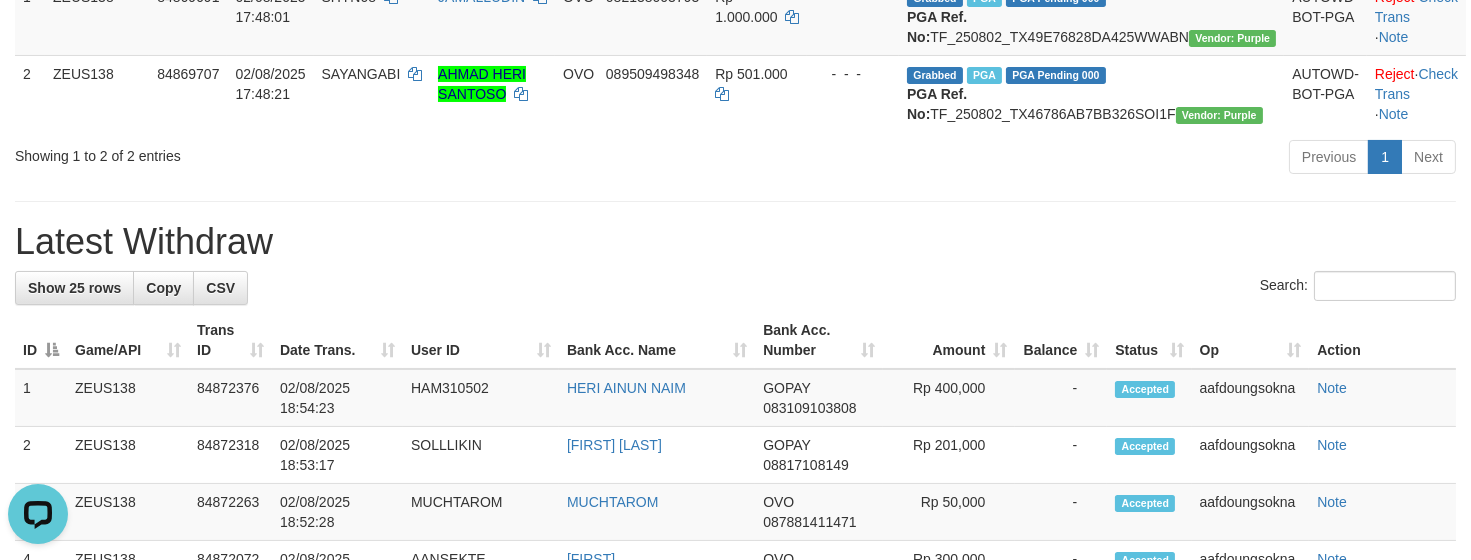 scroll, scrollTop: 0, scrollLeft: 0, axis: both 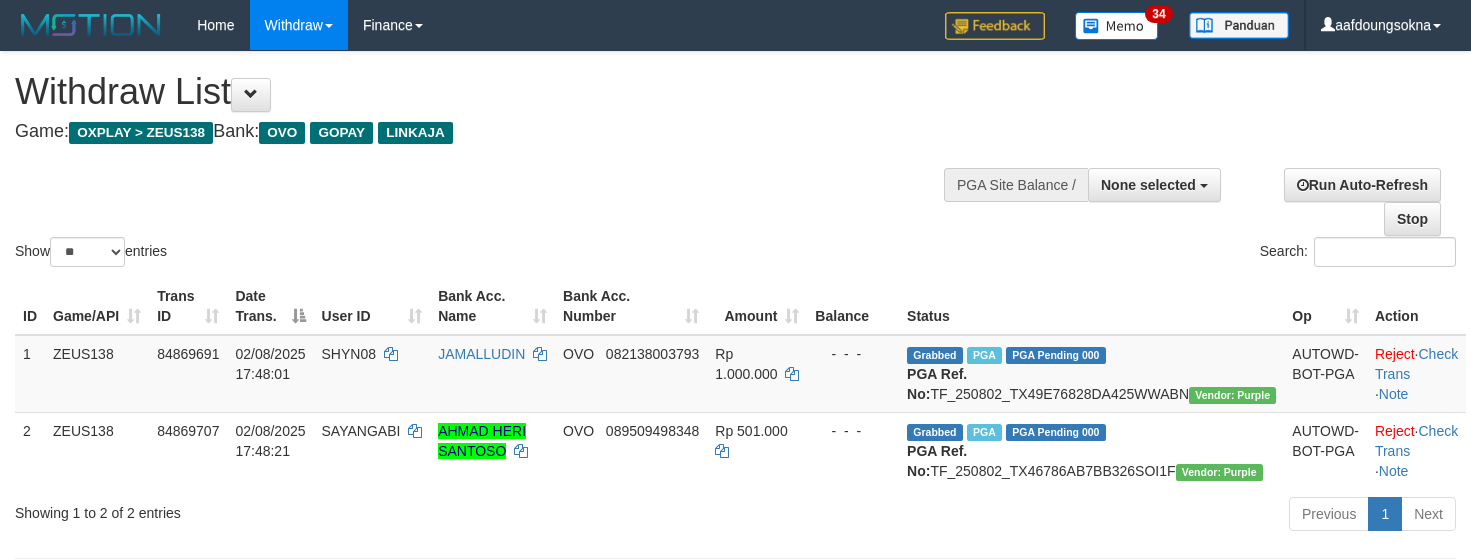 select 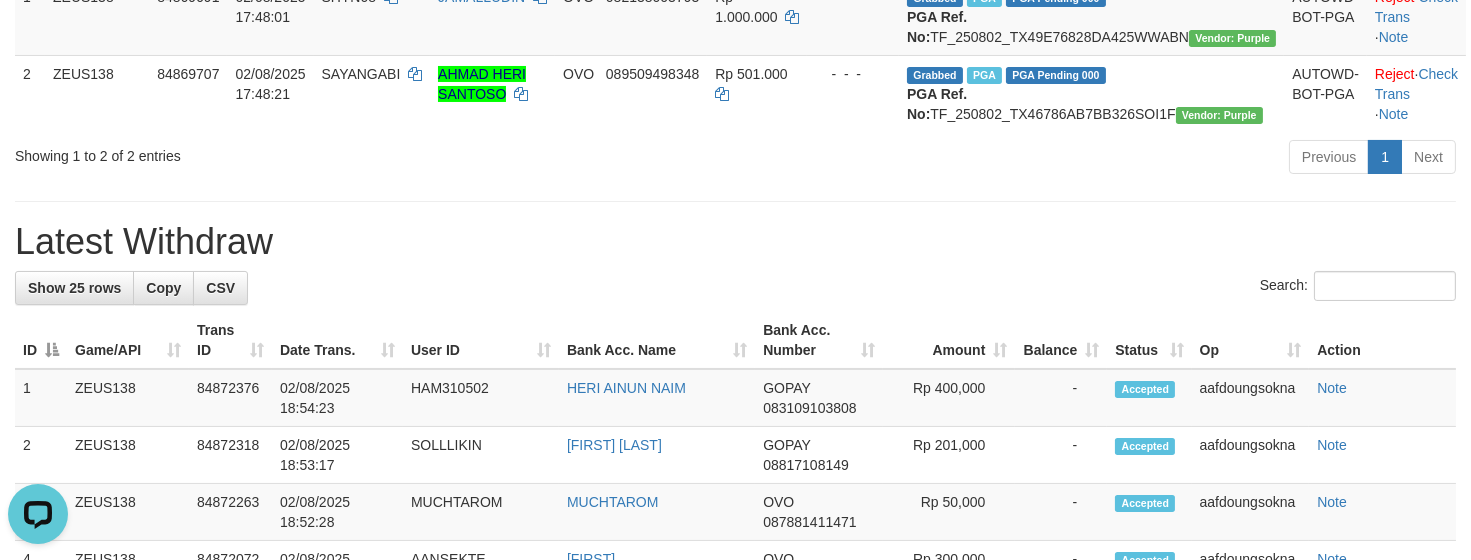 scroll, scrollTop: 0, scrollLeft: 0, axis: both 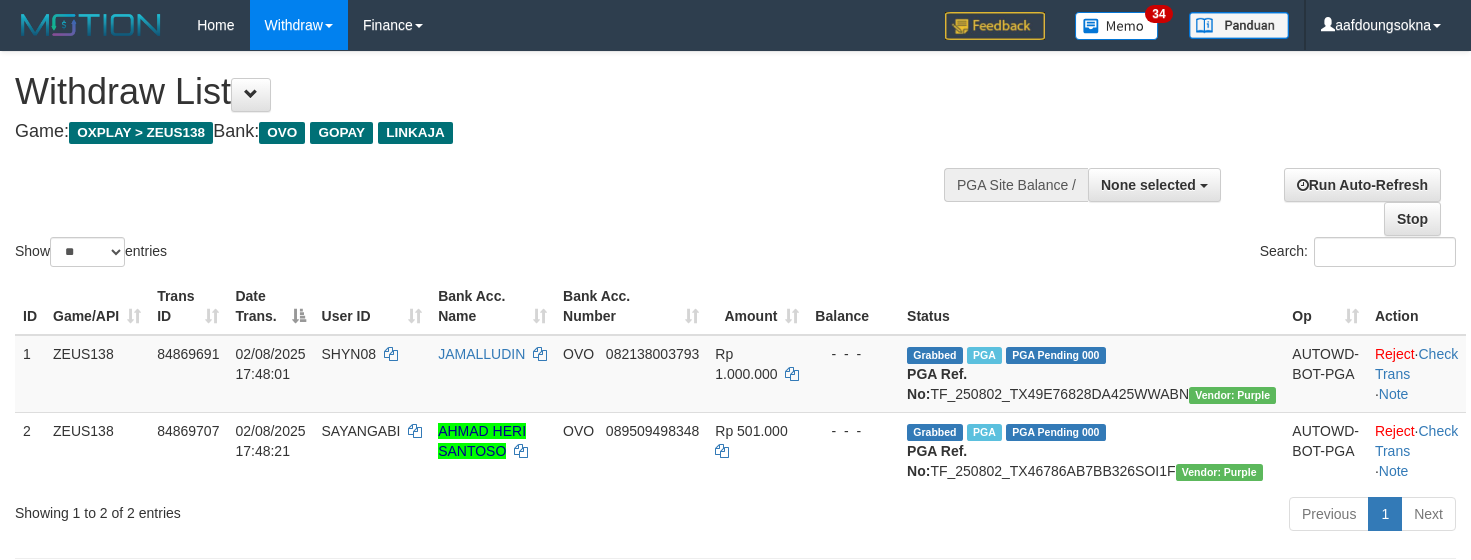 select 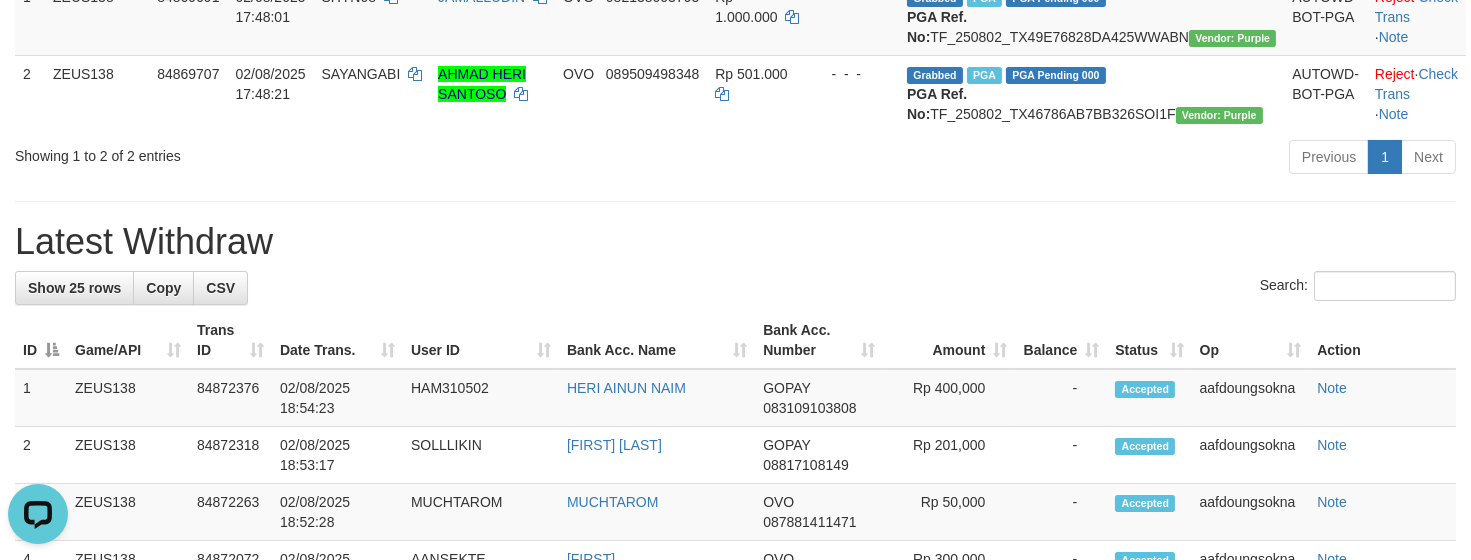 scroll, scrollTop: 0, scrollLeft: 0, axis: both 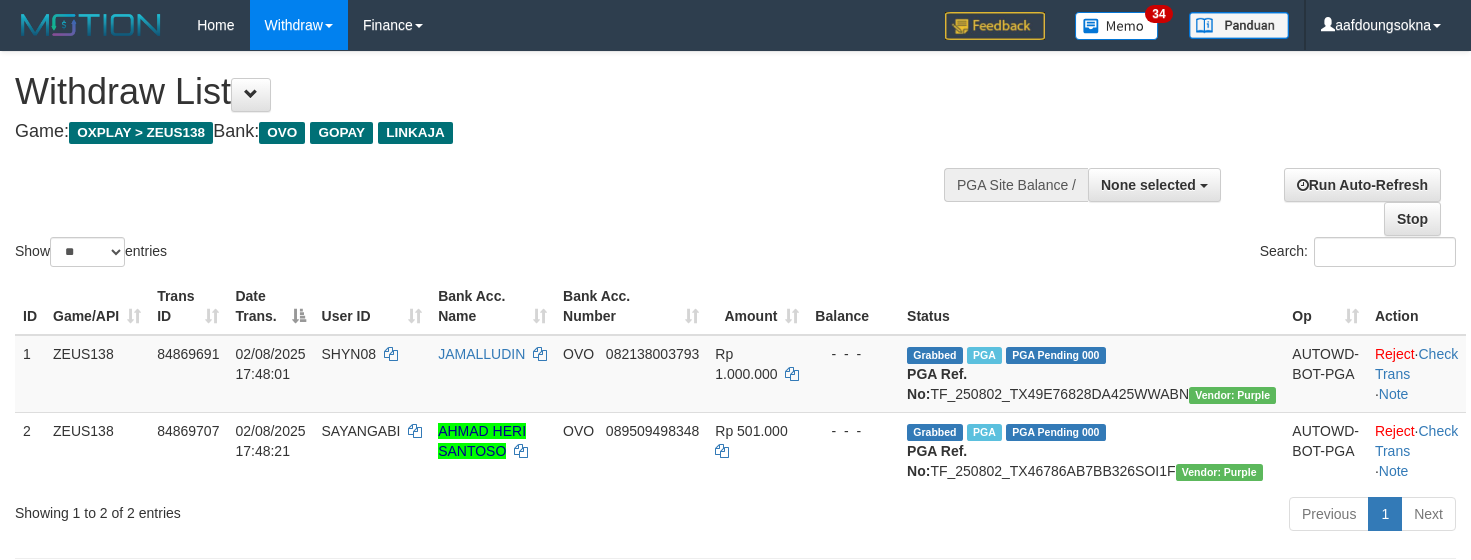 select 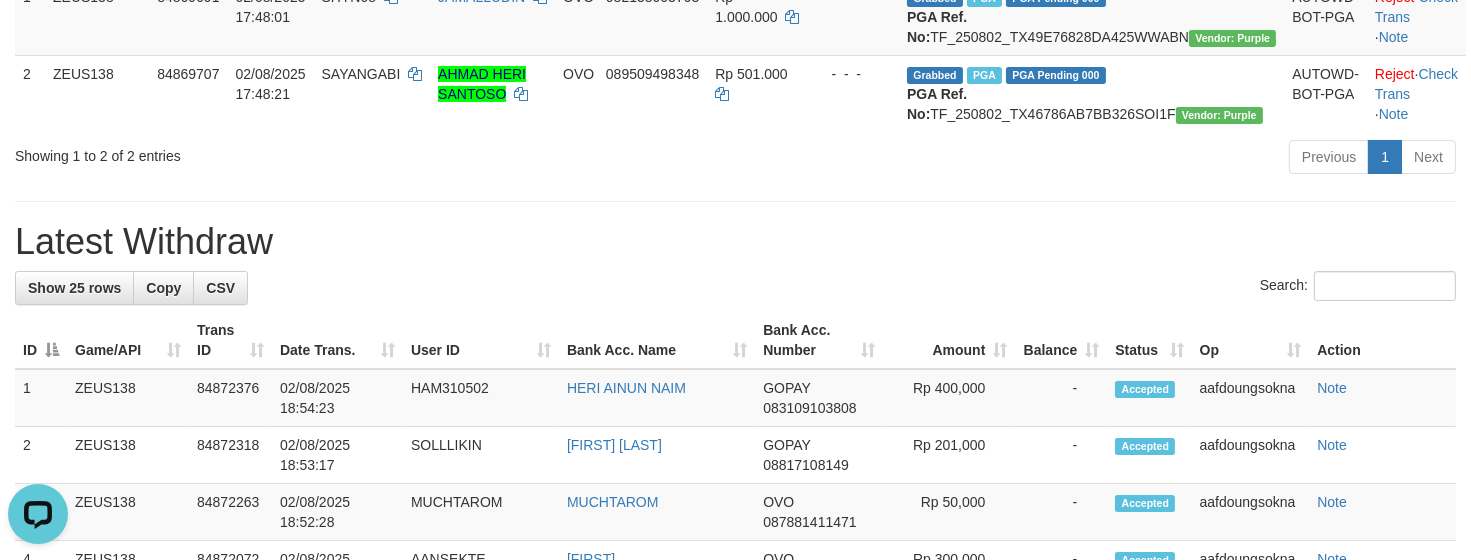 scroll, scrollTop: 0, scrollLeft: 0, axis: both 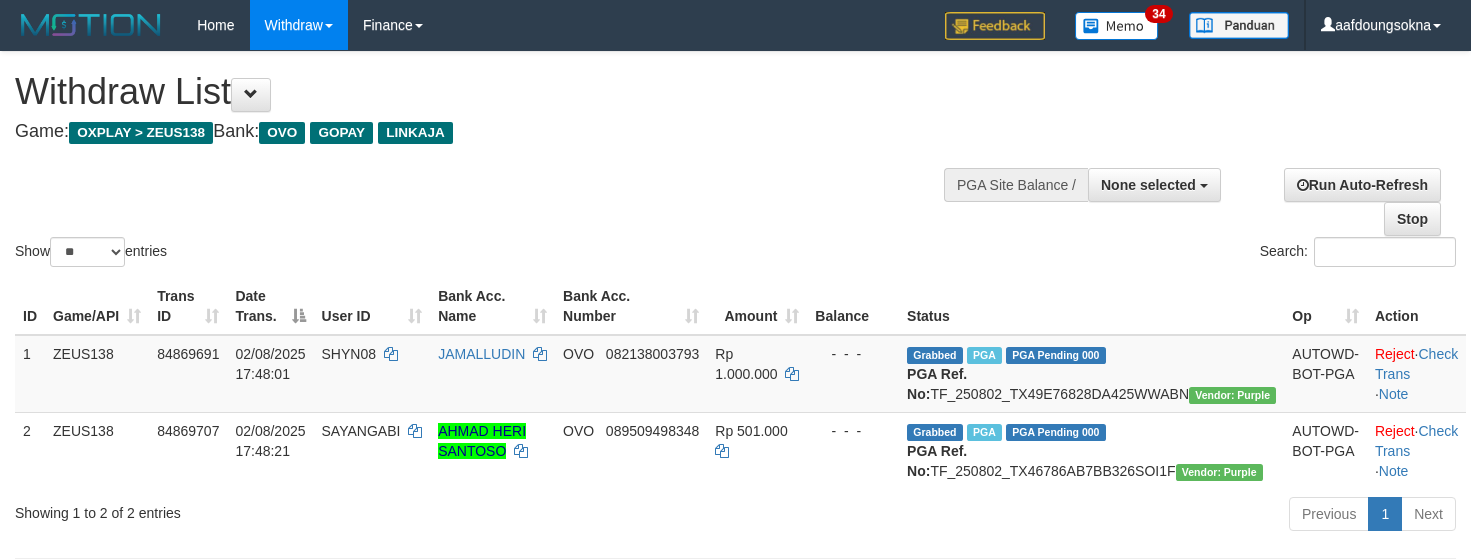 select 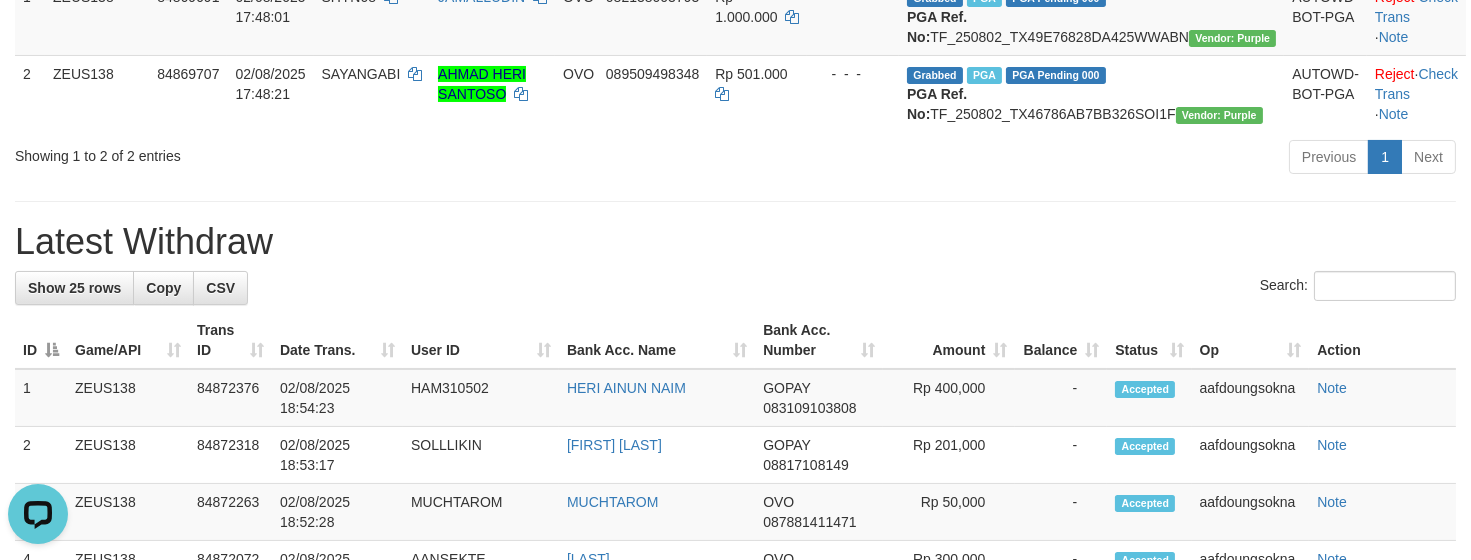 scroll, scrollTop: 0, scrollLeft: 0, axis: both 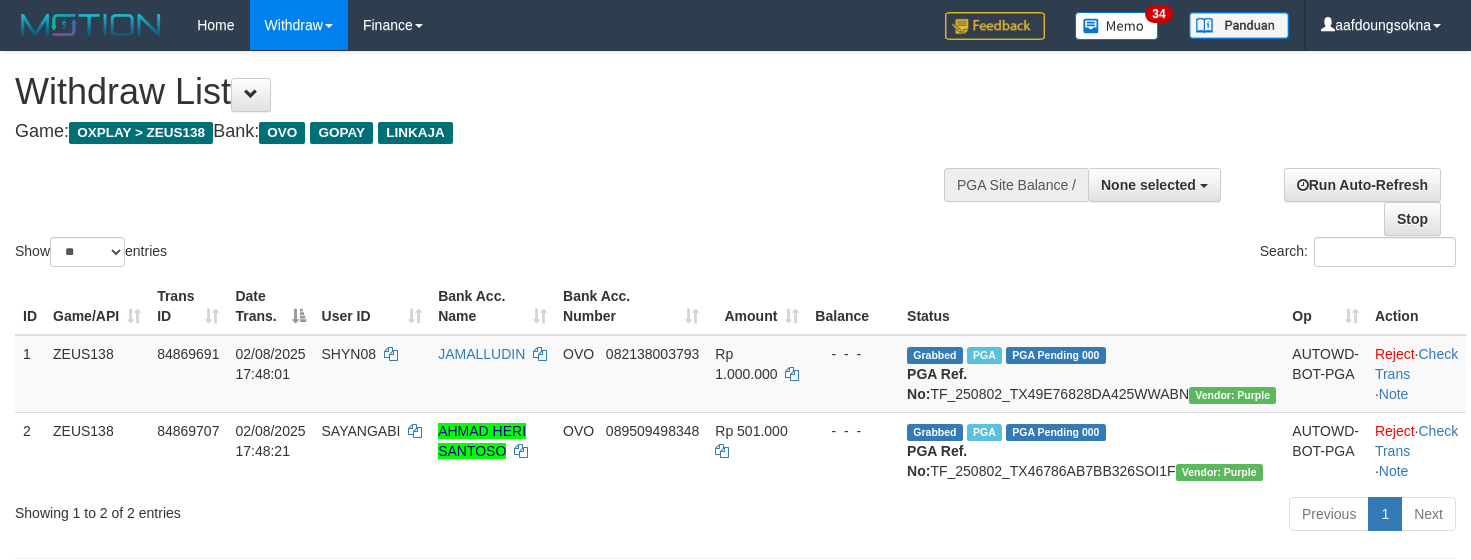 select 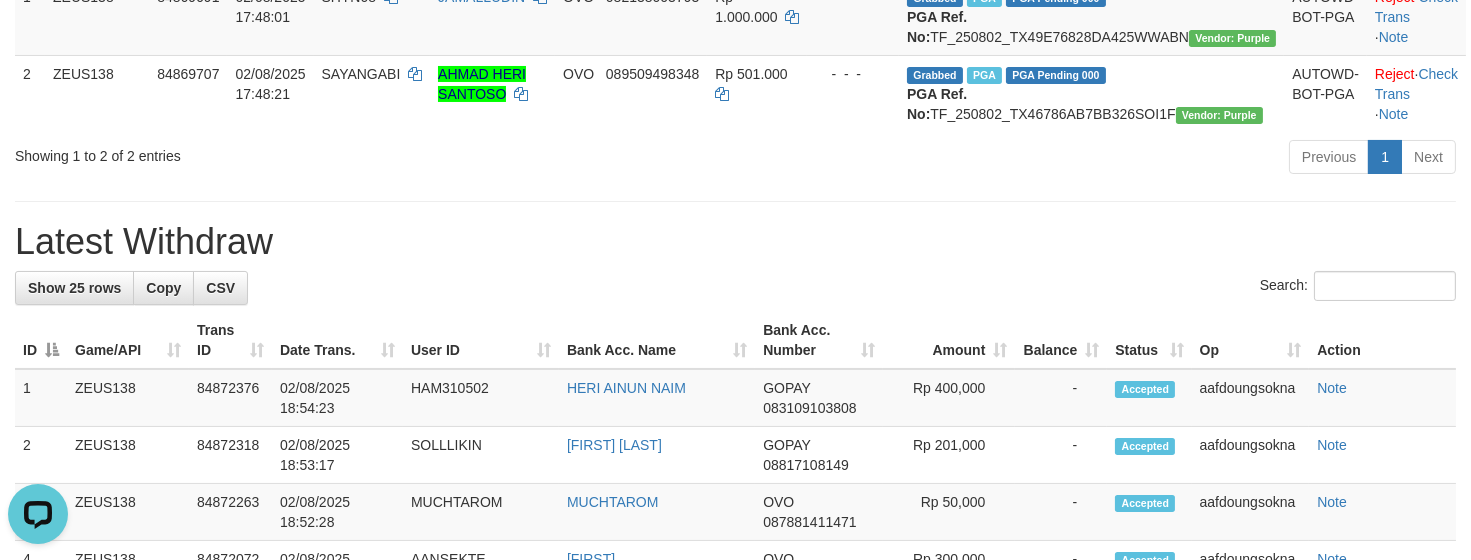 scroll, scrollTop: 0, scrollLeft: 0, axis: both 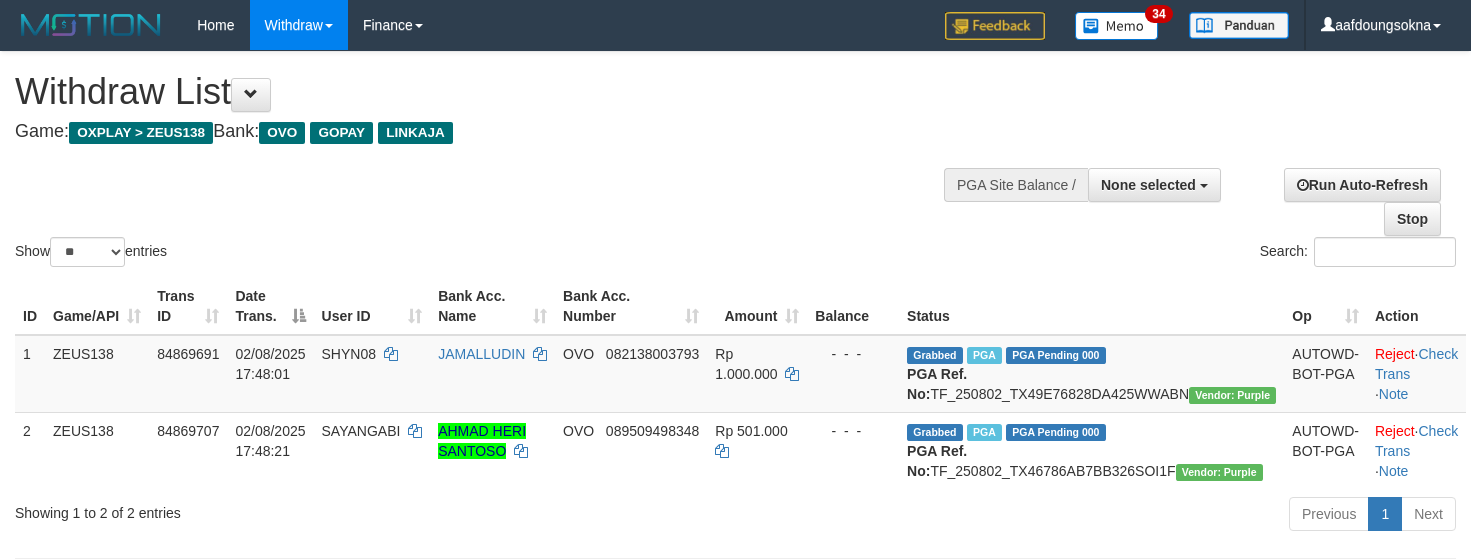select 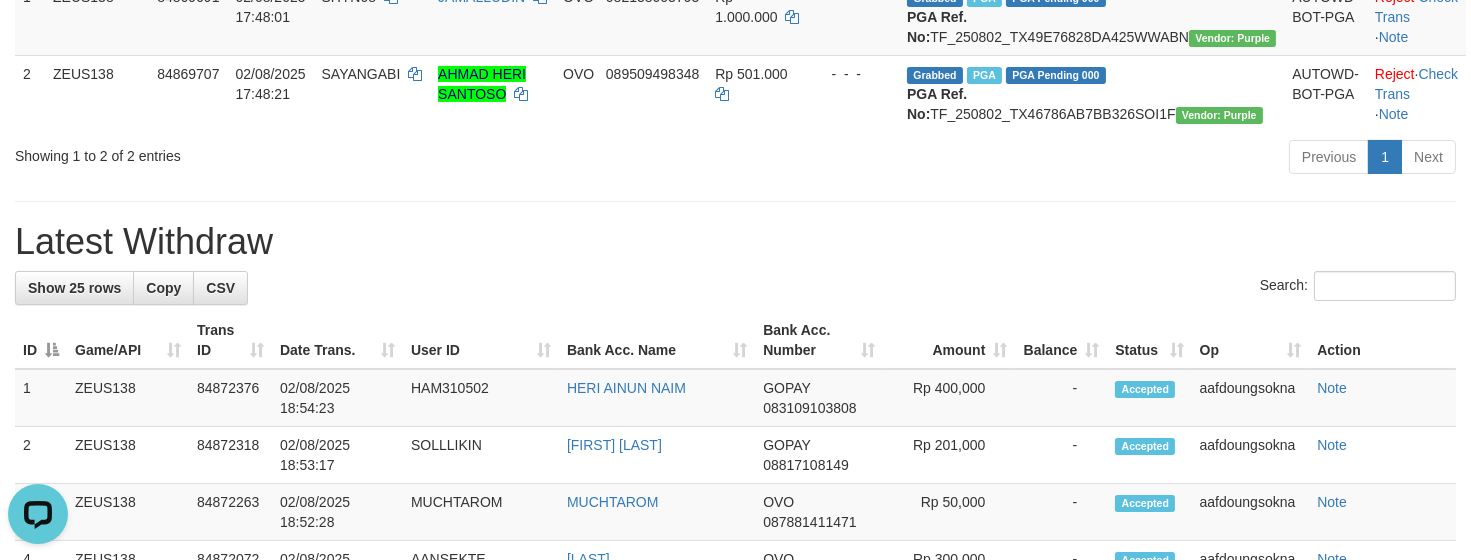 scroll, scrollTop: 0, scrollLeft: 0, axis: both 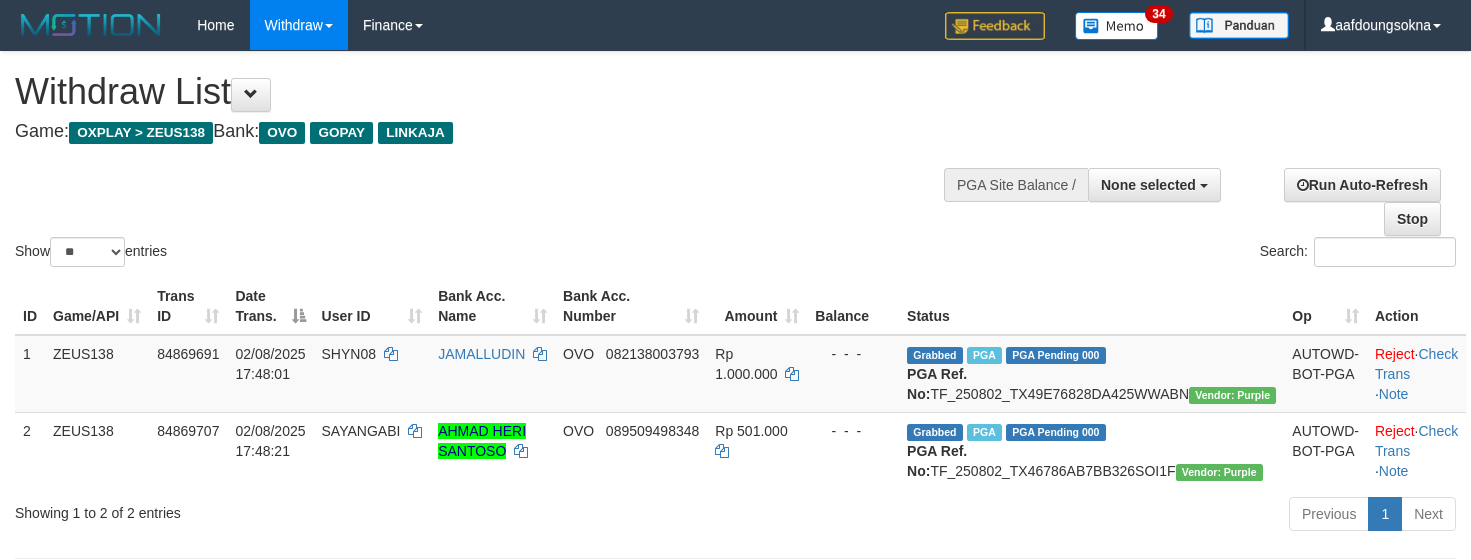 select 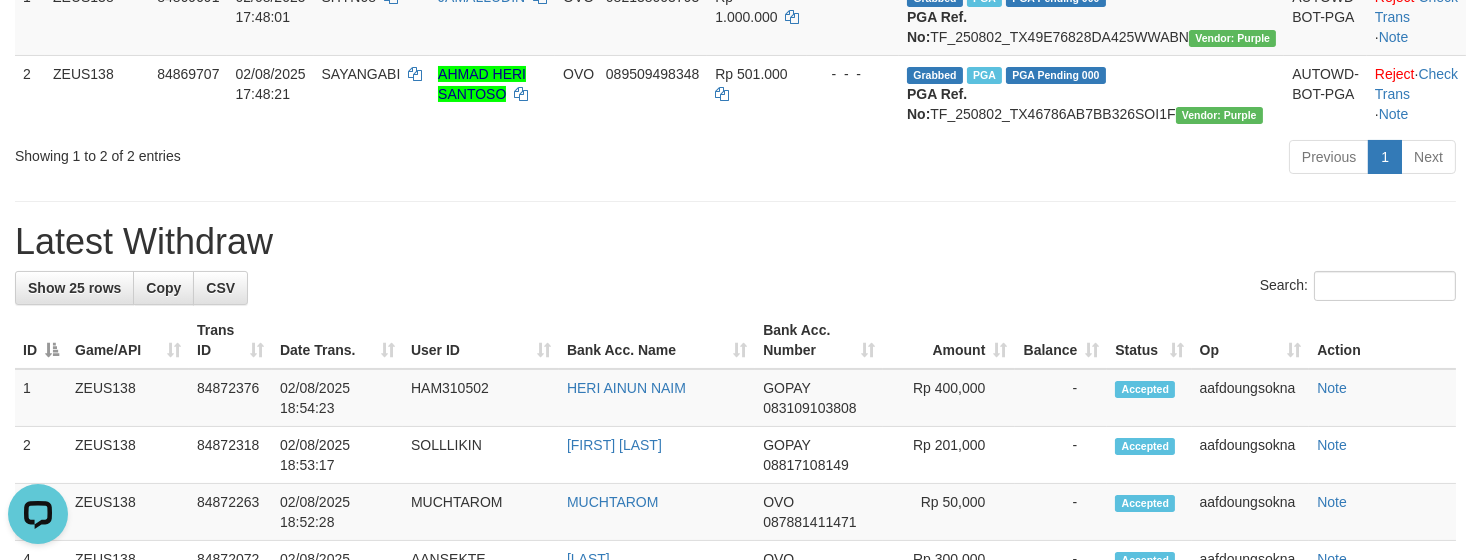 scroll, scrollTop: 0, scrollLeft: 0, axis: both 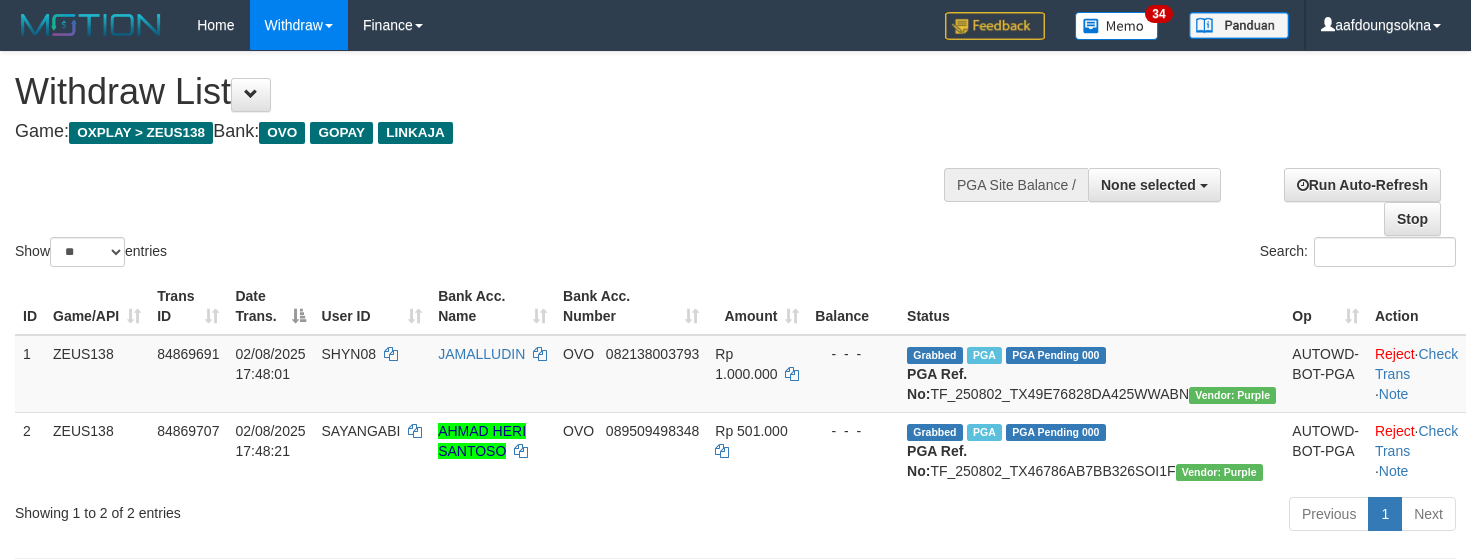 select 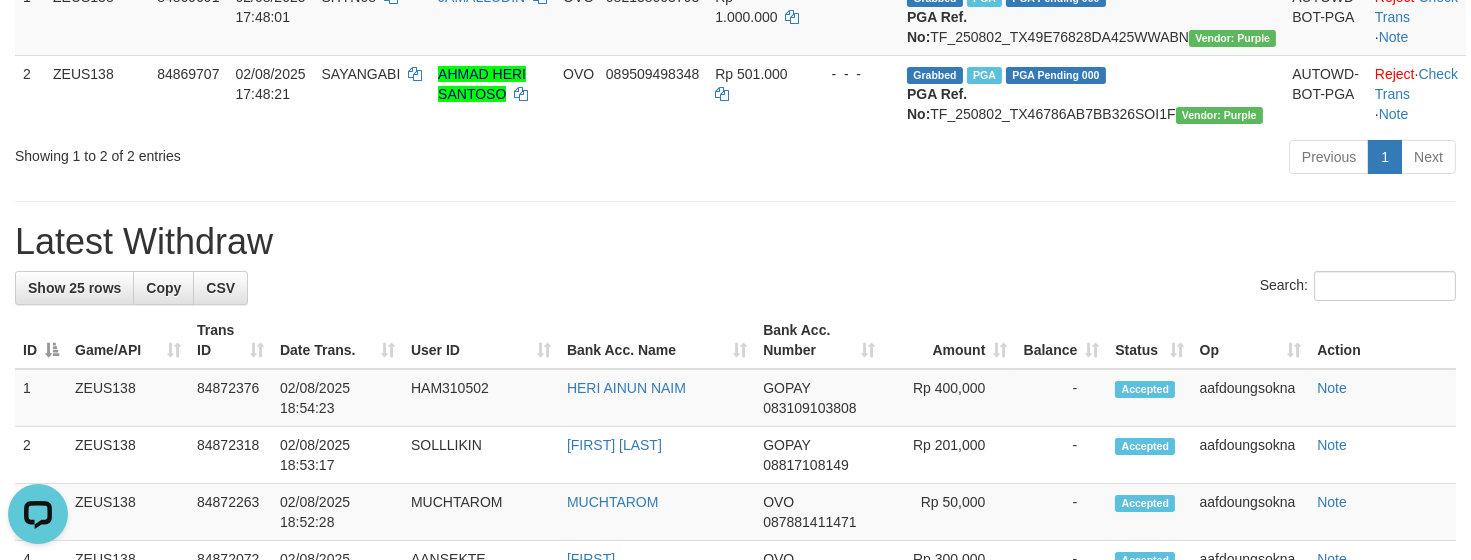 scroll, scrollTop: 0, scrollLeft: 0, axis: both 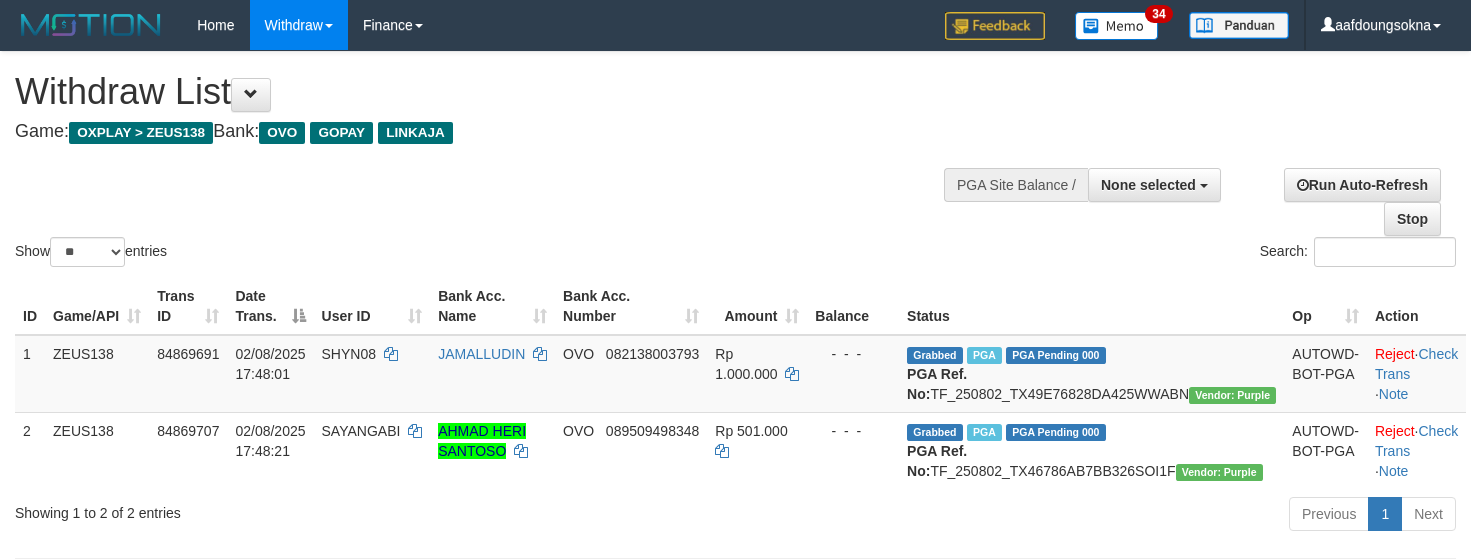 select 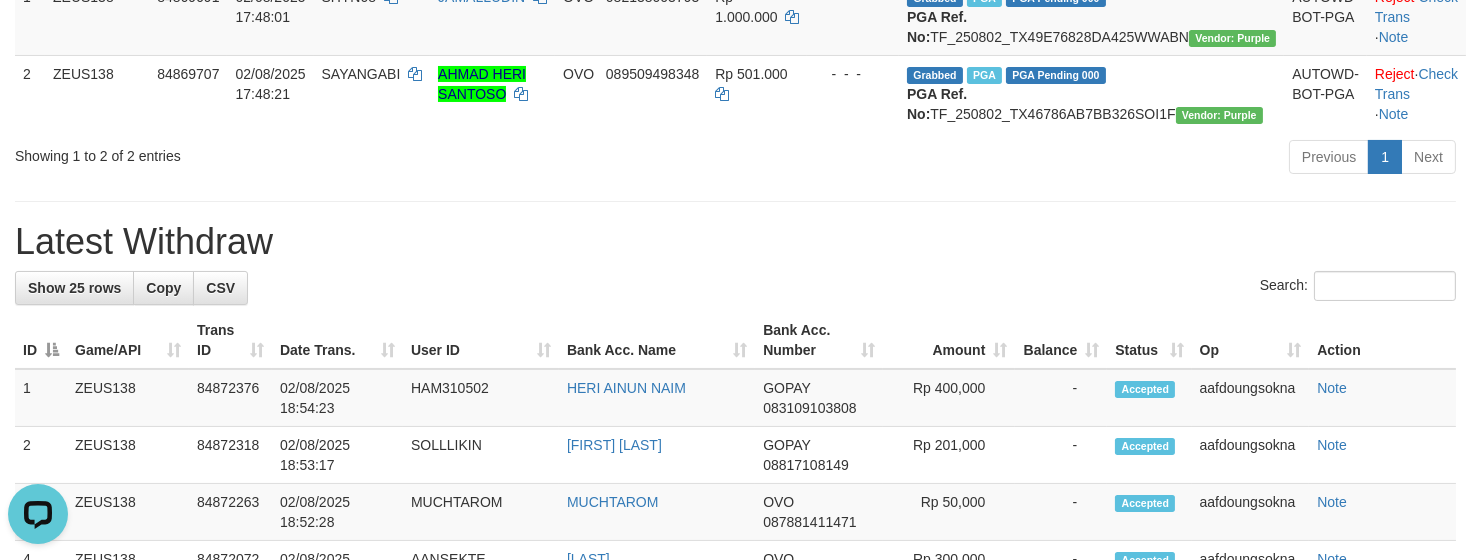 scroll, scrollTop: 0, scrollLeft: 0, axis: both 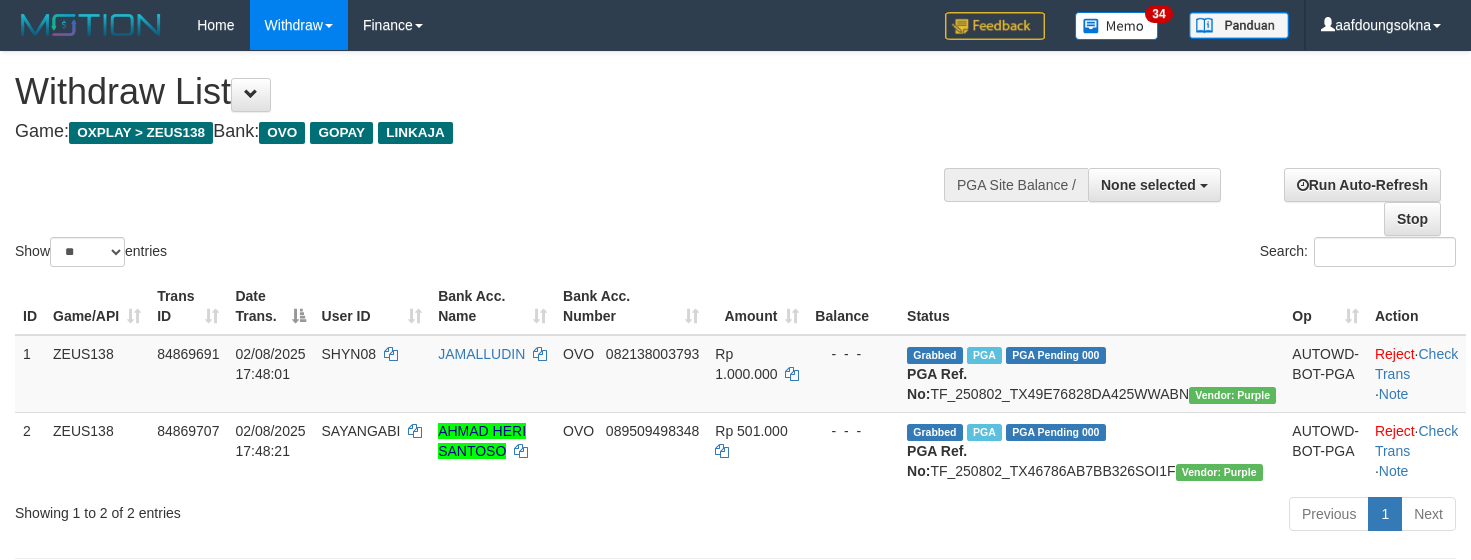 select 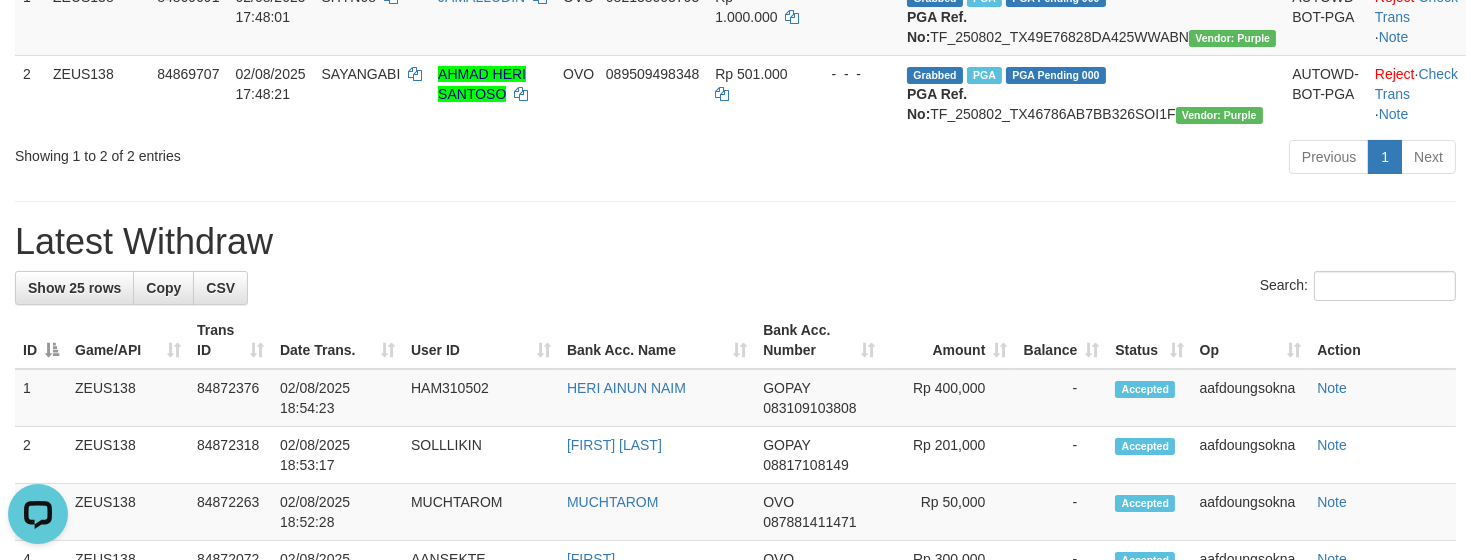 scroll, scrollTop: 0, scrollLeft: 0, axis: both 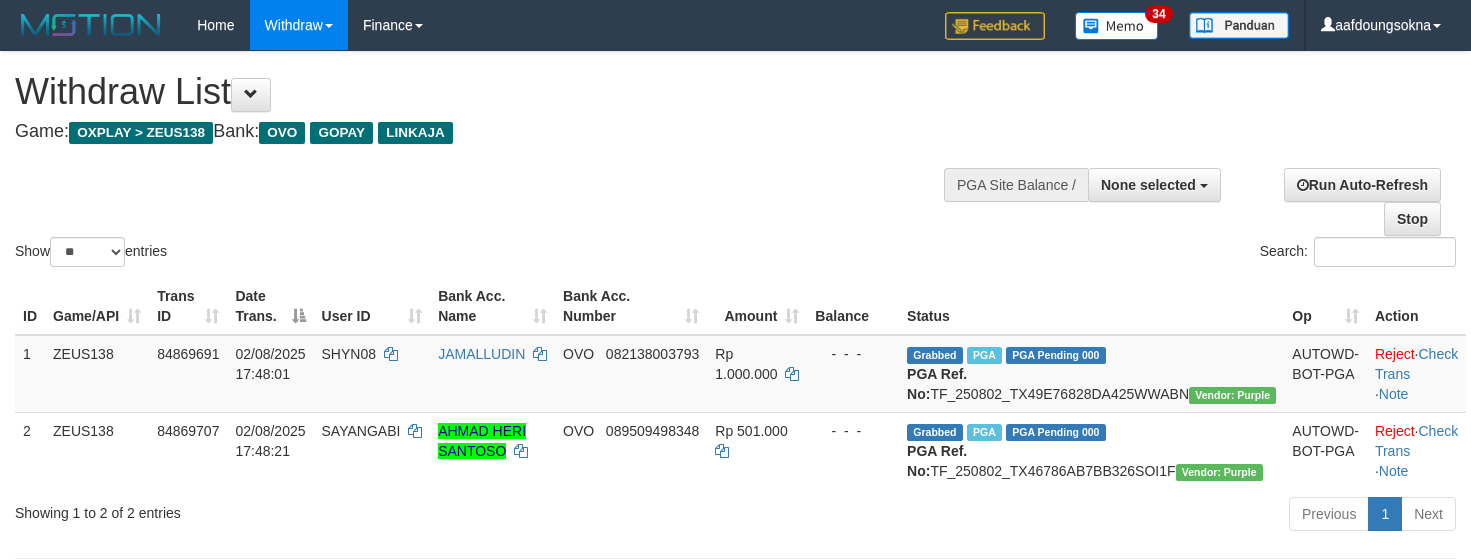 select 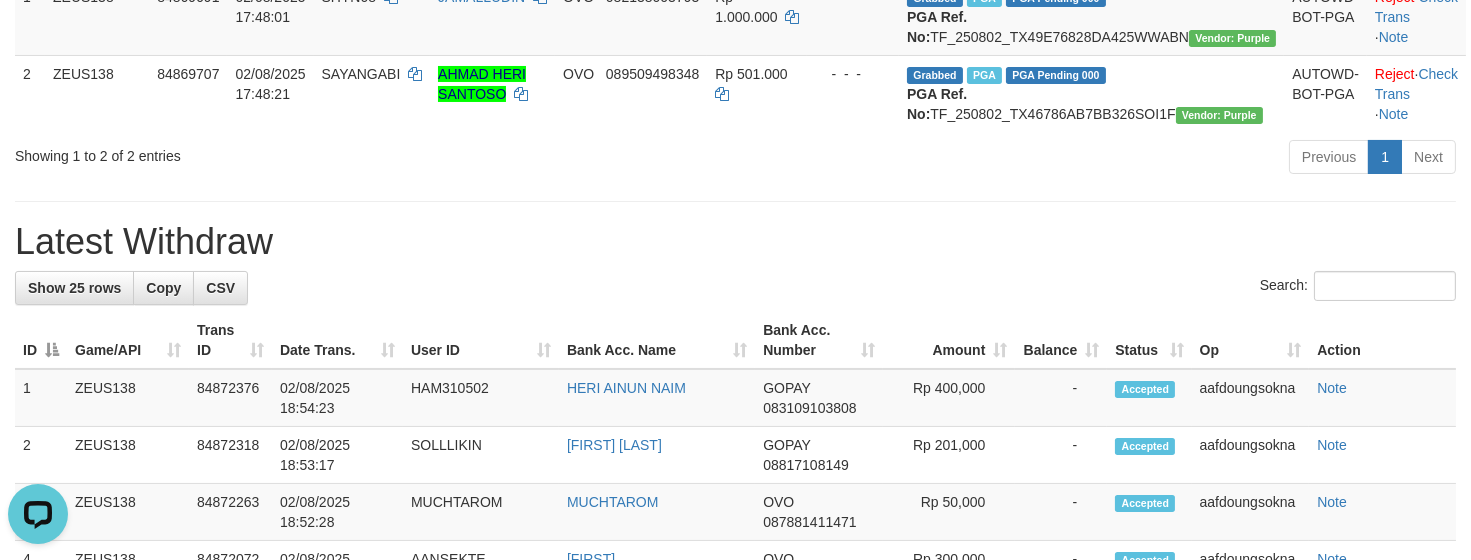 scroll, scrollTop: 0, scrollLeft: 0, axis: both 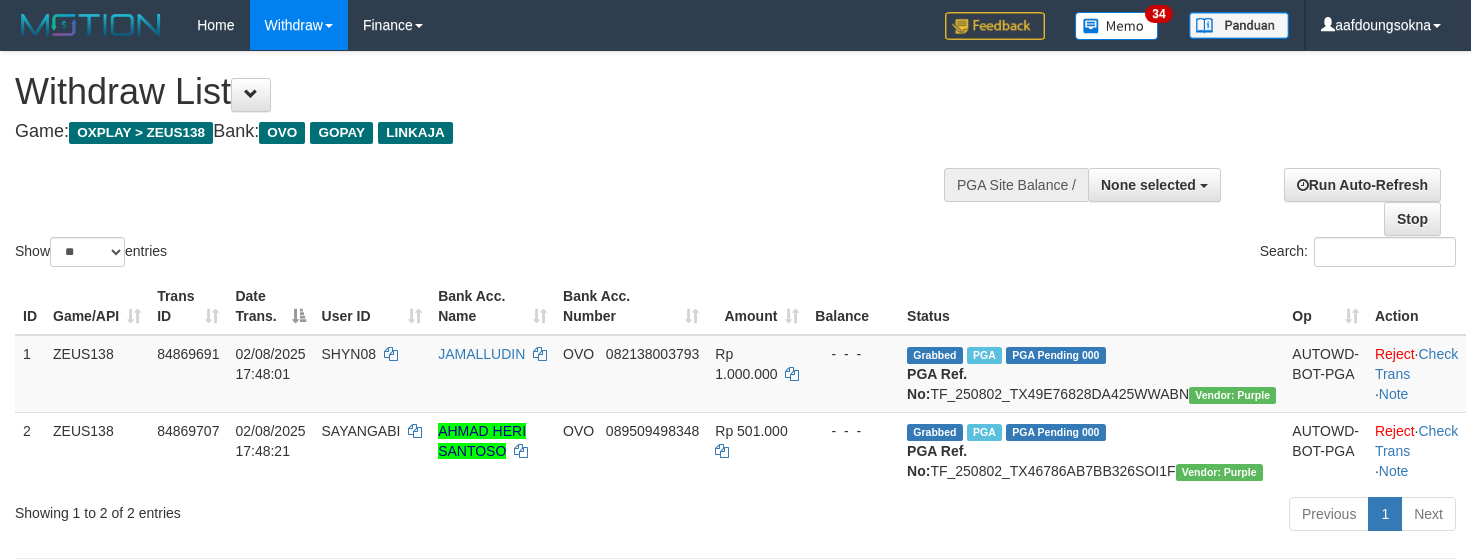 select 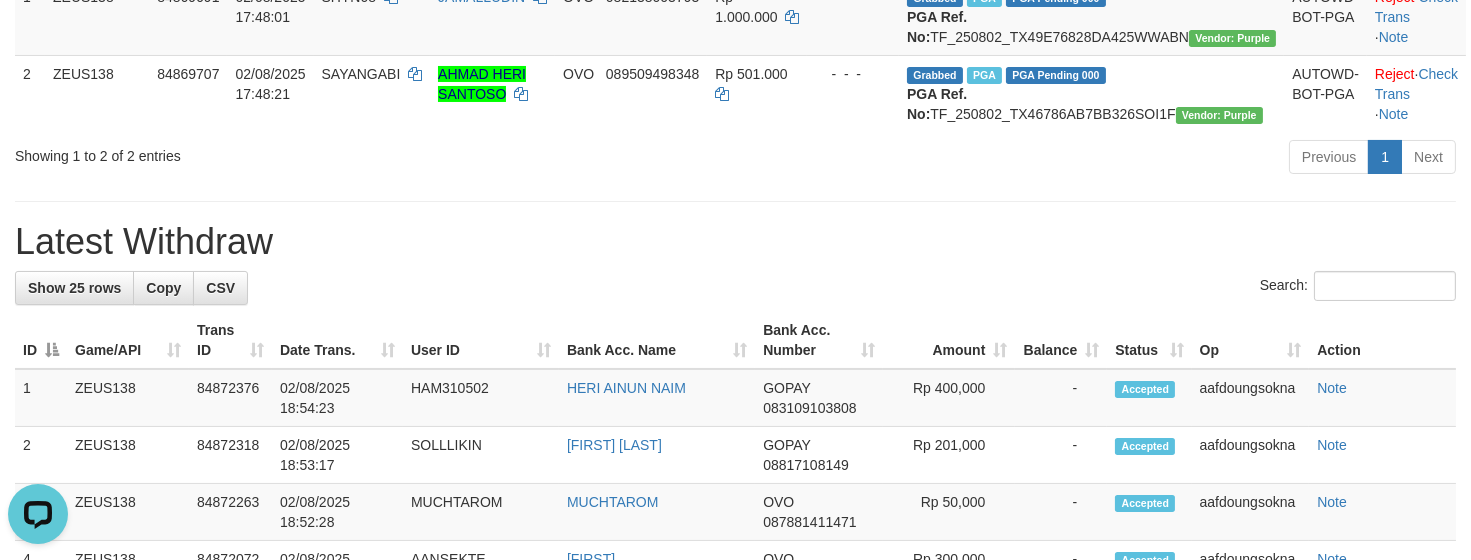 scroll, scrollTop: 0, scrollLeft: 0, axis: both 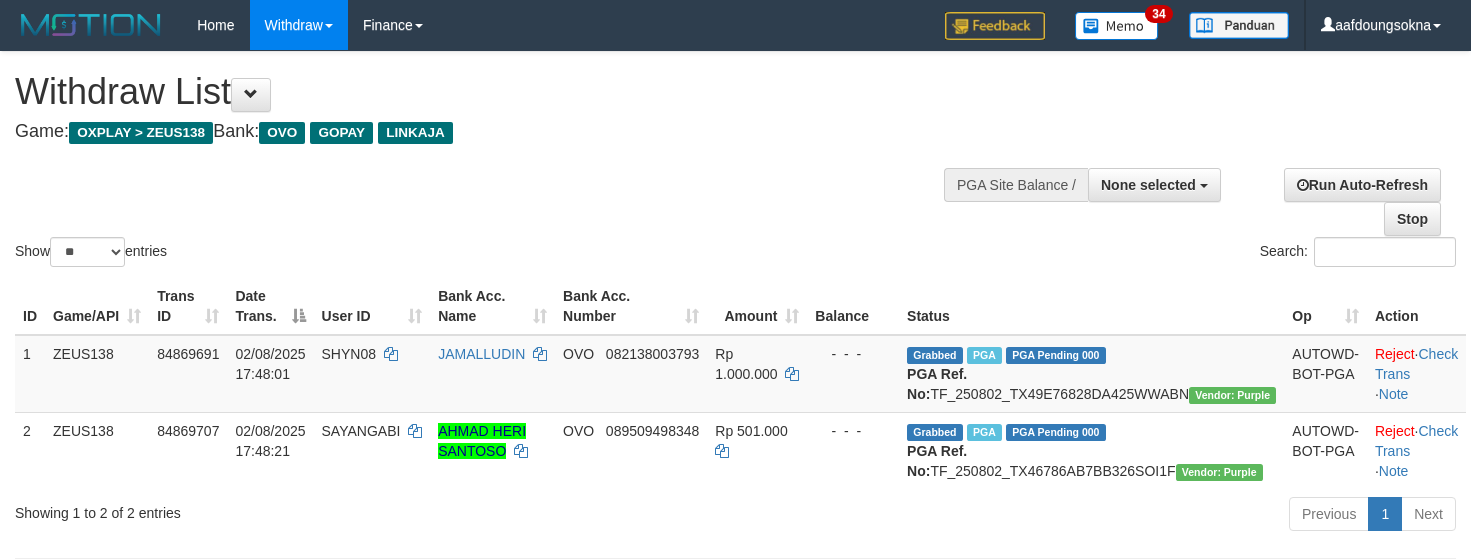 select 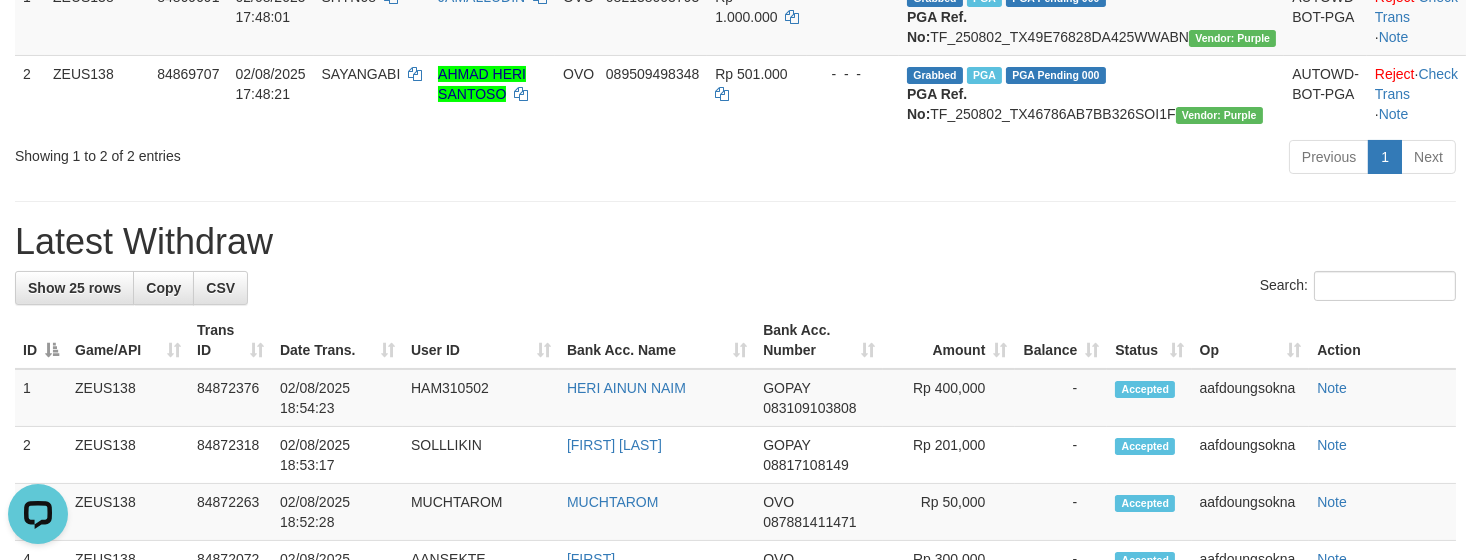 scroll, scrollTop: 0, scrollLeft: 0, axis: both 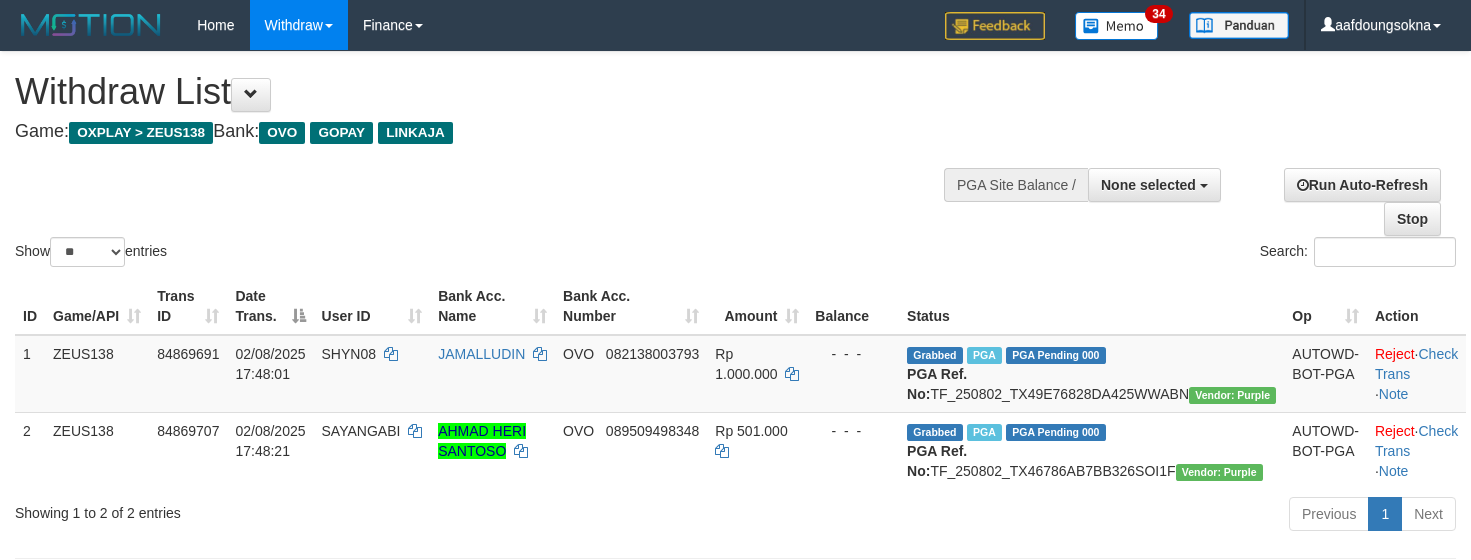 select 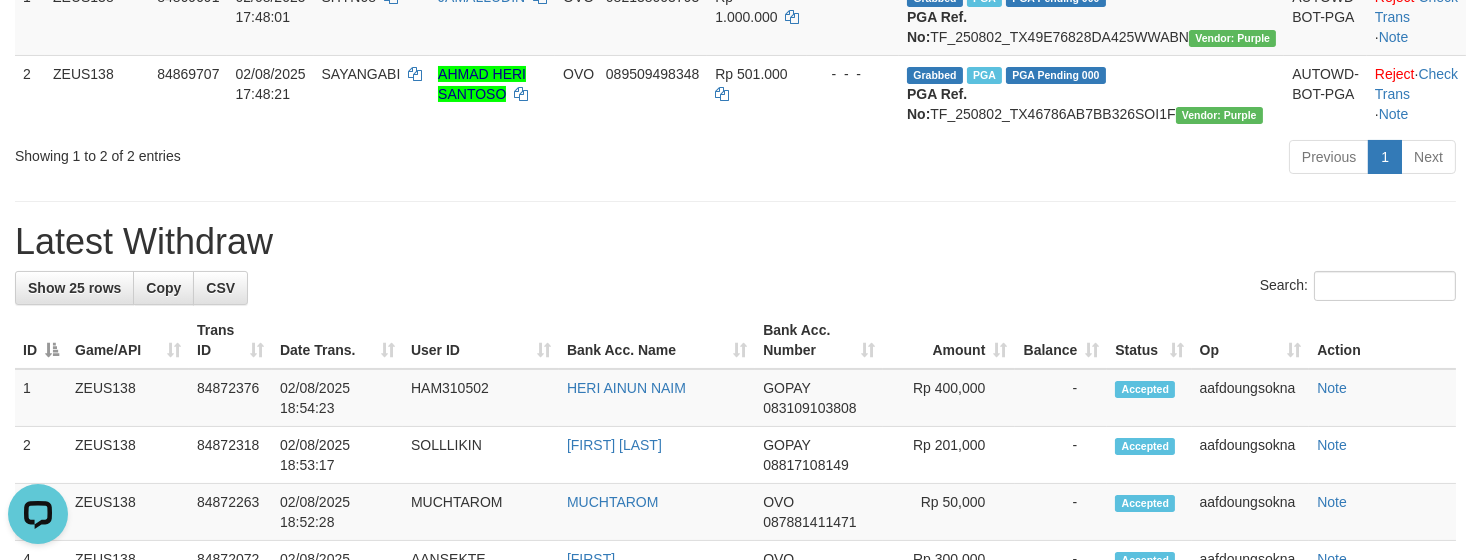 scroll, scrollTop: 0, scrollLeft: 0, axis: both 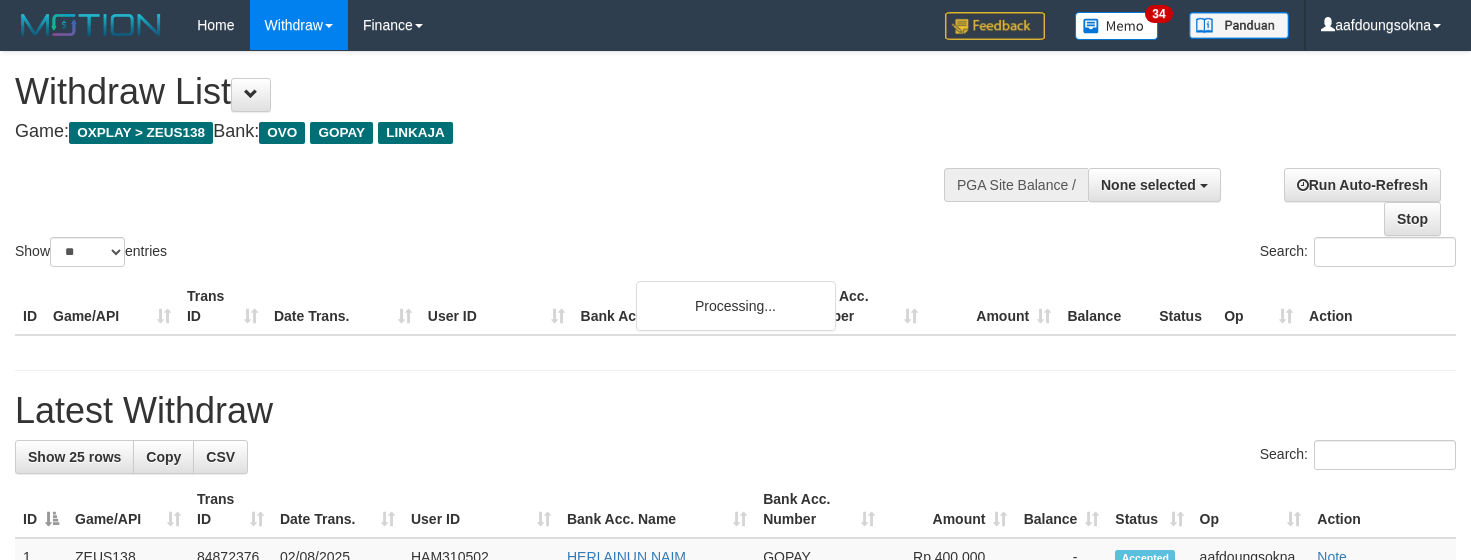 select 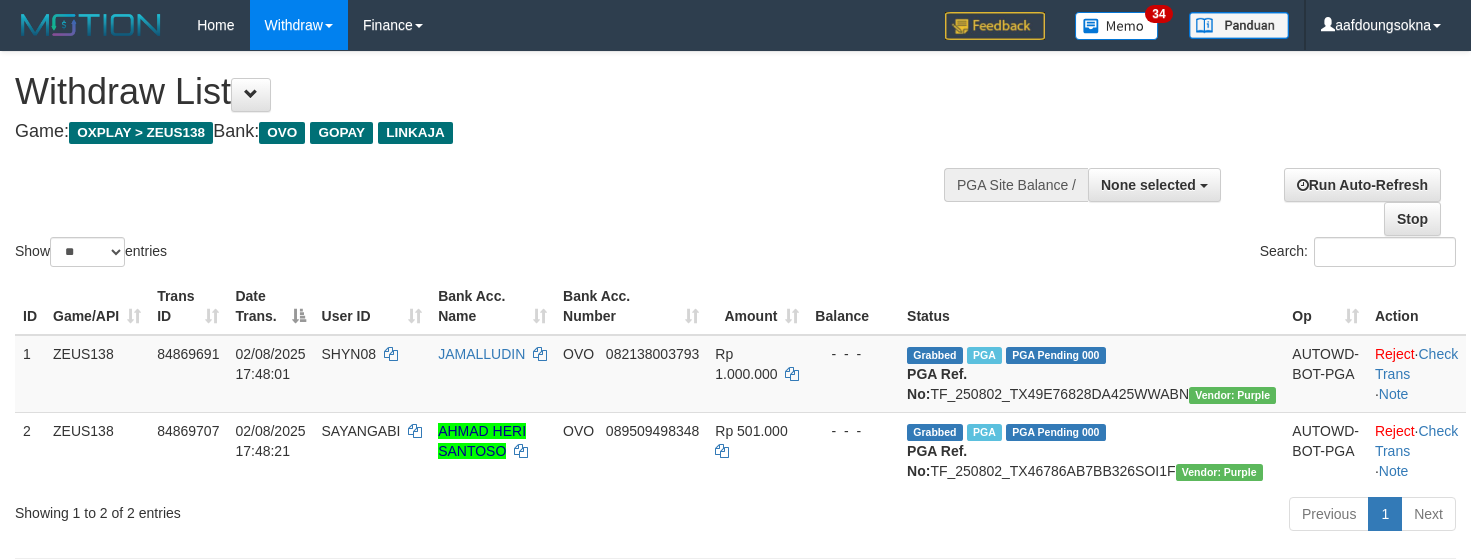 select 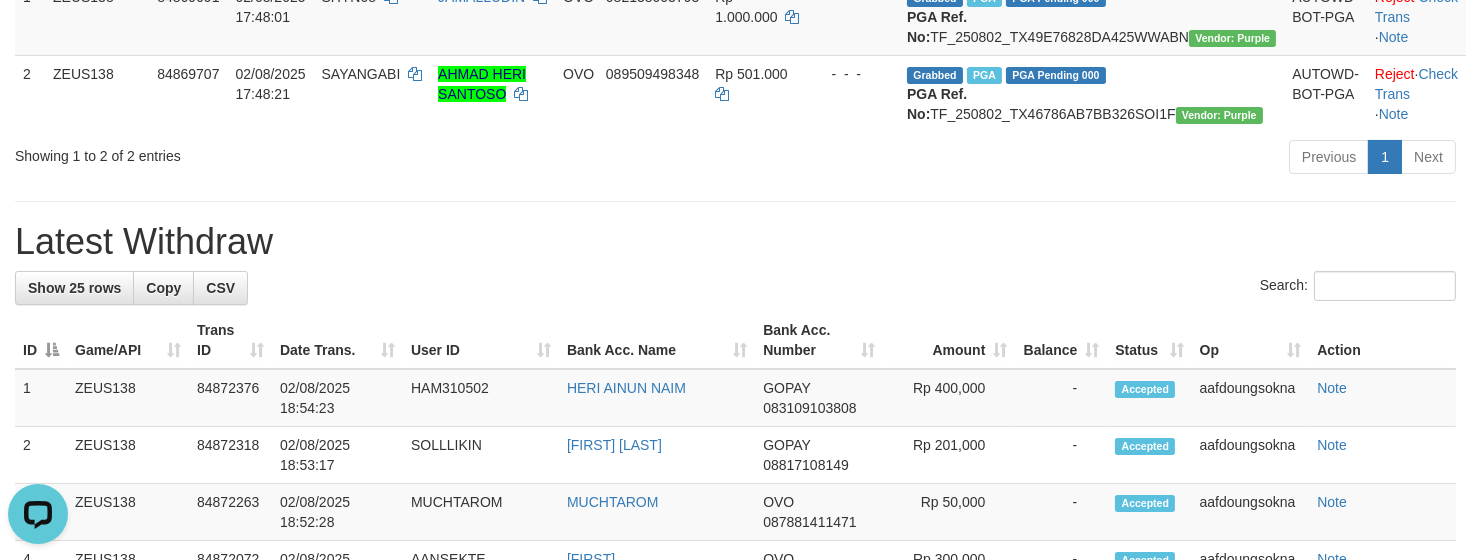 scroll, scrollTop: 0, scrollLeft: 0, axis: both 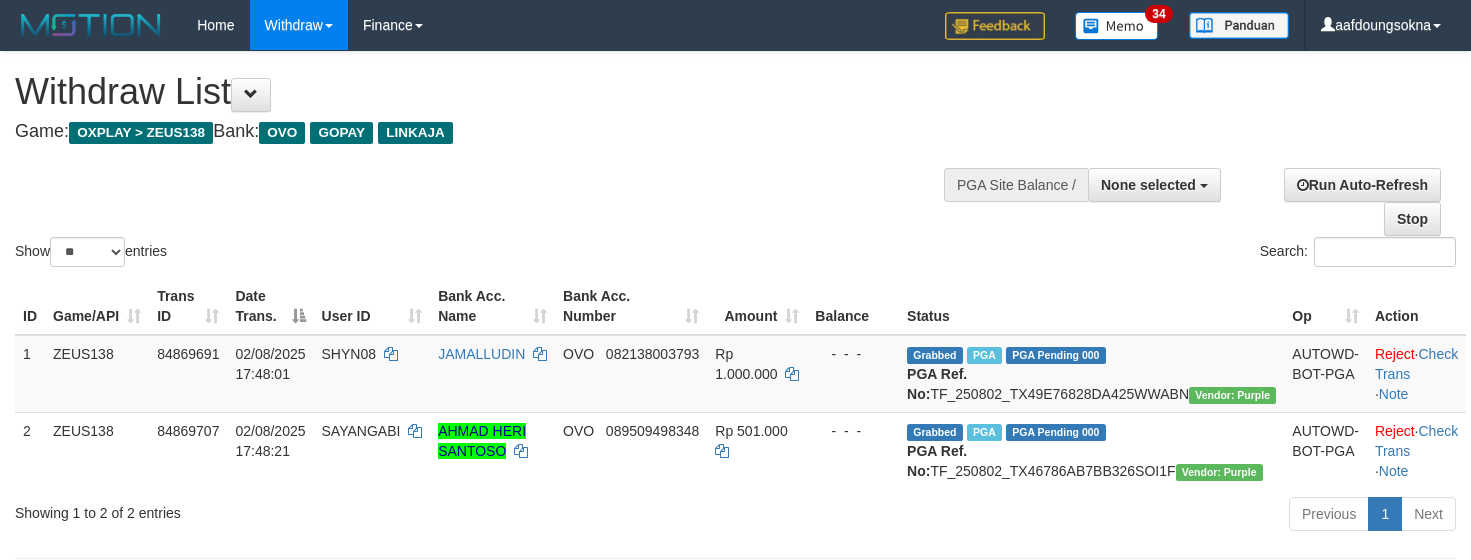 select 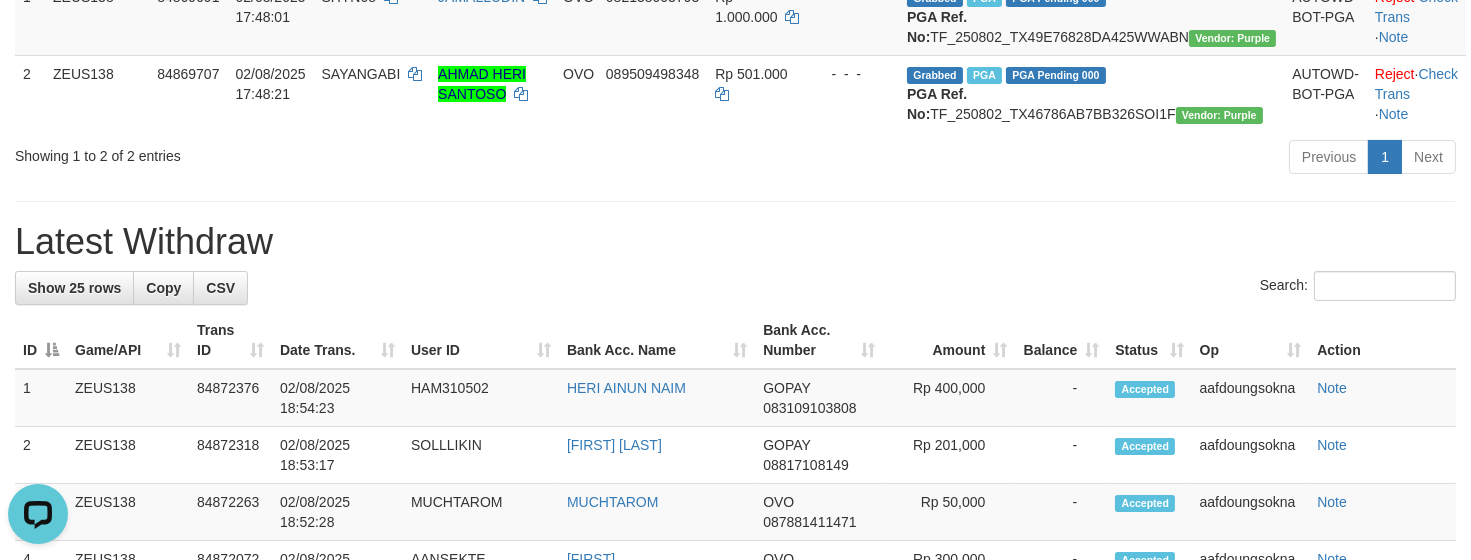 scroll, scrollTop: 0, scrollLeft: 0, axis: both 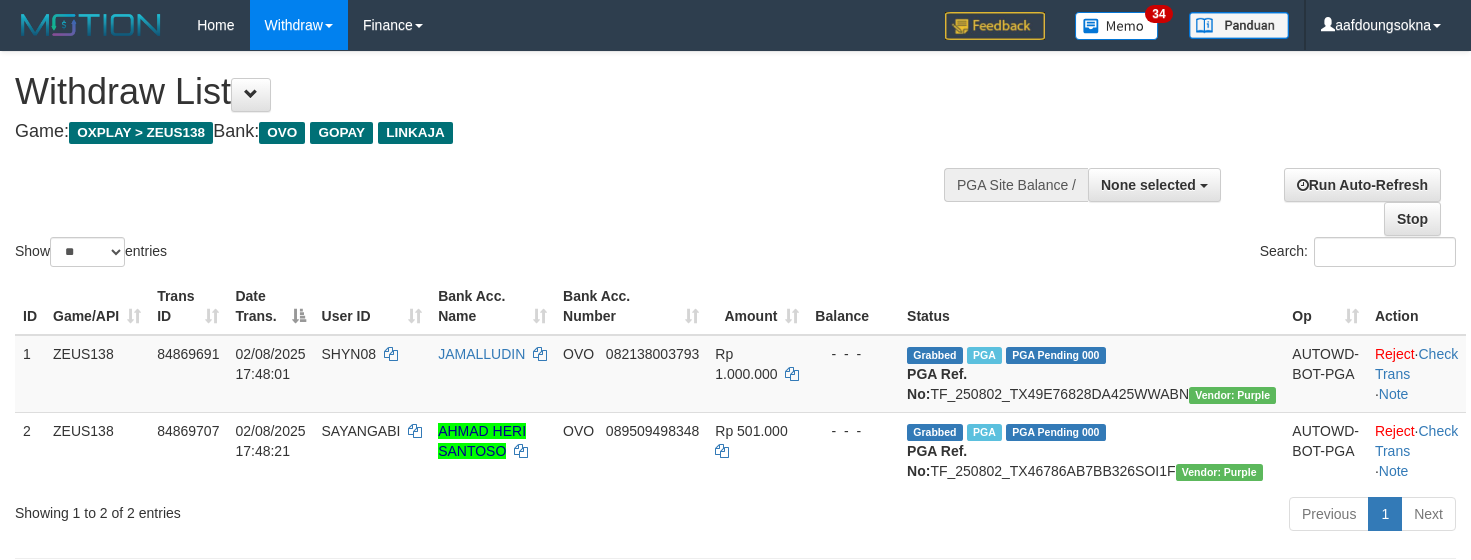 select 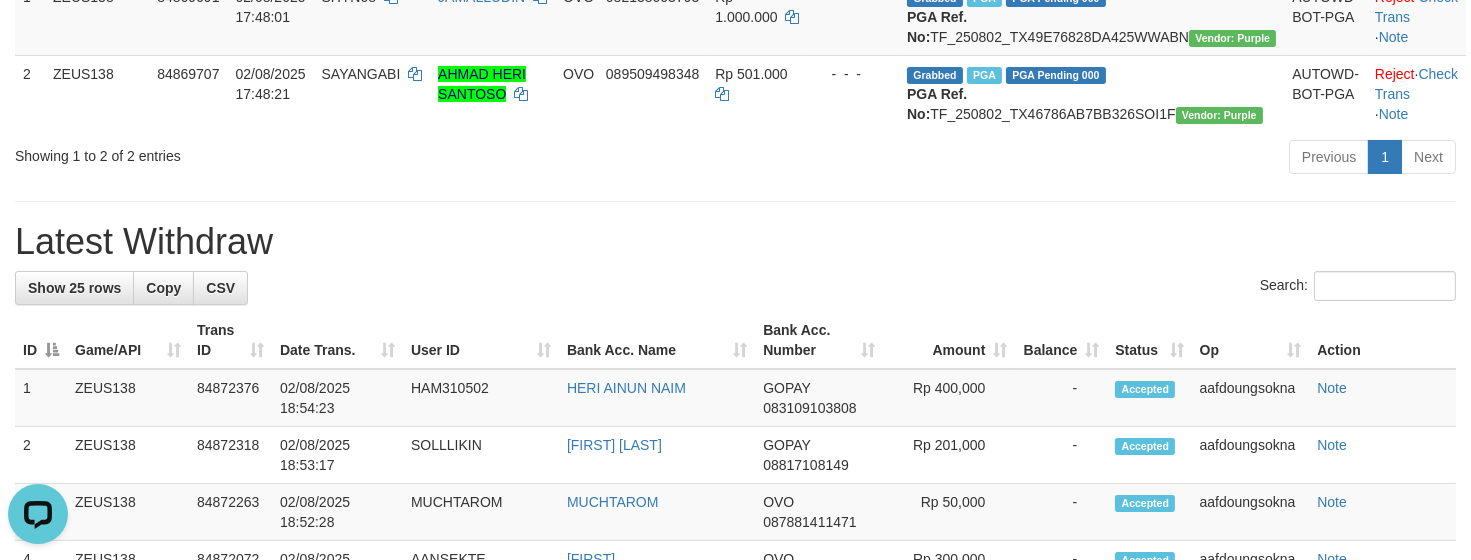 scroll, scrollTop: 0, scrollLeft: 0, axis: both 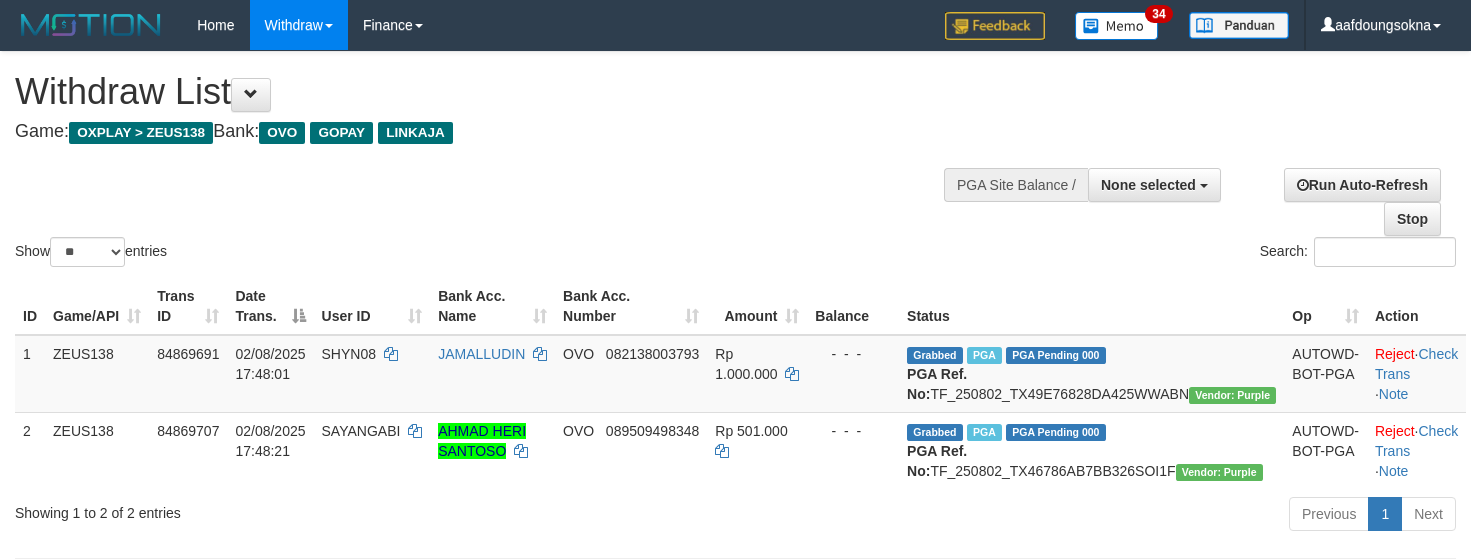 select 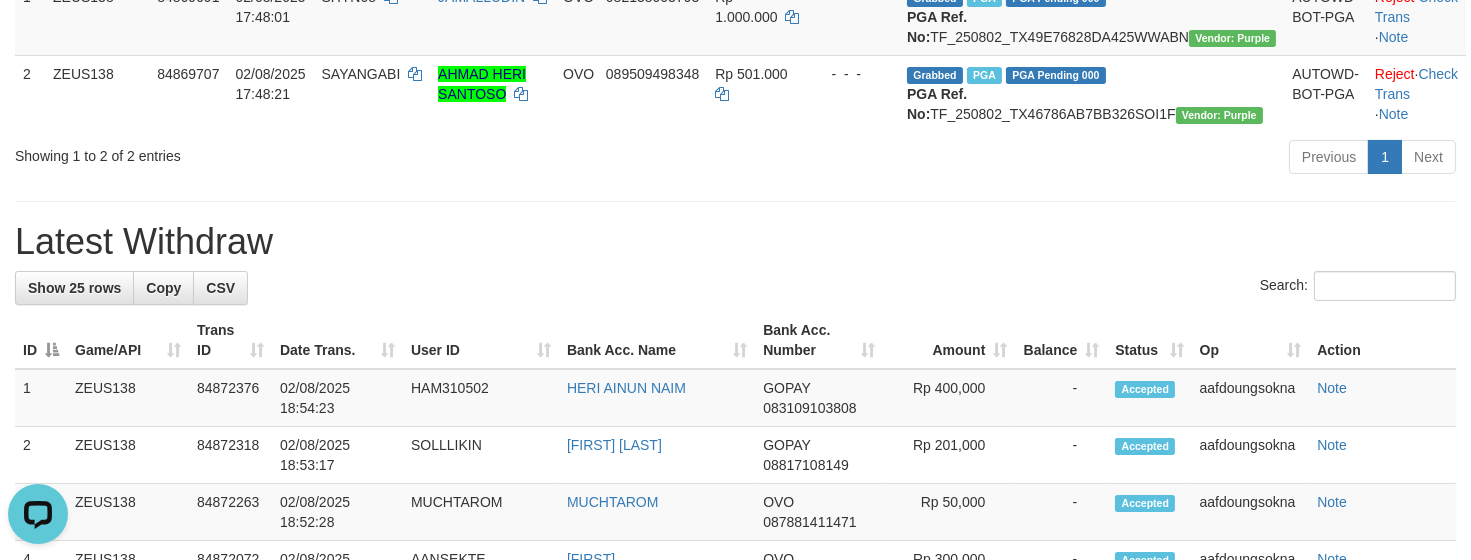 scroll, scrollTop: 0, scrollLeft: 0, axis: both 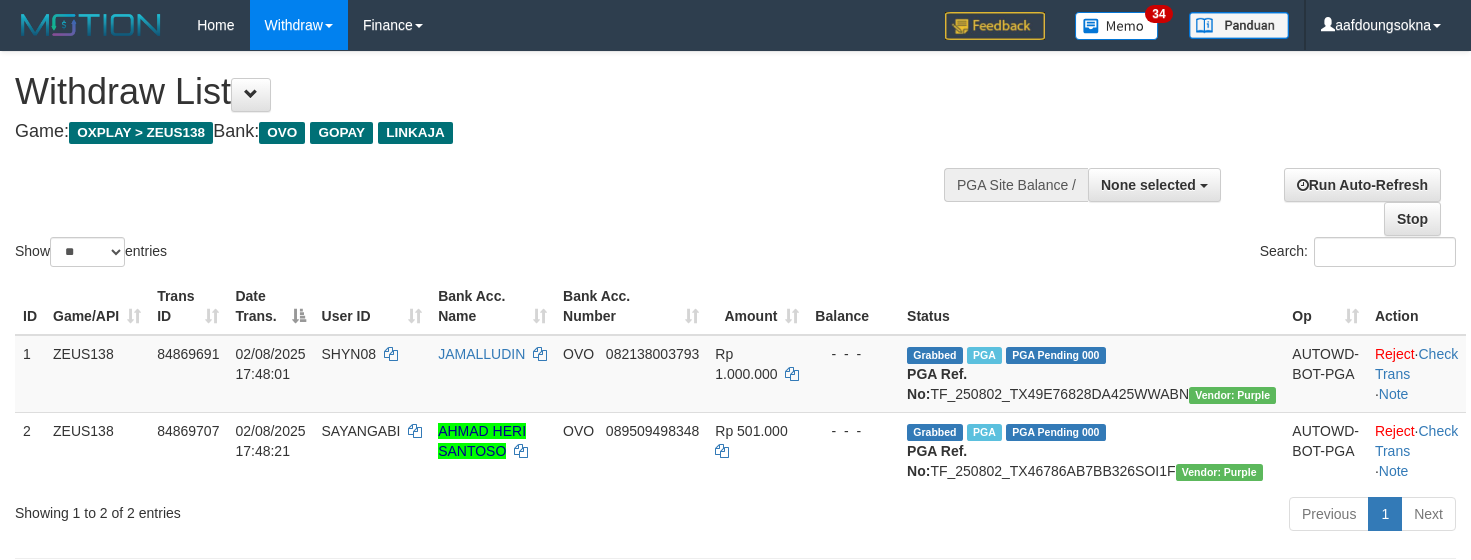 select 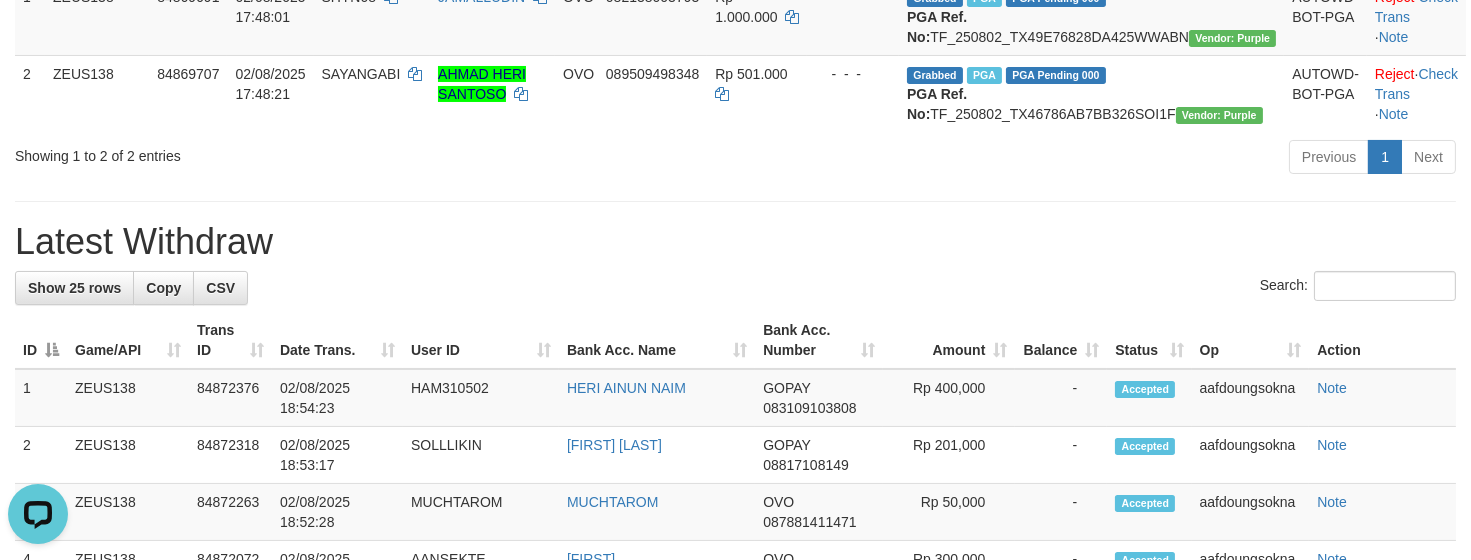 scroll, scrollTop: 0, scrollLeft: 0, axis: both 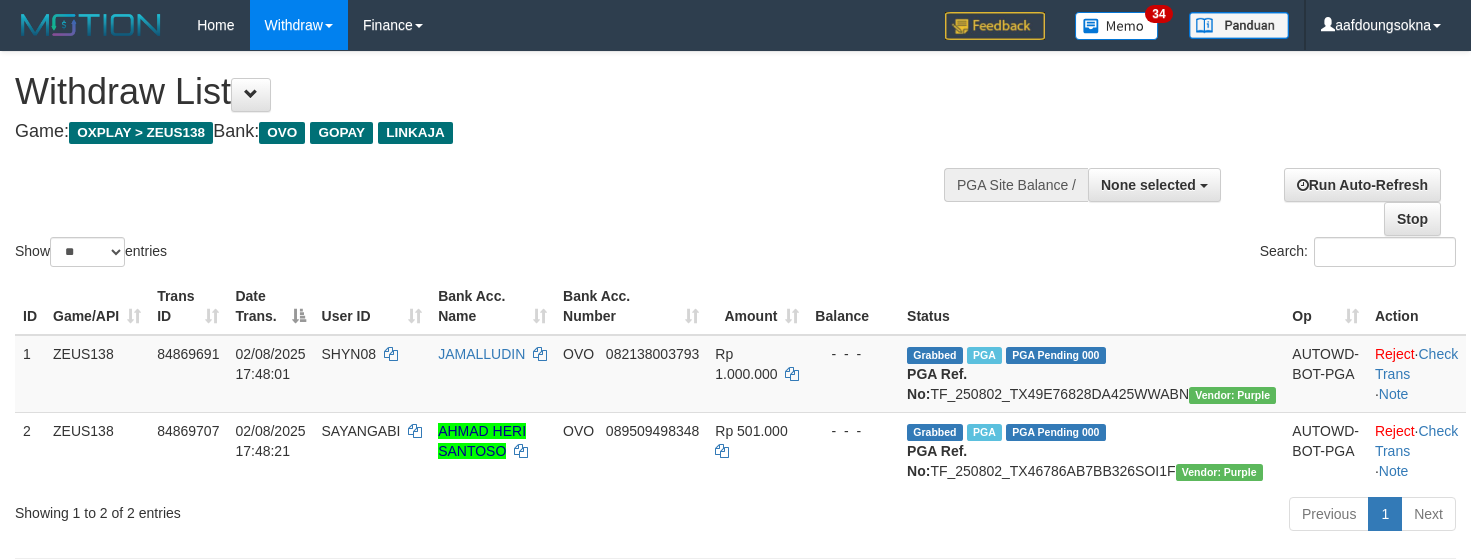 select 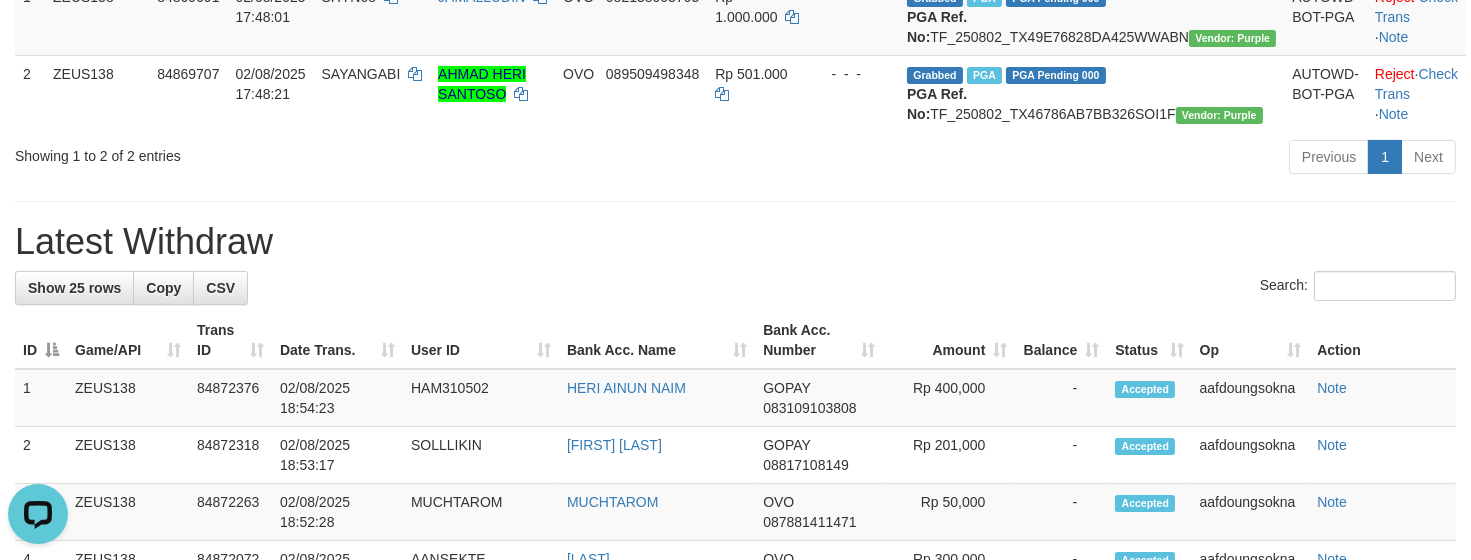 scroll, scrollTop: 0, scrollLeft: 0, axis: both 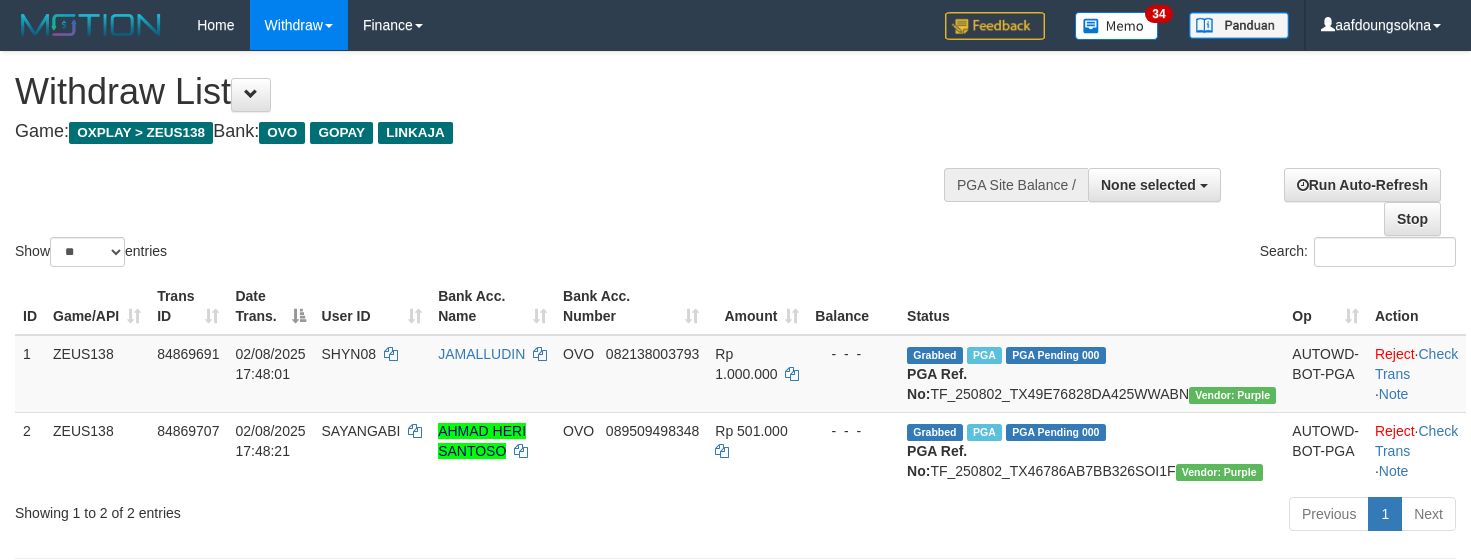 select 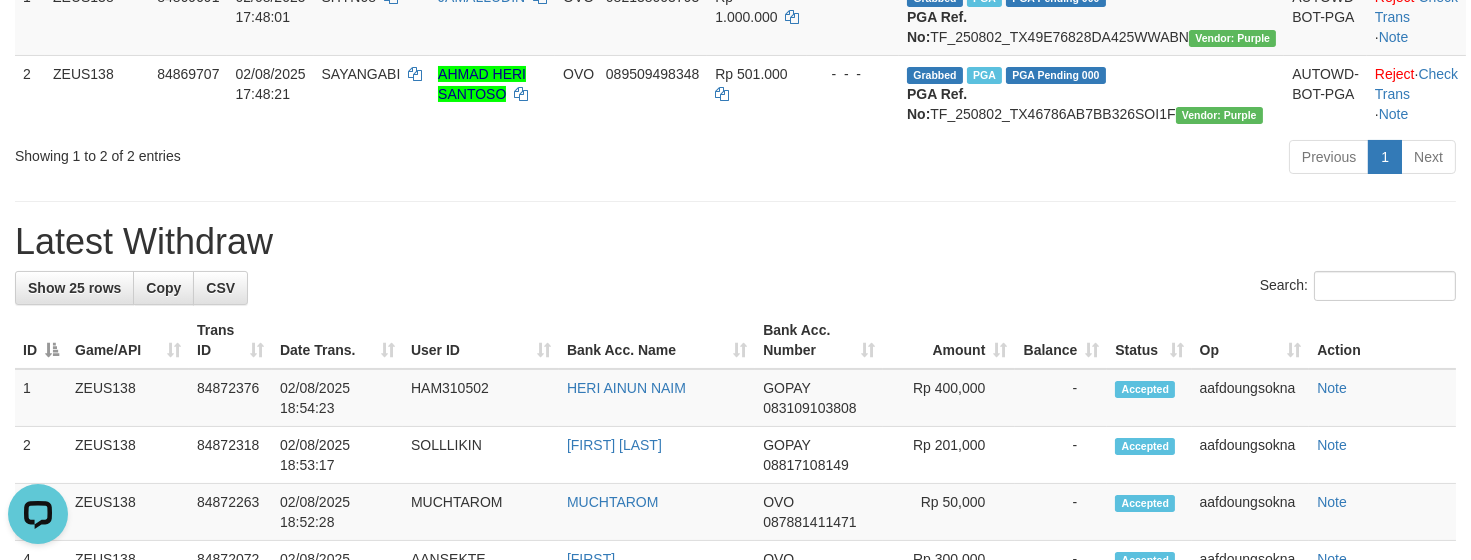 scroll, scrollTop: 0, scrollLeft: 0, axis: both 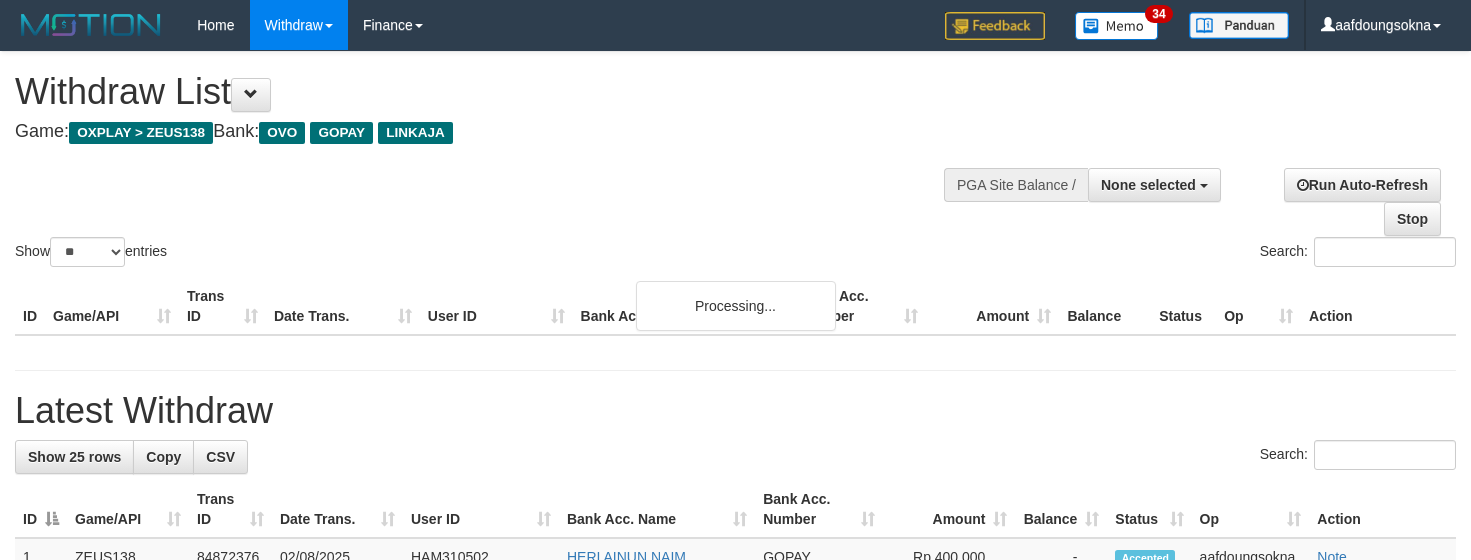 select 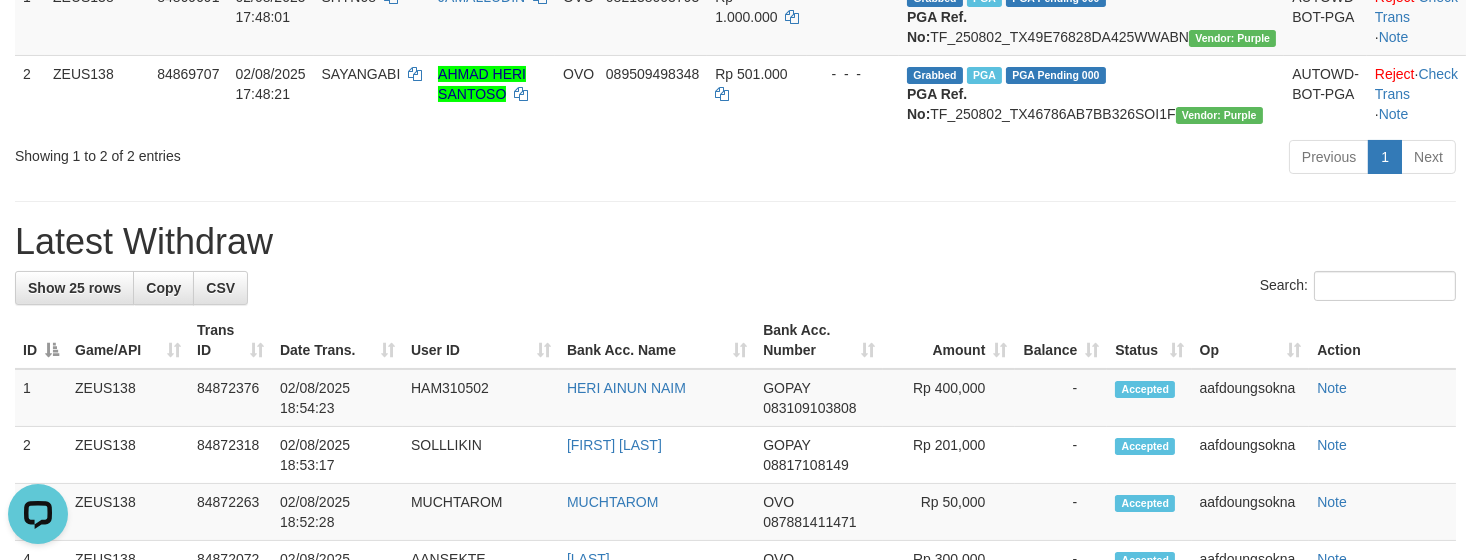 scroll, scrollTop: 0, scrollLeft: 0, axis: both 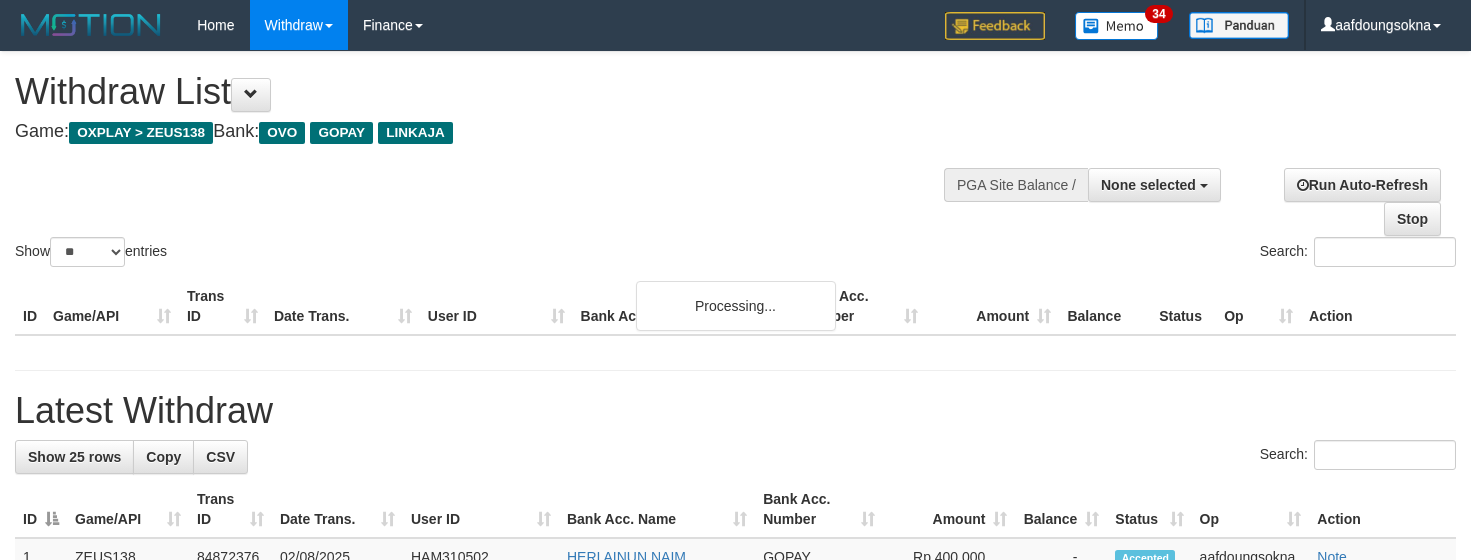 select 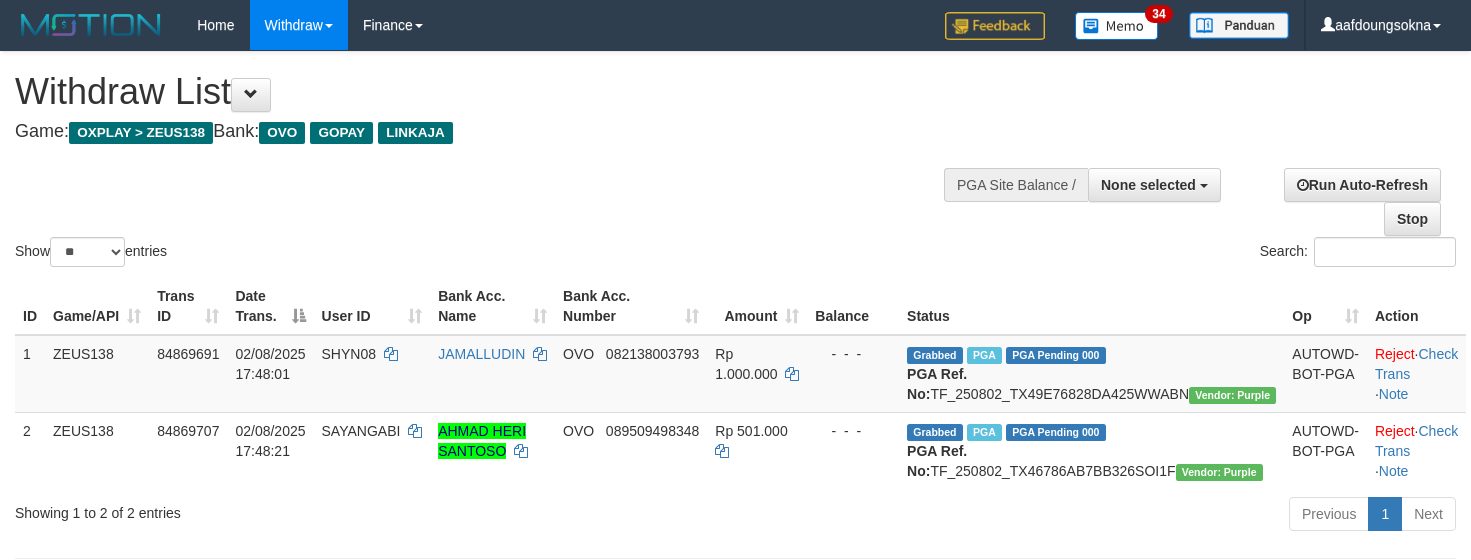 select 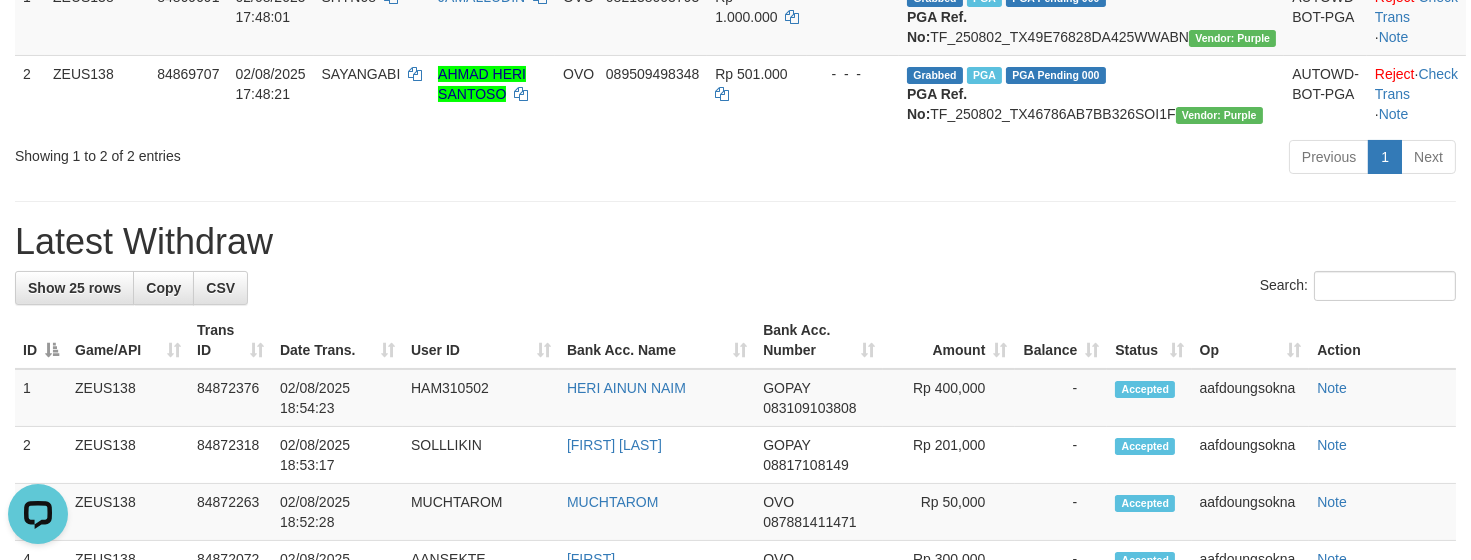 scroll, scrollTop: 0, scrollLeft: 0, axis: both 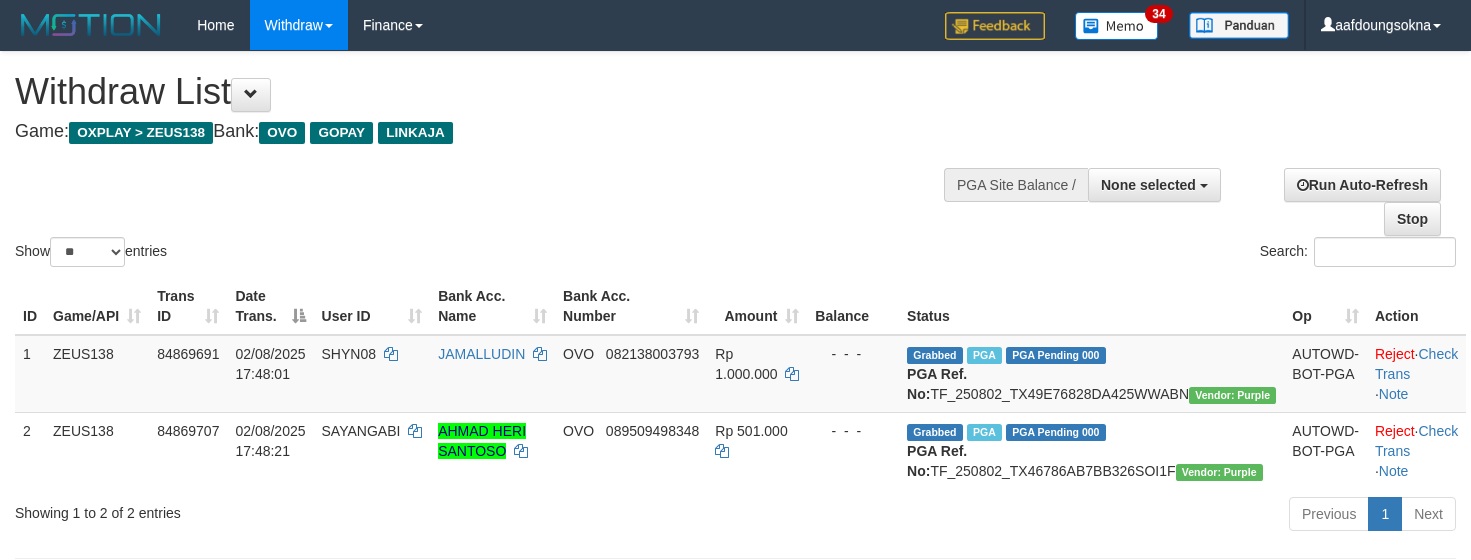 select 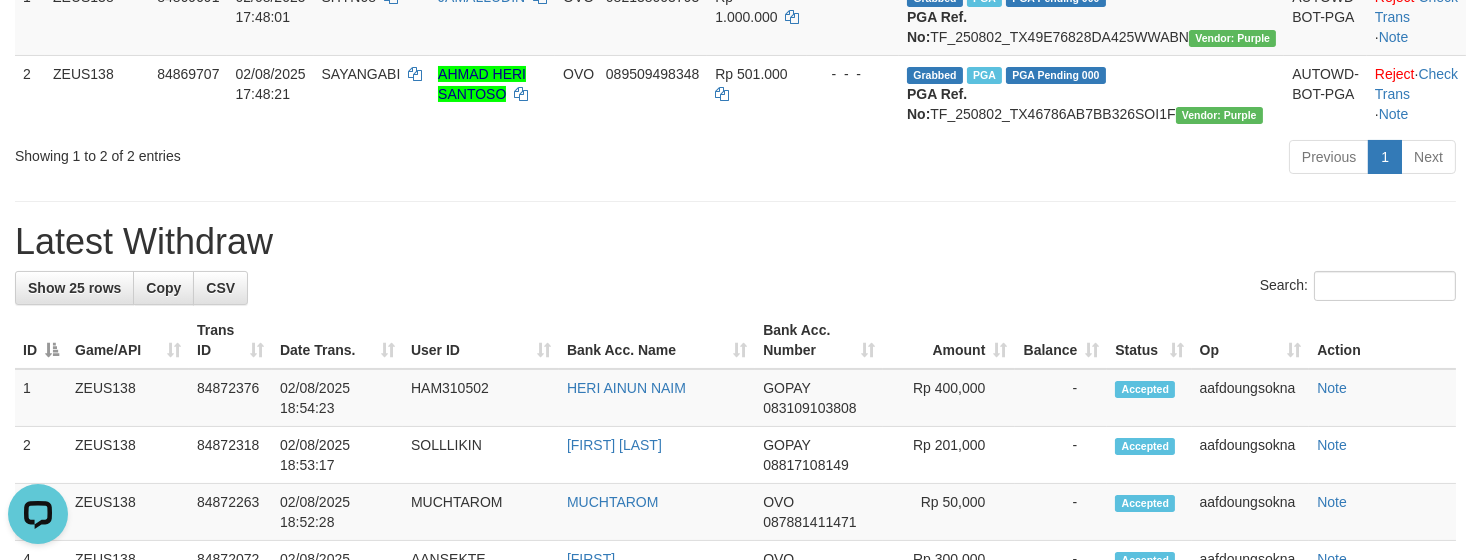 scroll, scrollTop: 0, scrollLeft: 0, axis: both 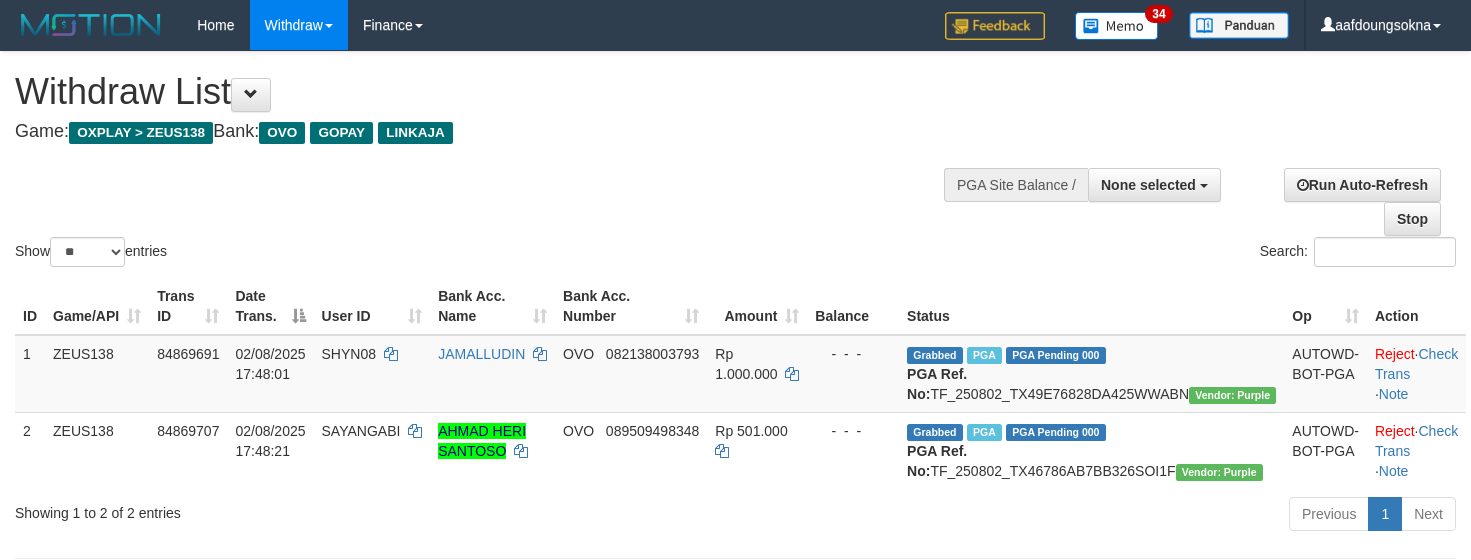 select 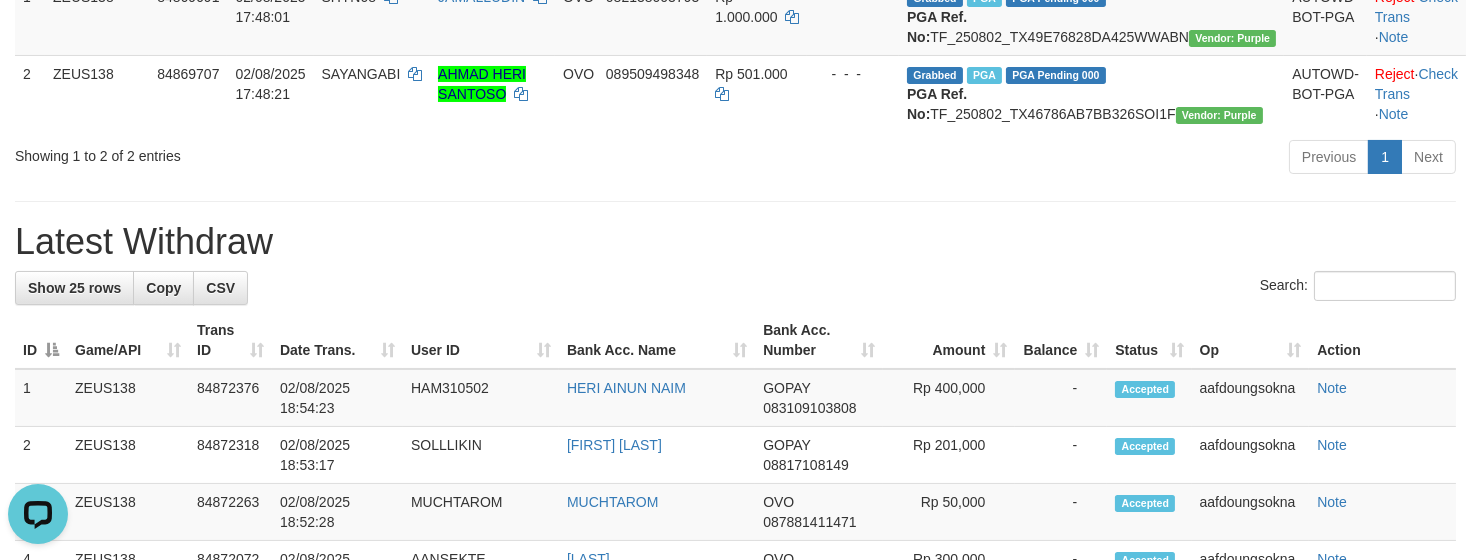 scroll, scrollTop: 0, scrollLeft: 0, axis: both 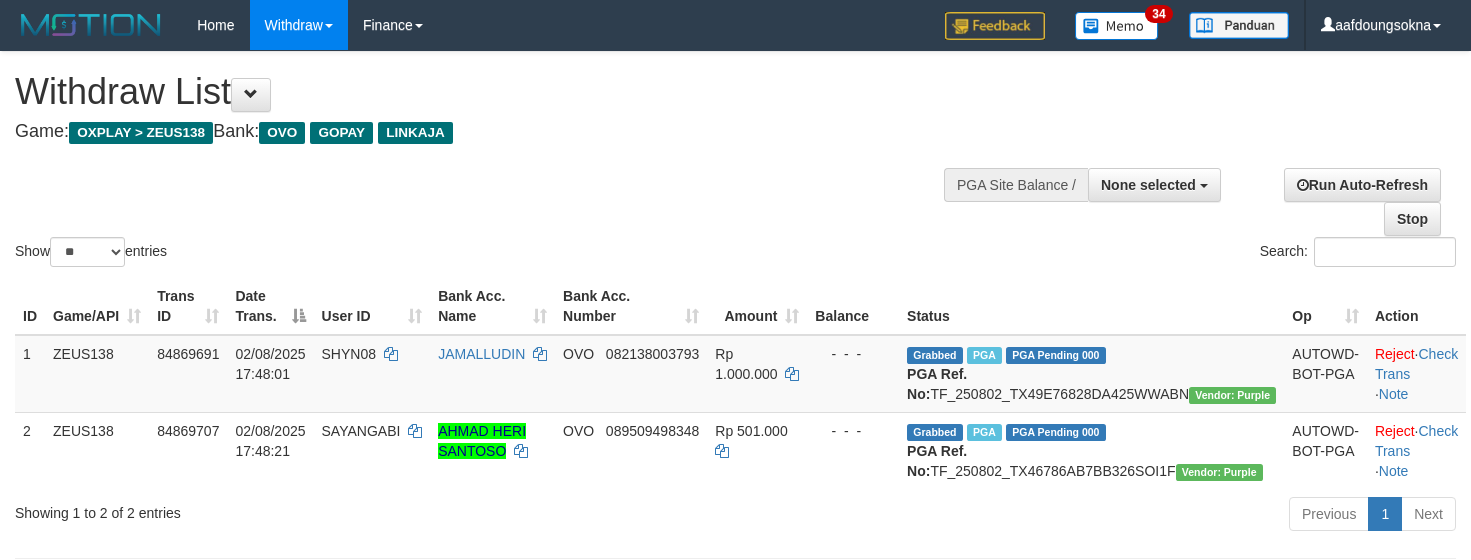 select 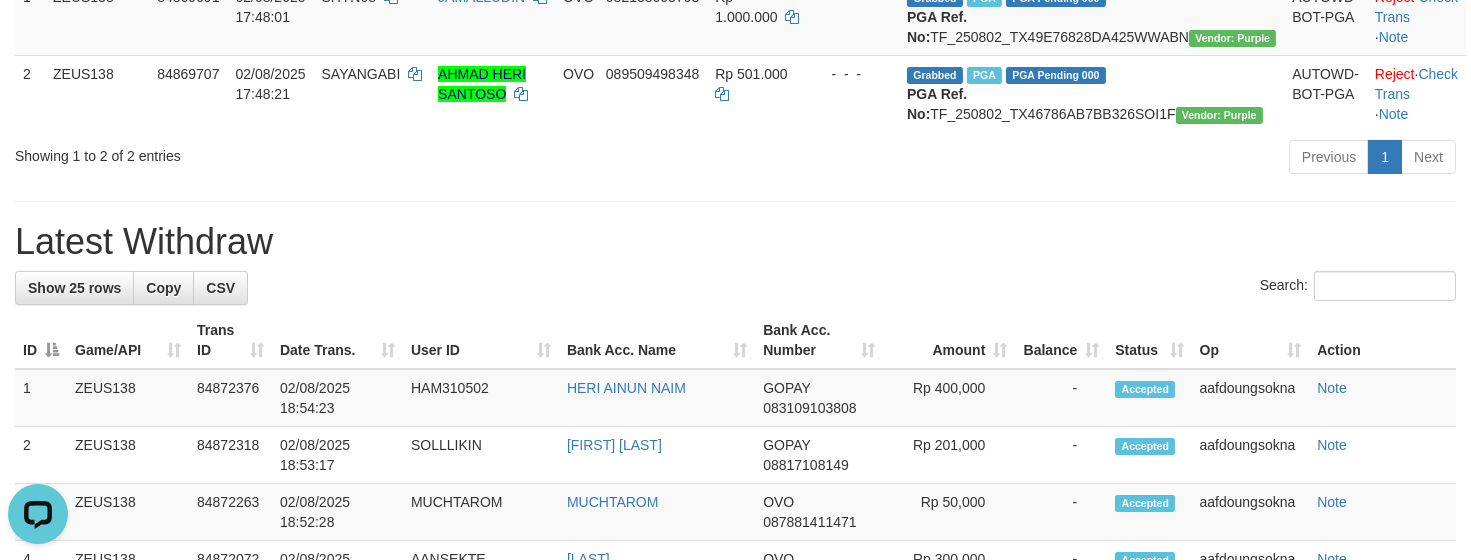 scroll, scrollTop: 0, scrollLeft: 0, axis: both 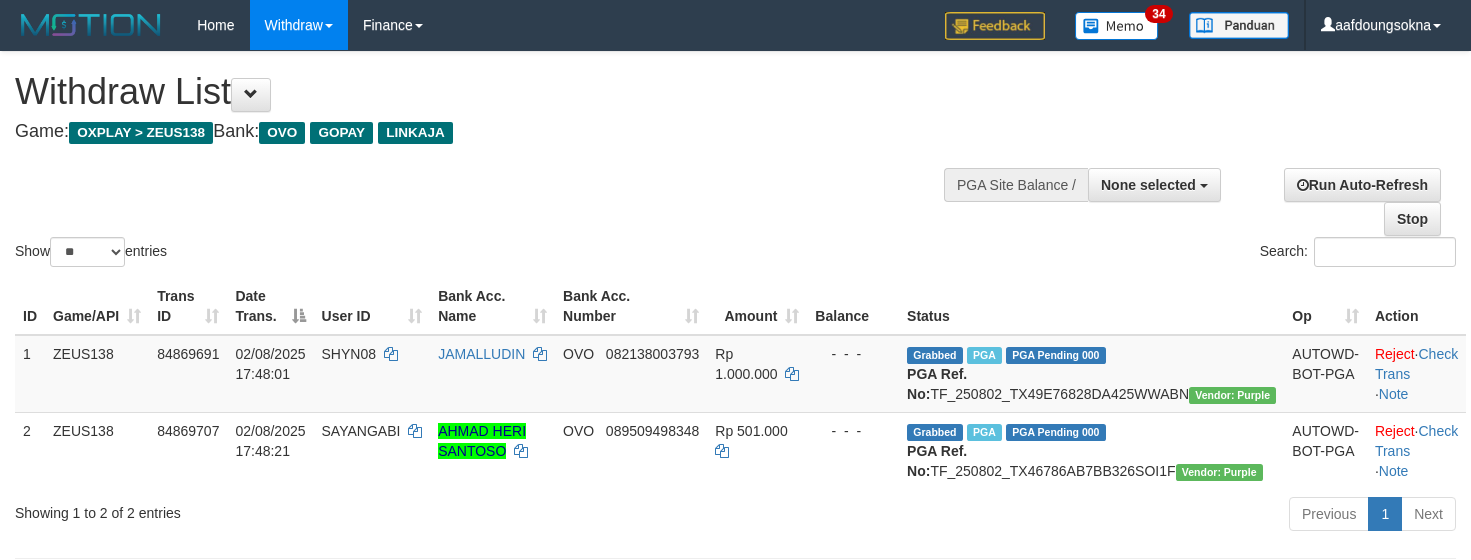 select 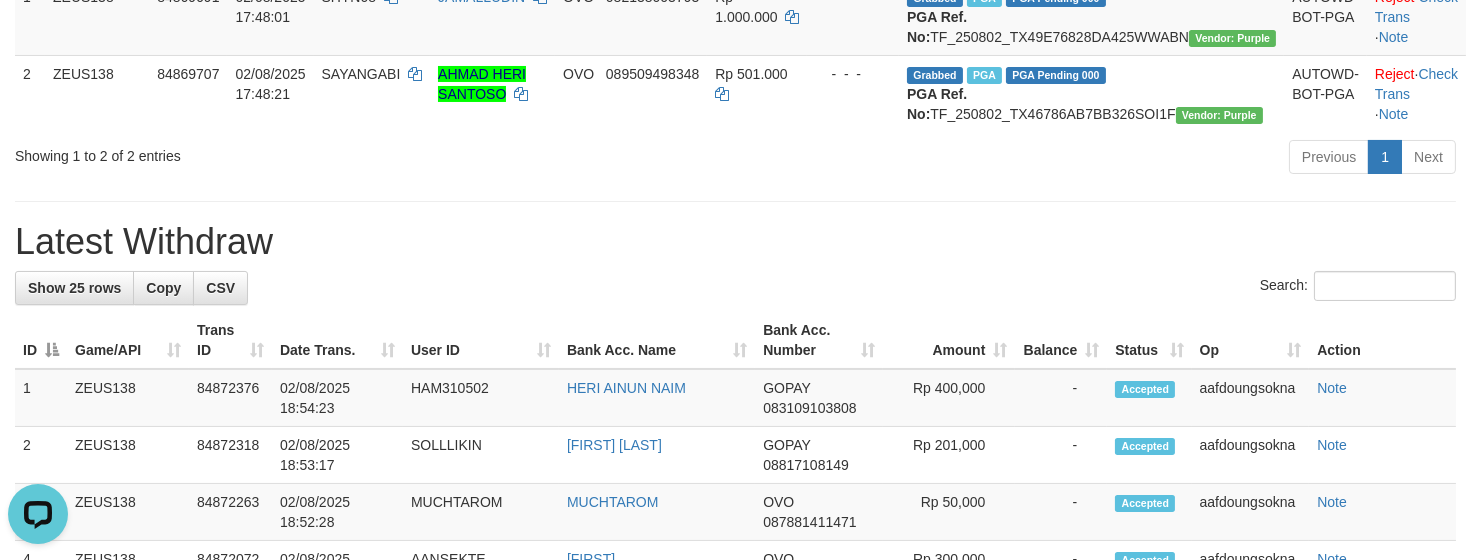 scroll, scrollTop: 0, scrollLeft: 0, axis: both 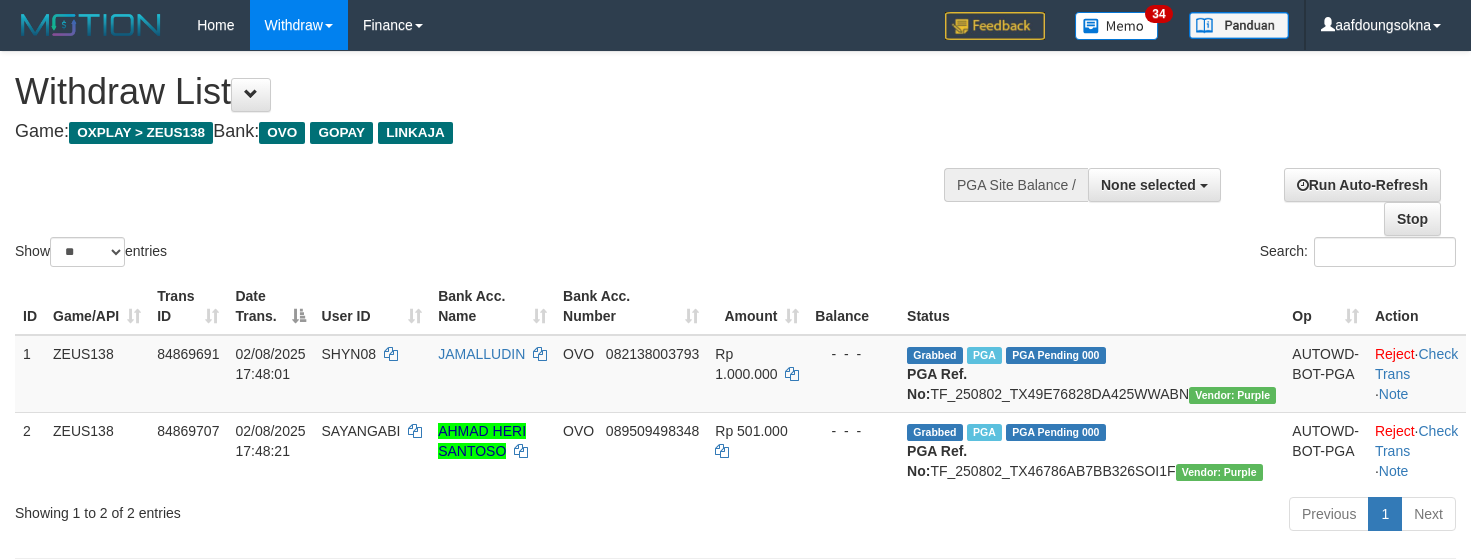 select 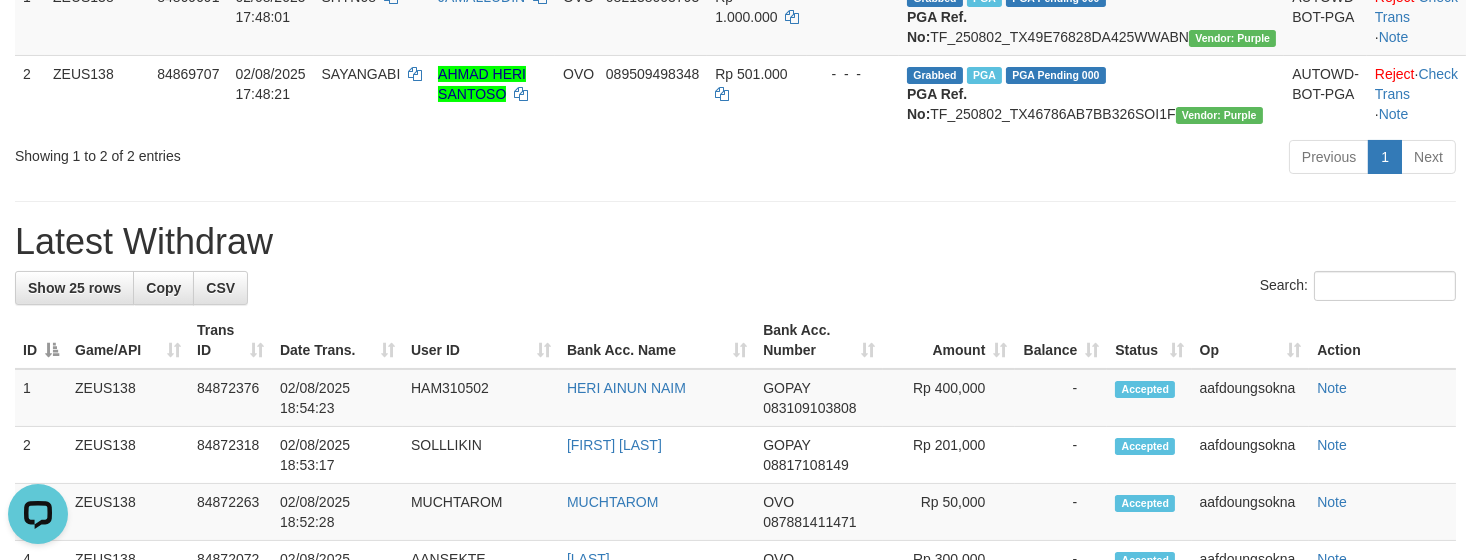 scroll, scrollTop: 0, scrollLeft: 0, axis: both 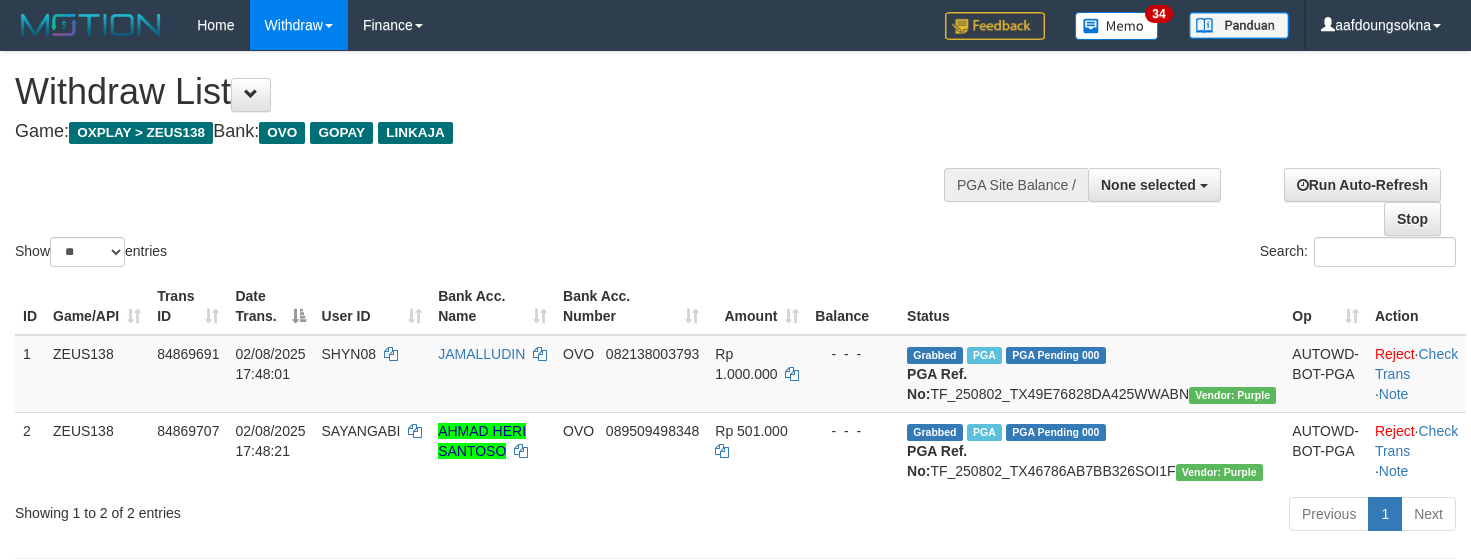 select 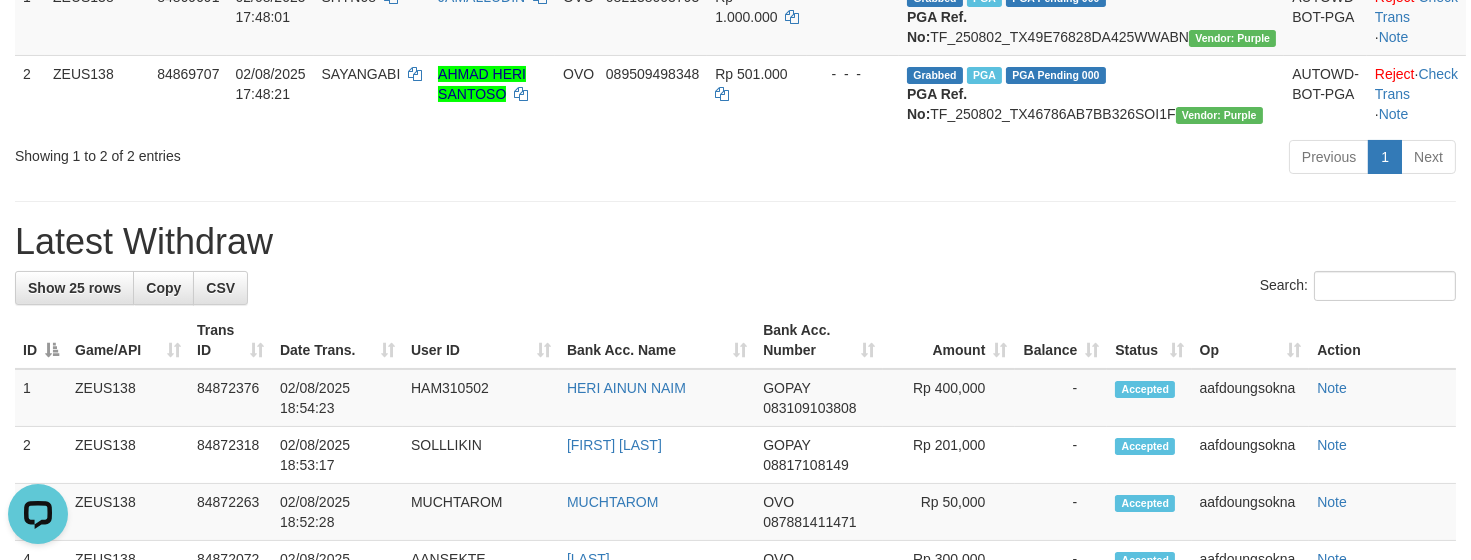 scroll, scrollTop: 0, scrollLeft: 0, axis: both 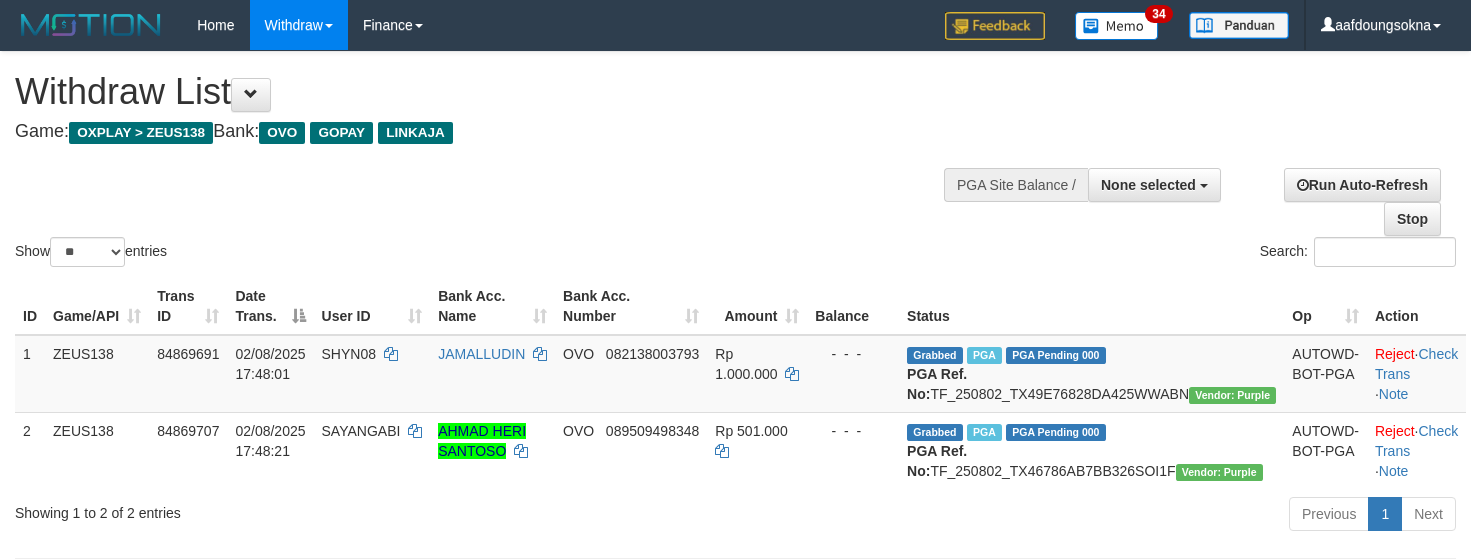 select 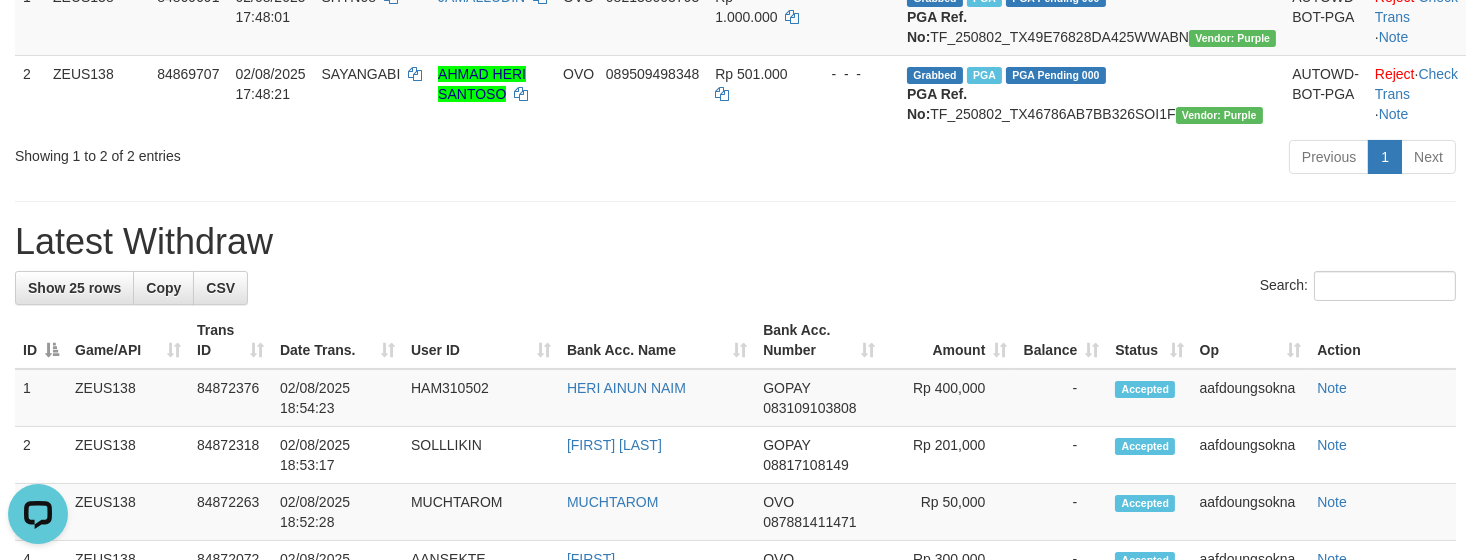 scroll, scrollTop: 0, scrollLeft: 0, axis: both 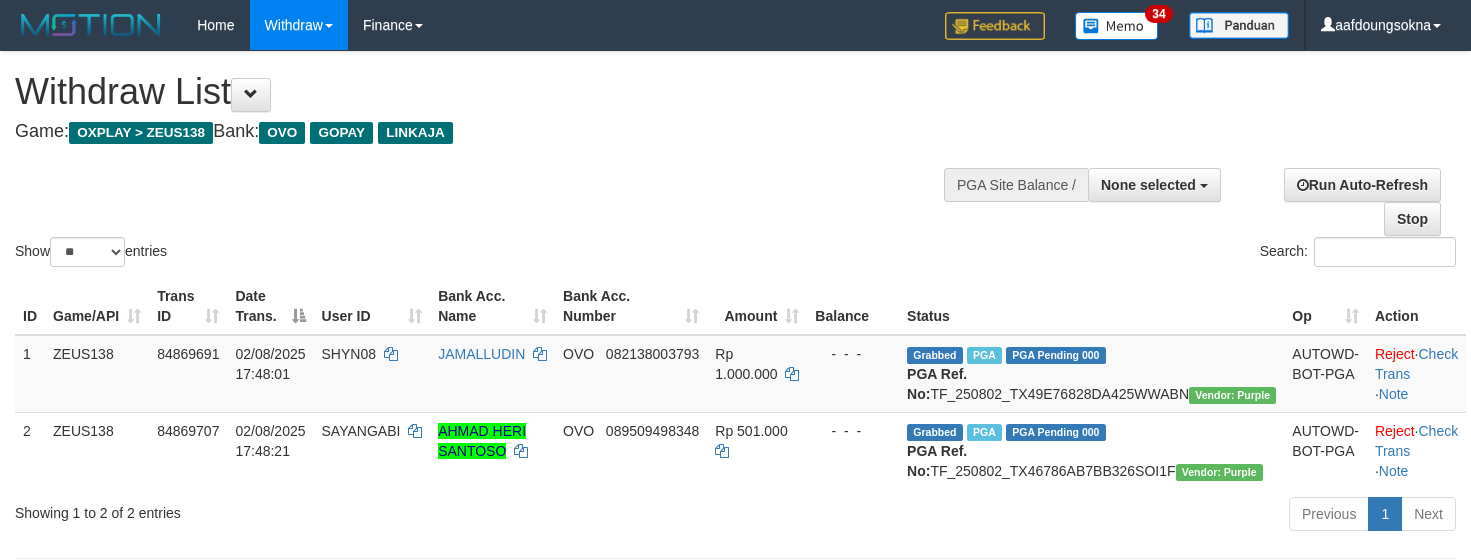 select 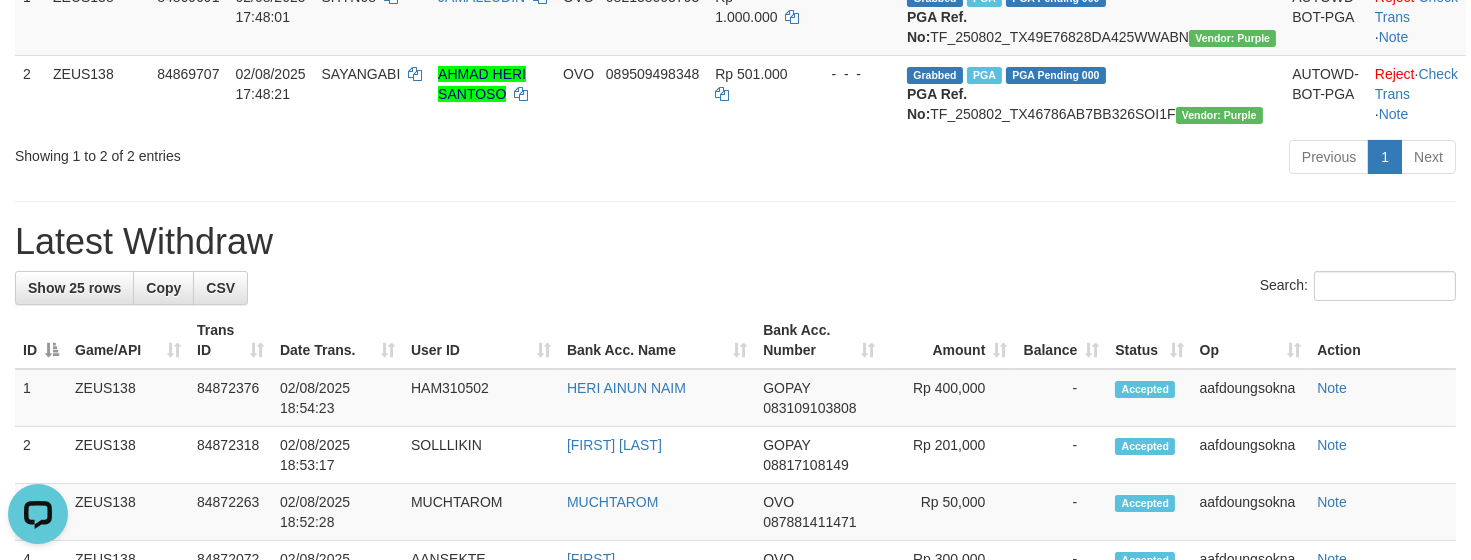 scroll, scrollTop: 0, scrollLeft: 0, axis: both 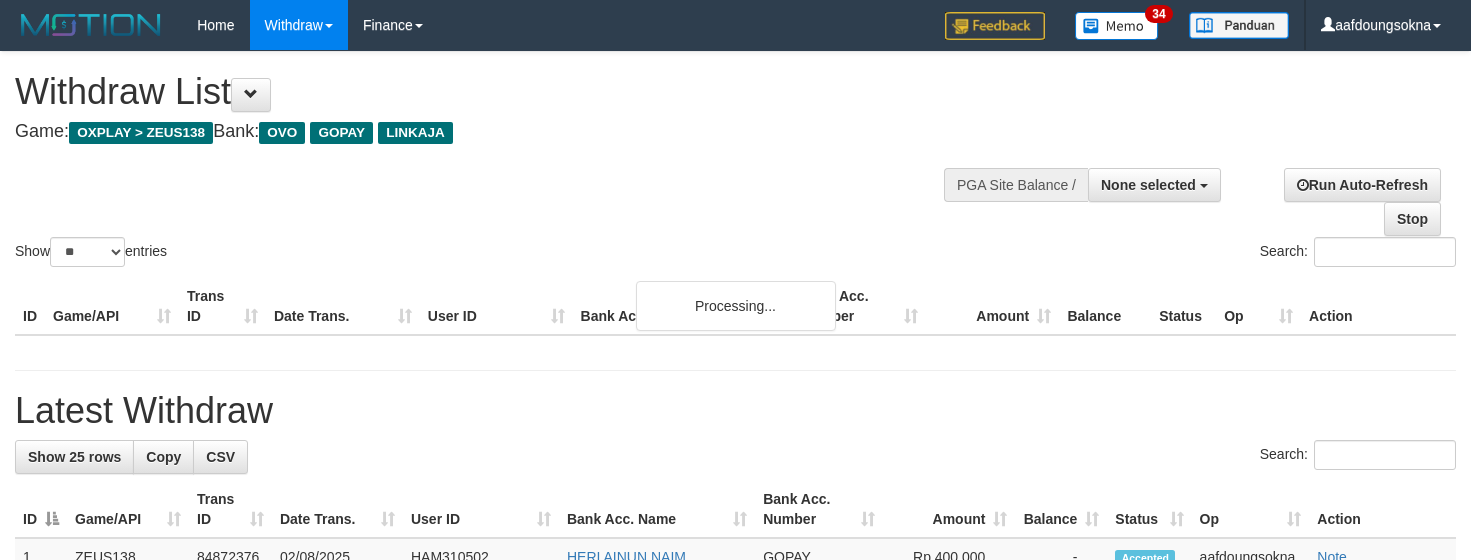 select 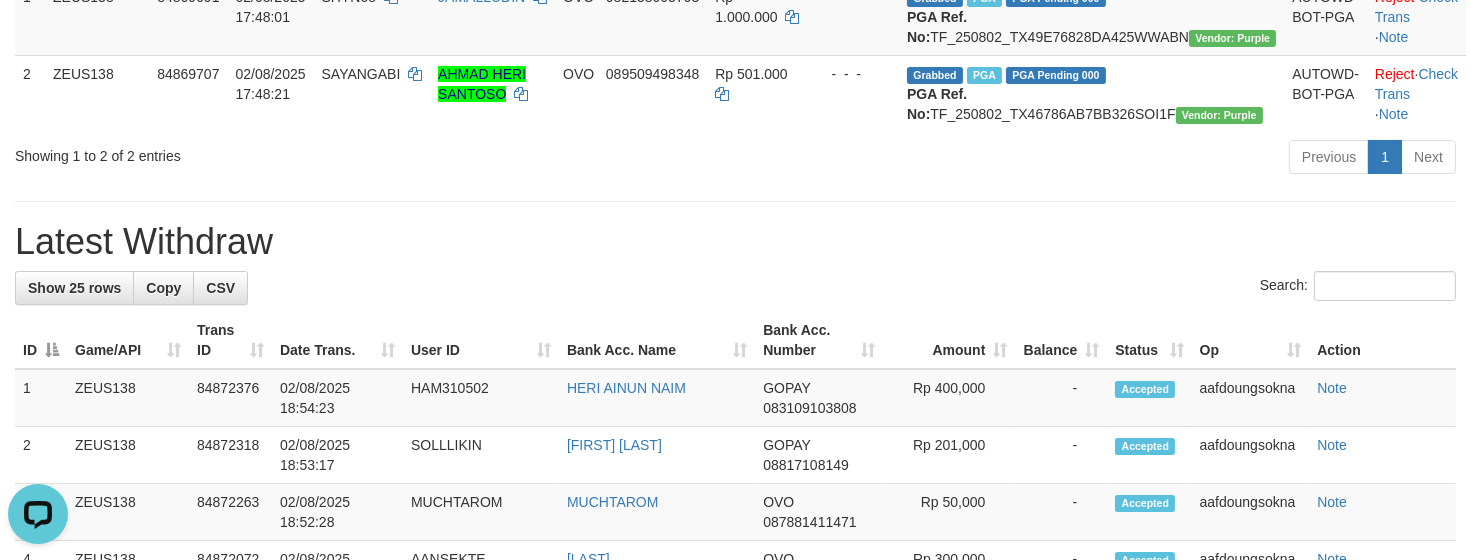 scroll, scrollTop: 0, scrollLeft: 0, axis: both 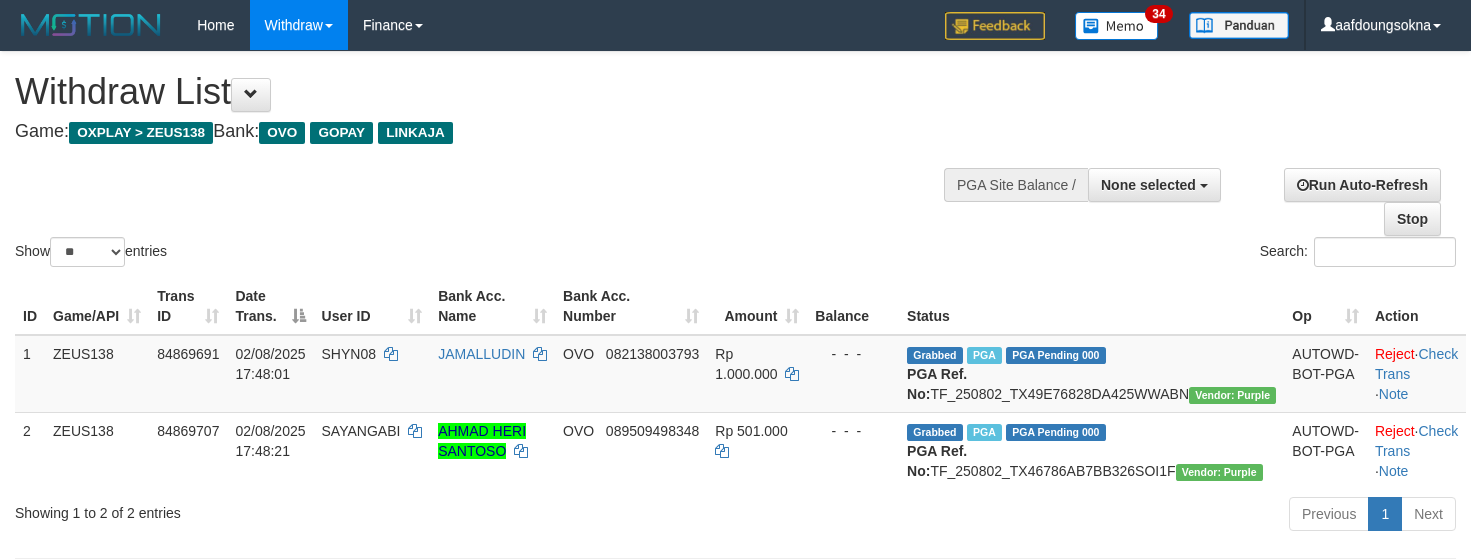 select 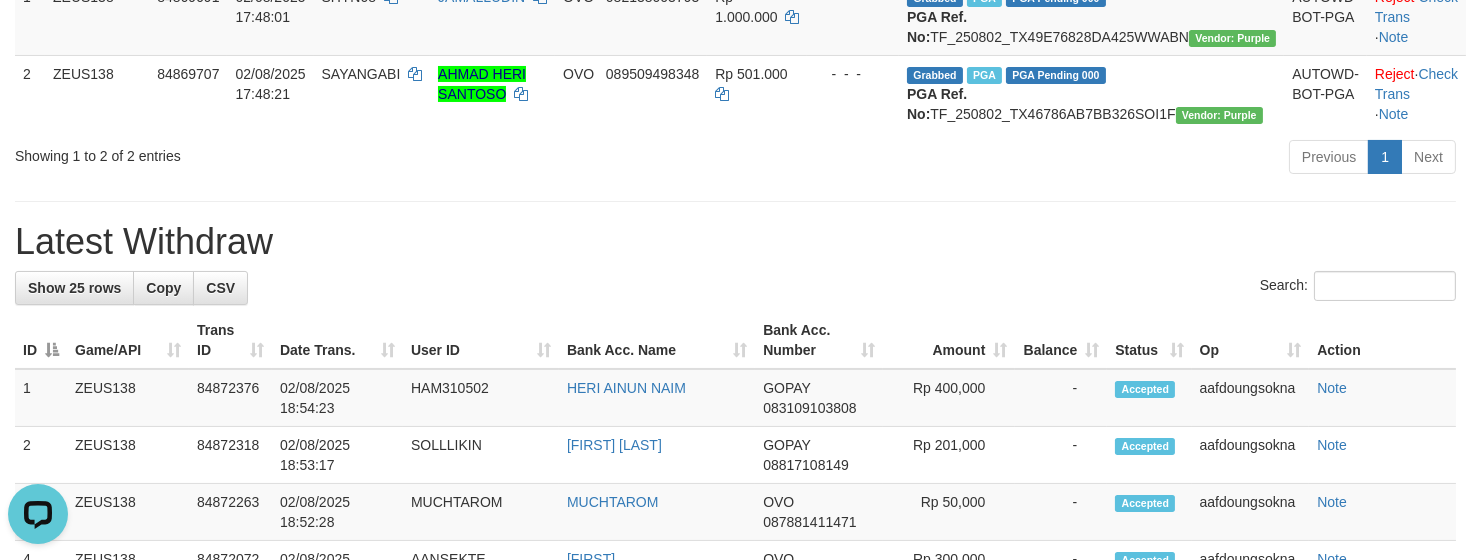 scroll, scrollTop: 0, scrollLeft: 0, axis: both 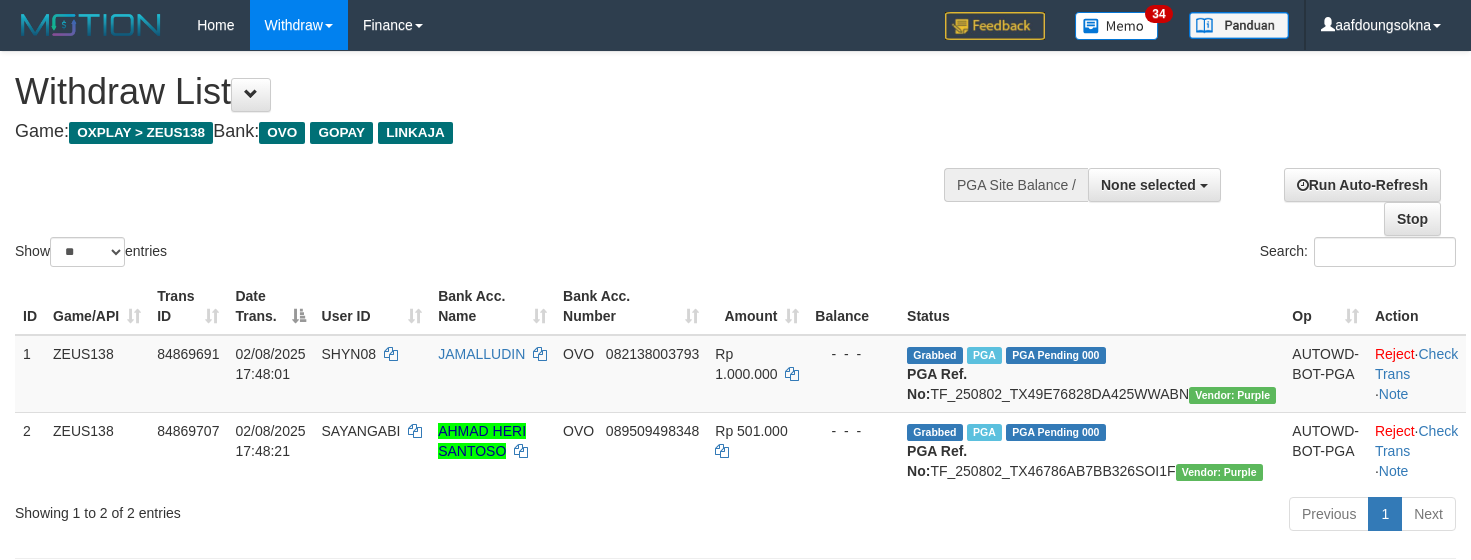 select 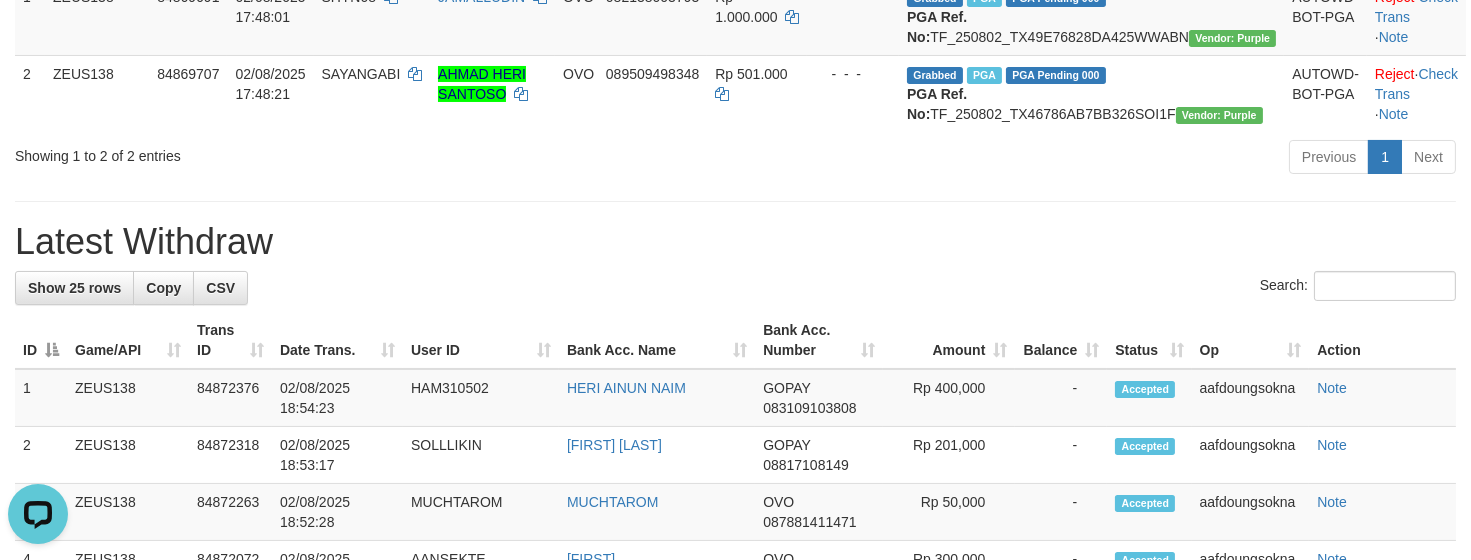 scroll, scrollTop: 0, scrollLeft: 0, axis: both 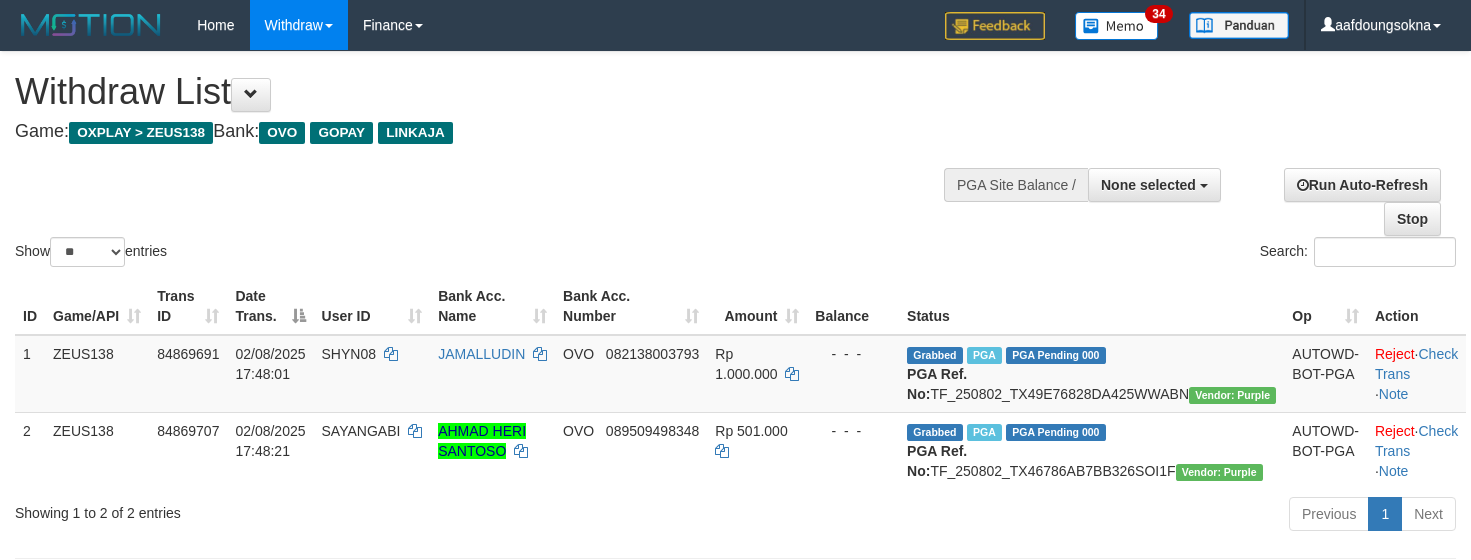 select 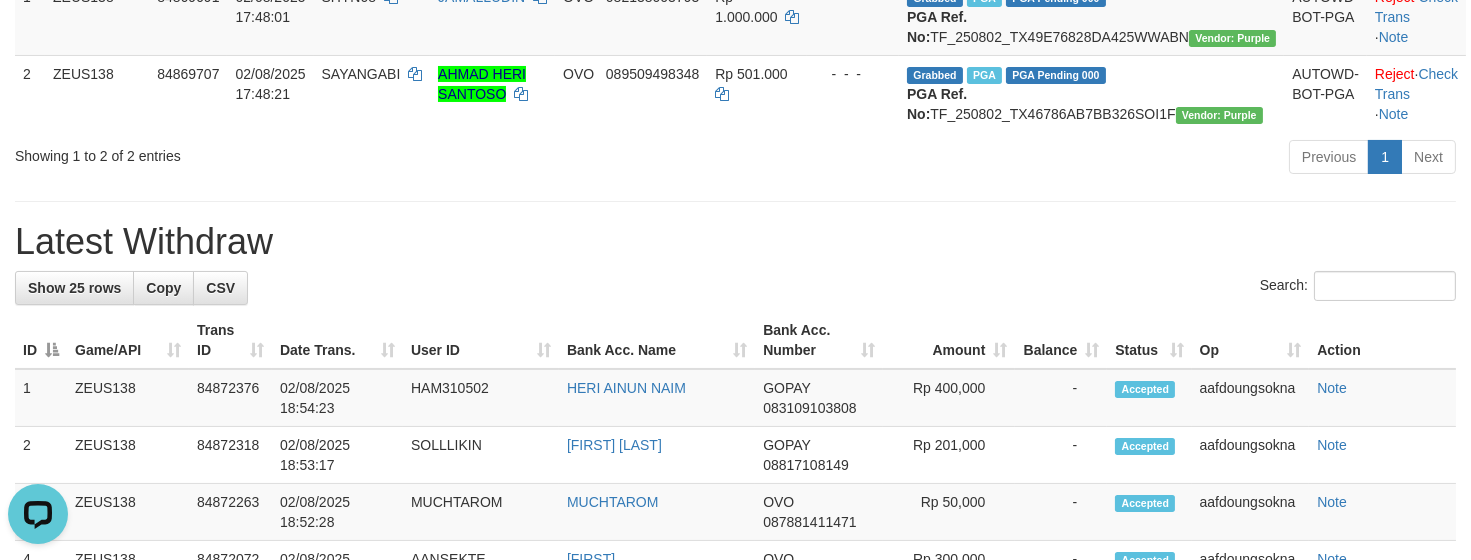 scroll, scrollTop: 0, scrollLeft: 0, axis: both 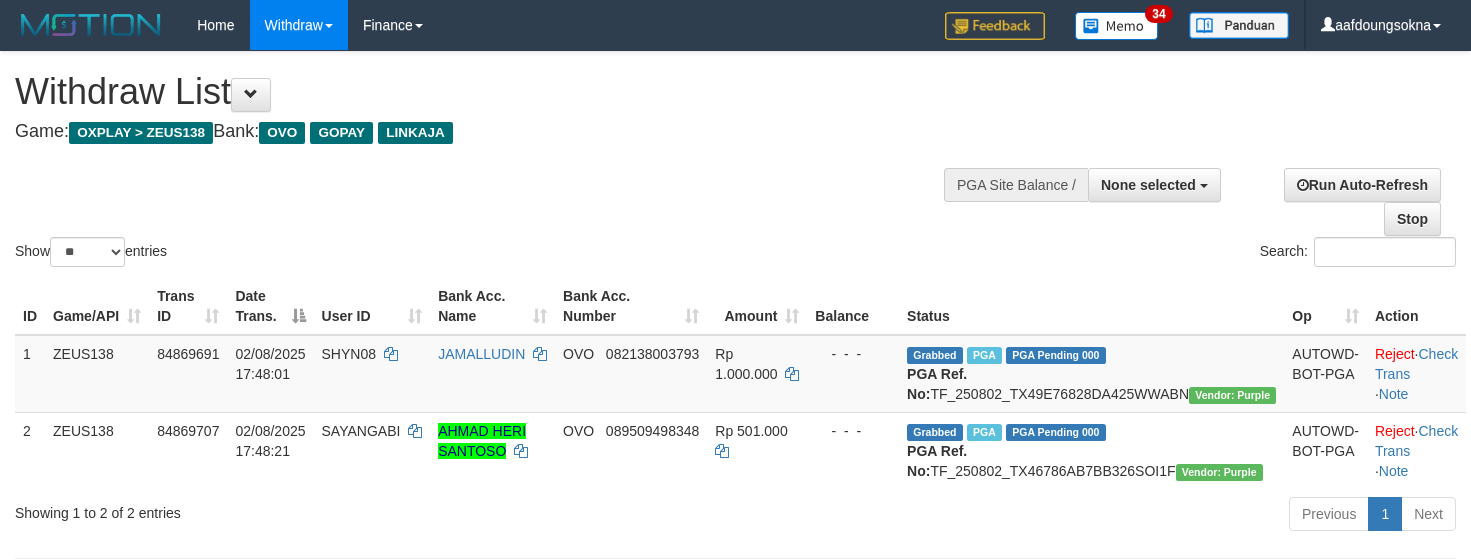 select 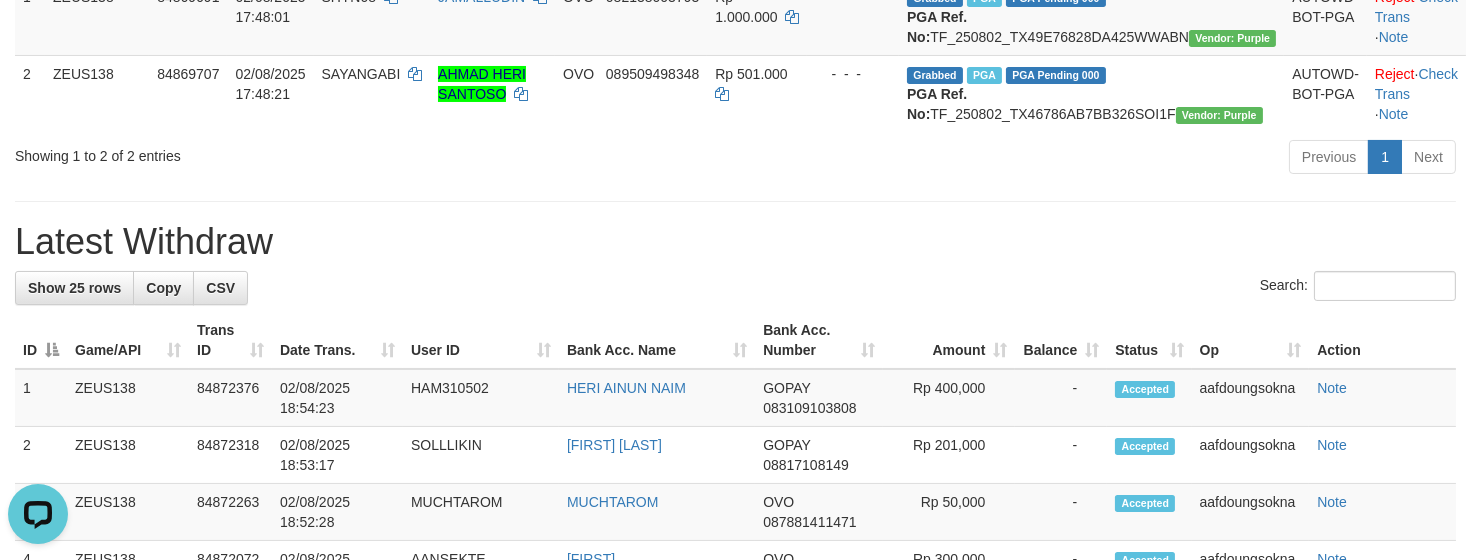 scroll, scrollTop: 0, scrollLeft: 0, axis: both 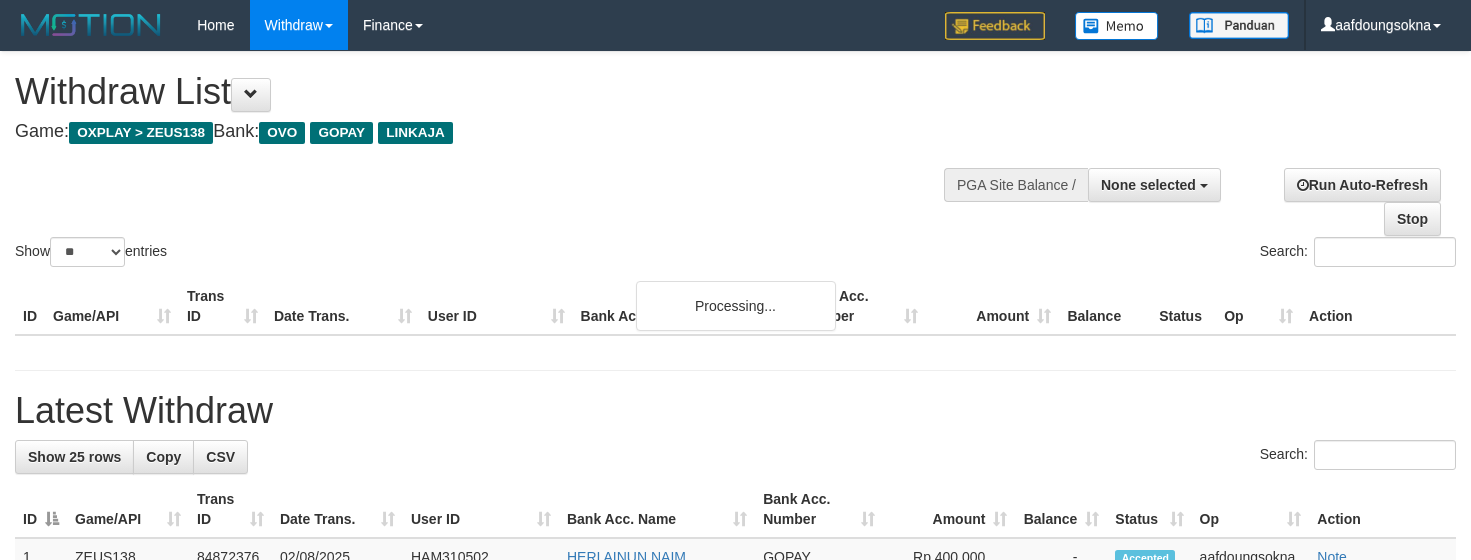 select 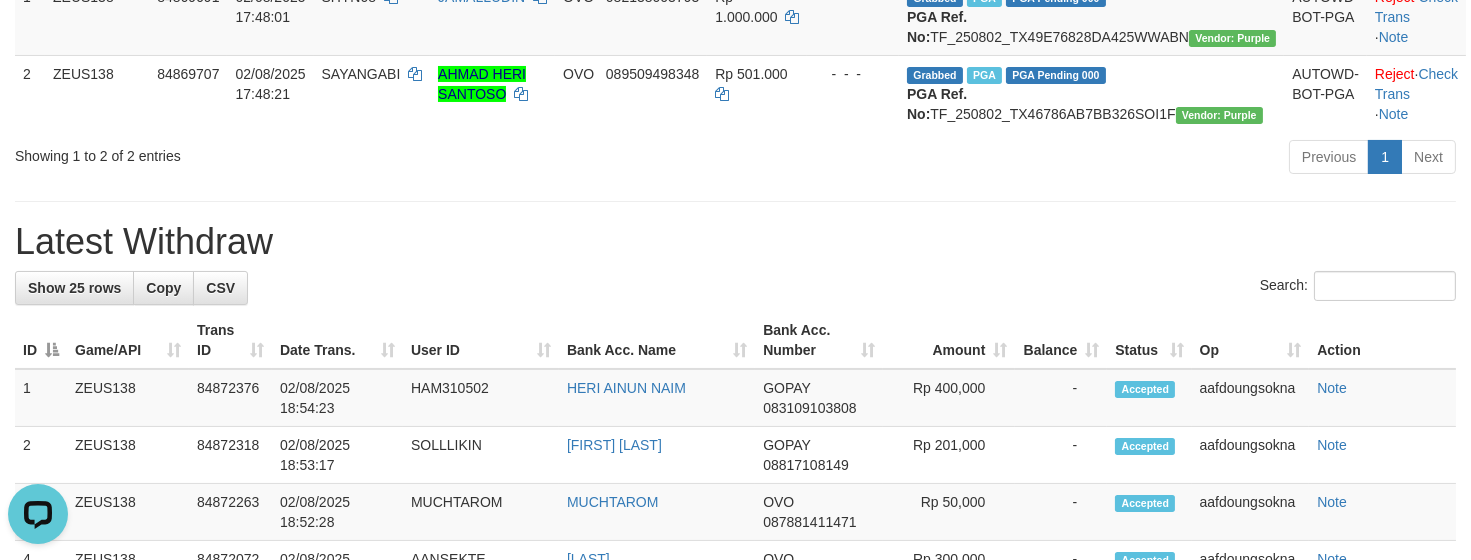 scroll, scrollTop: 0, scrollLeft: 0, axis: both 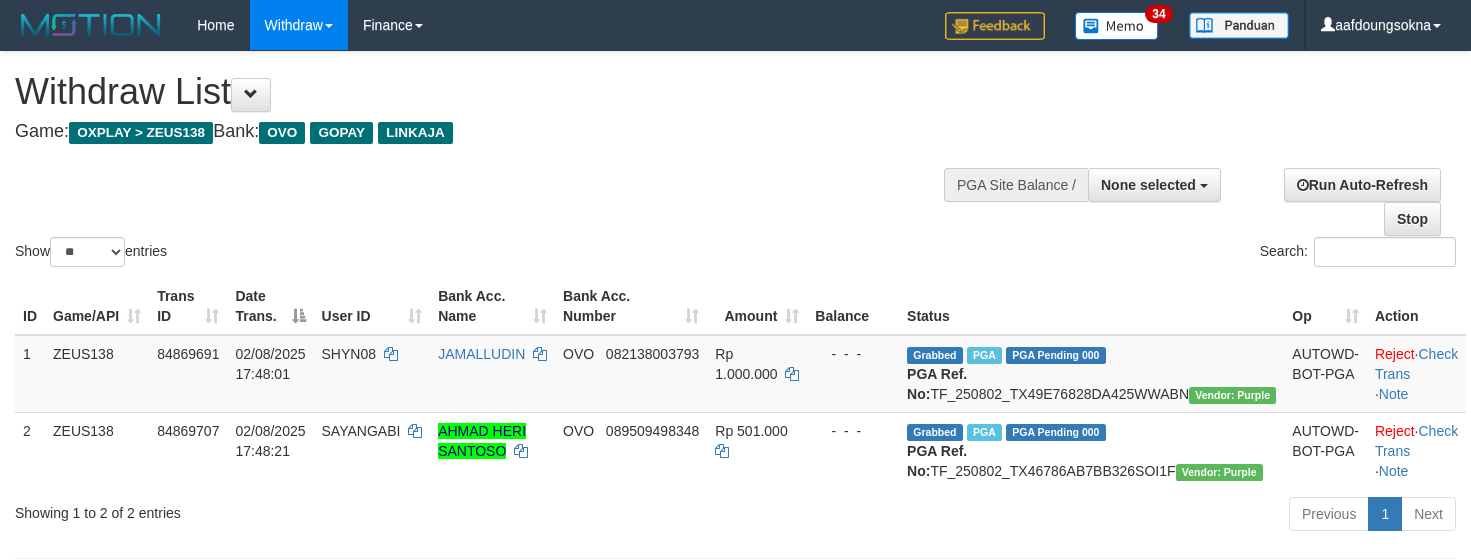select 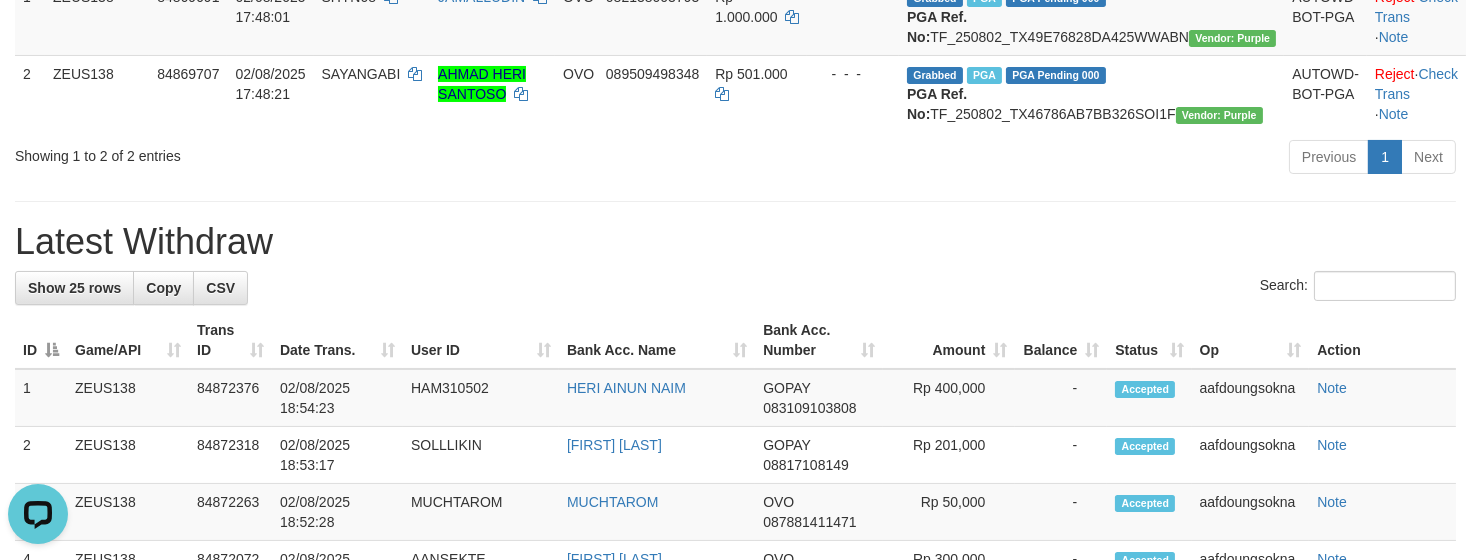 scroll, scrollTop: 0, scrollLeft: 0, axis: both 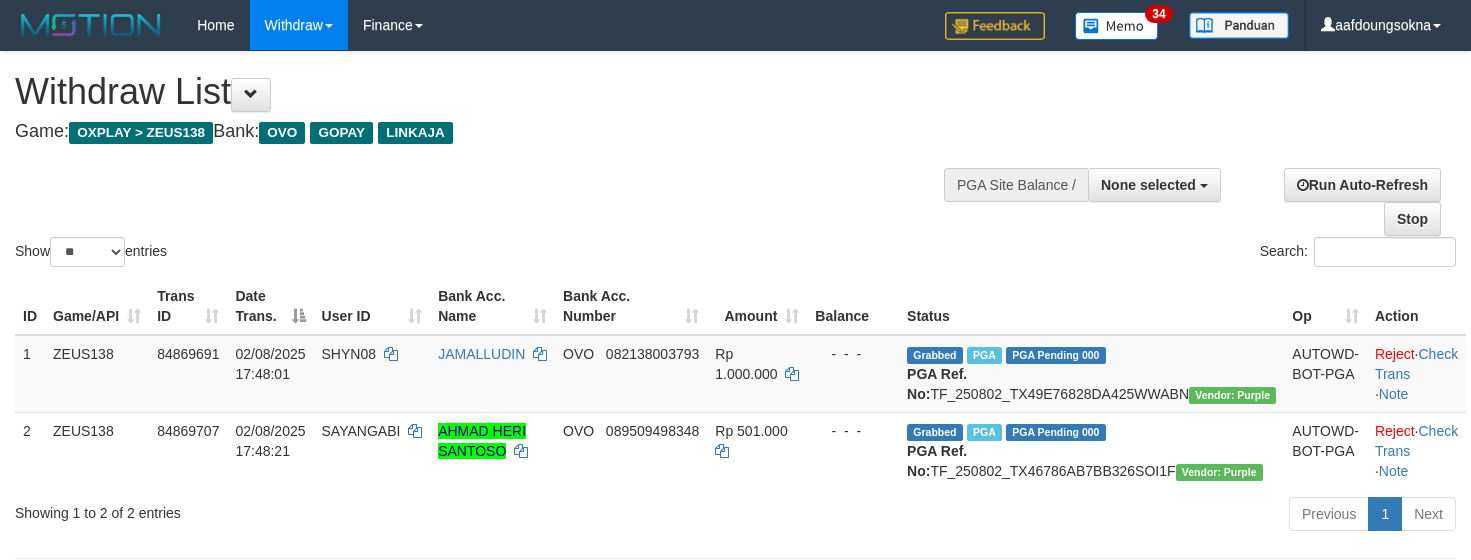 select 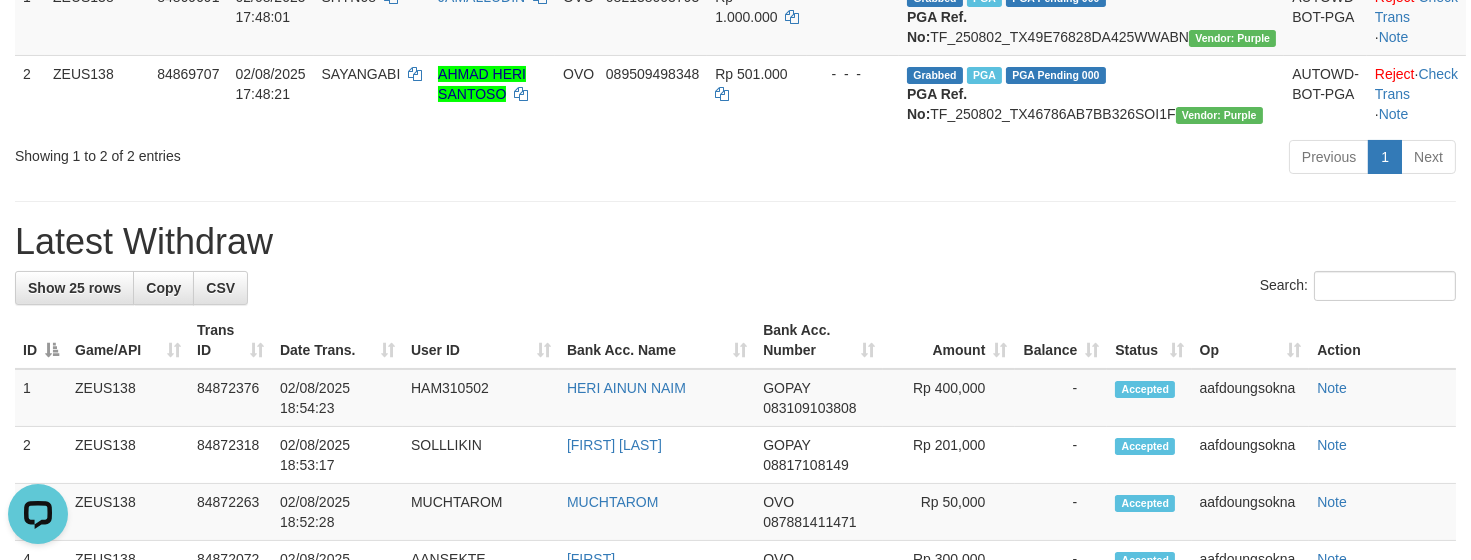 scroll, scrollTop: 0, scrollLeft: 0, axis: both 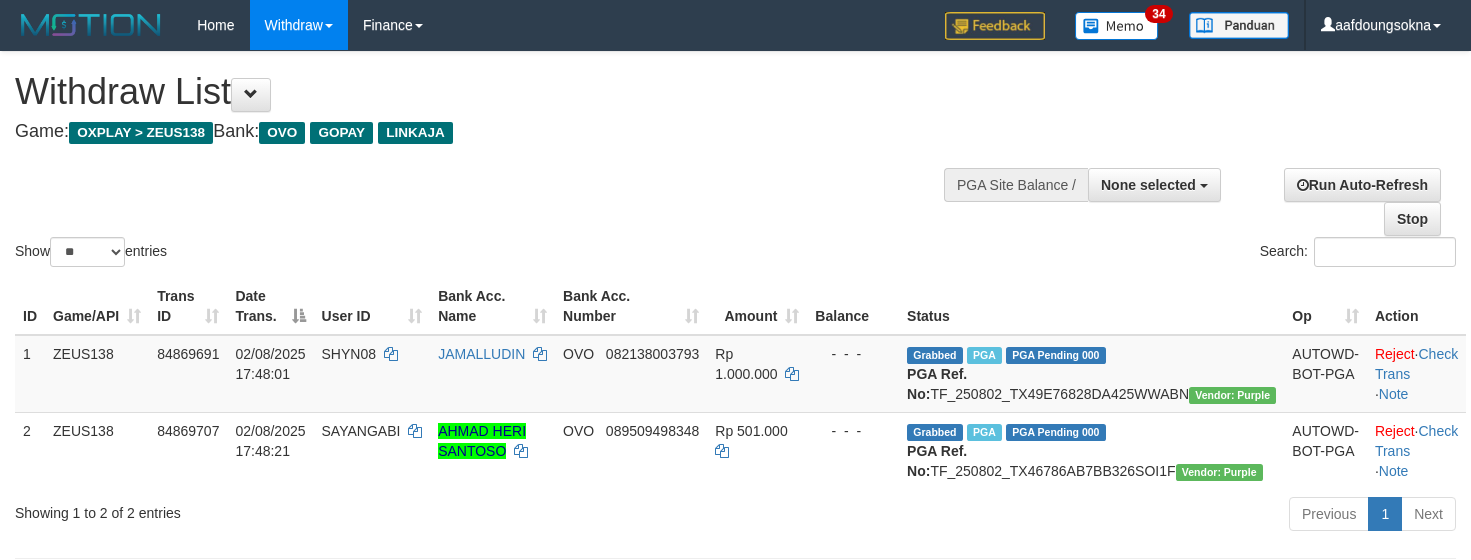 select 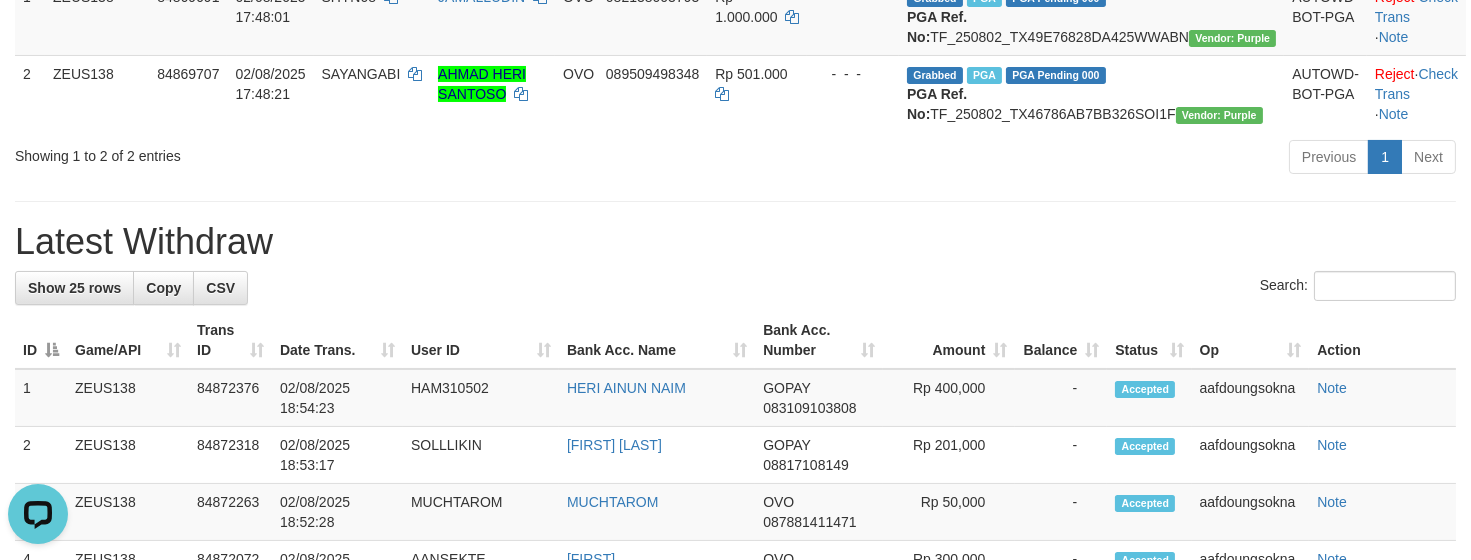 scroll, scrollTop: 0, scrollLeft: 0, axis: both 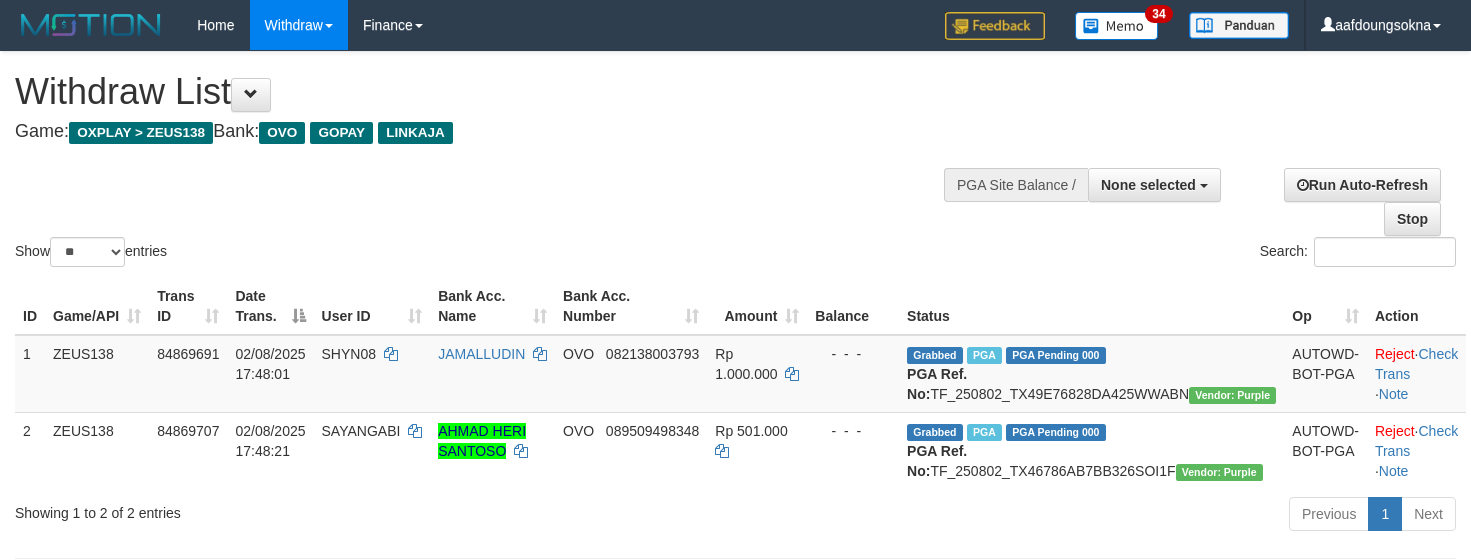 select 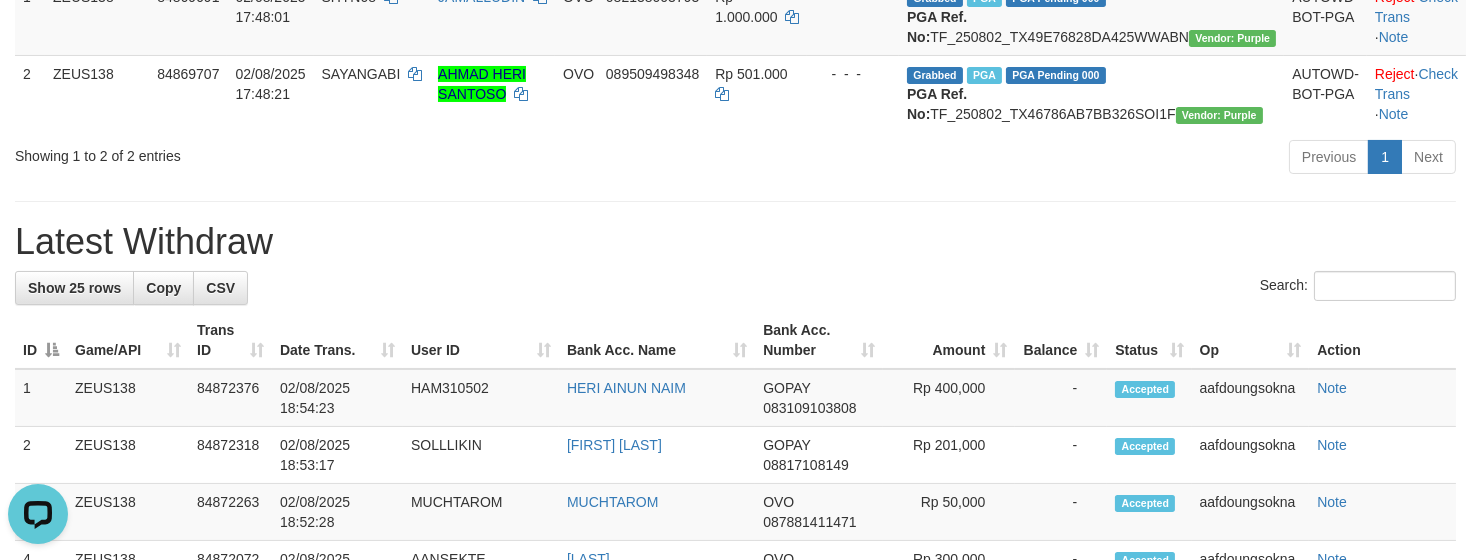scroll, scrollTop: 0, scrollLeft: 0, axis: both 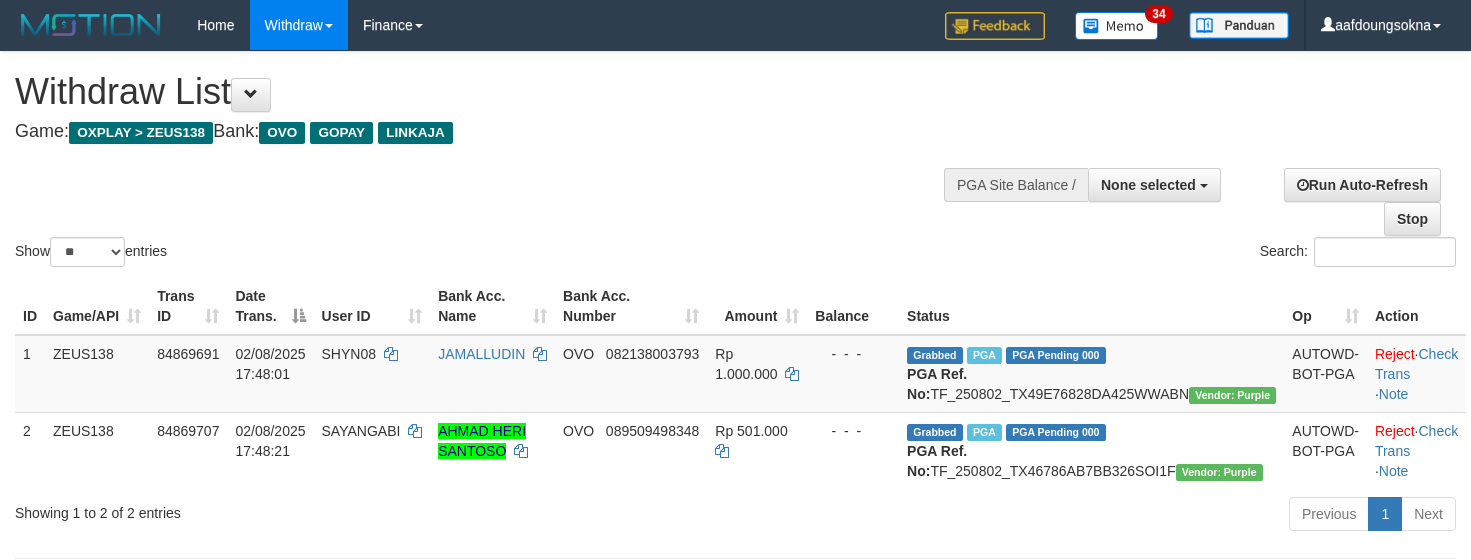 select 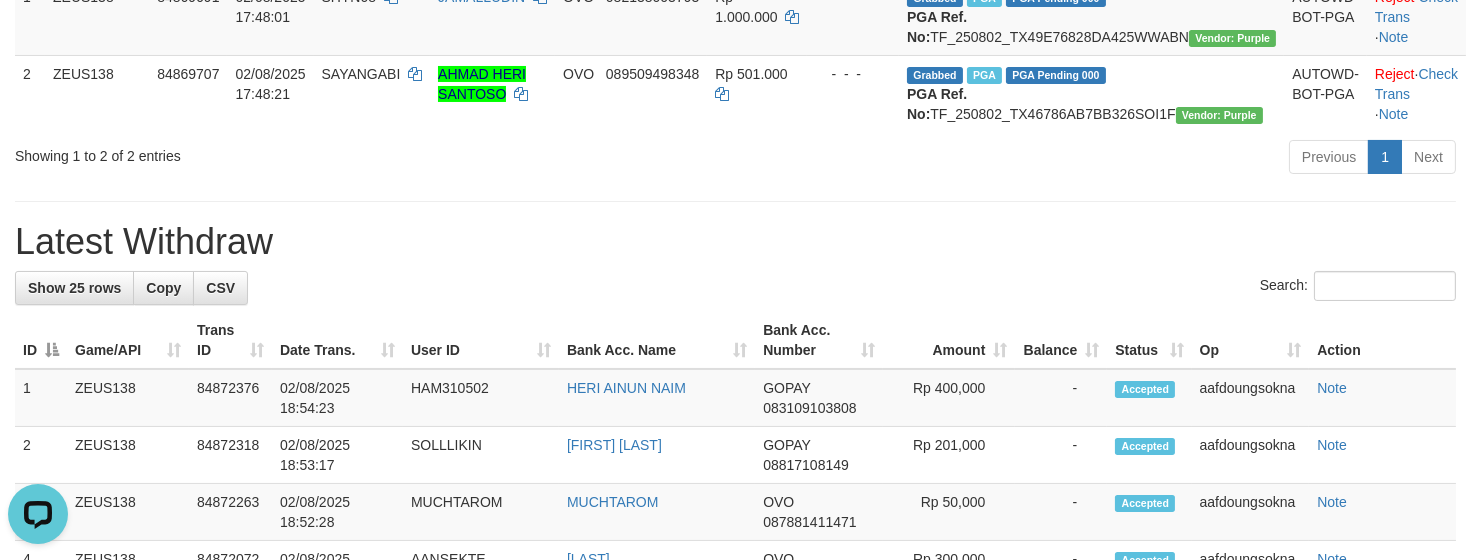 scroll, scrollTop: 0, scrollLeft: 0, axis: both 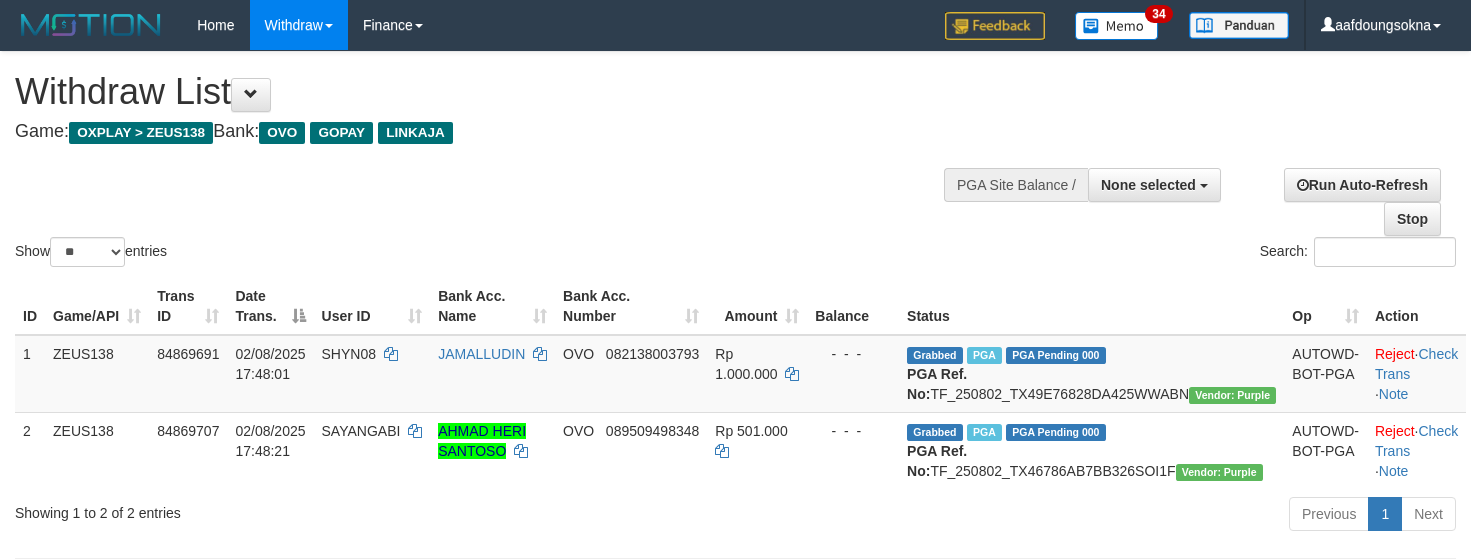 select 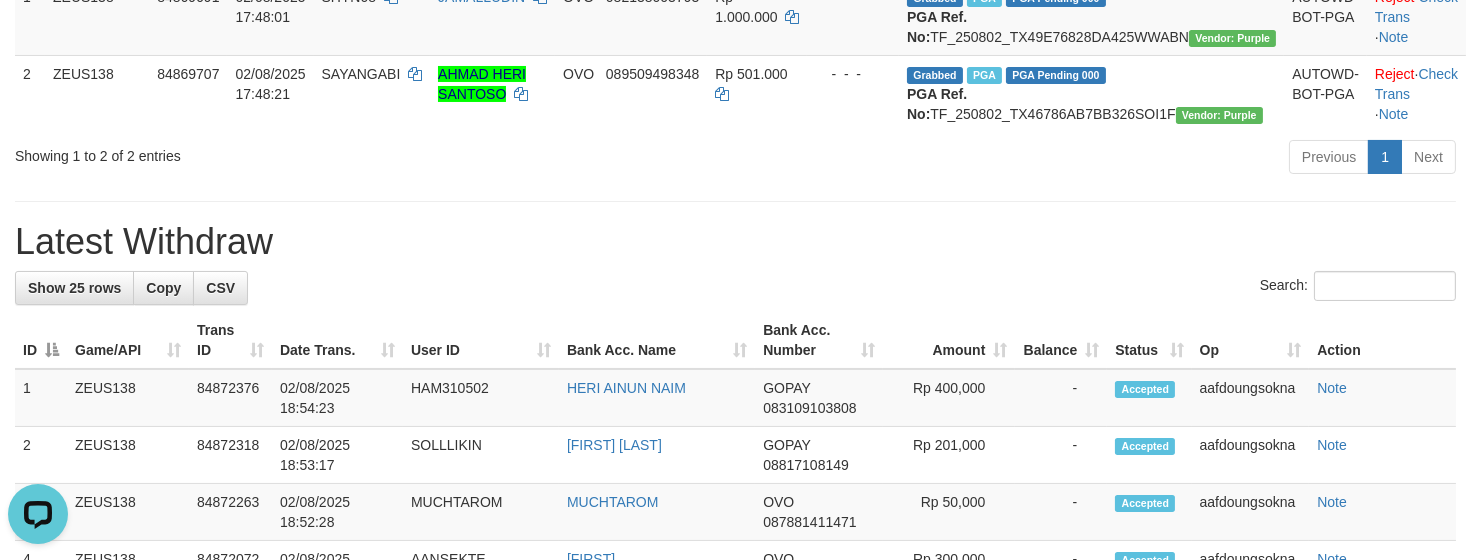 scroll, scrollTop: 0, scrollLeft: 0, axis: both 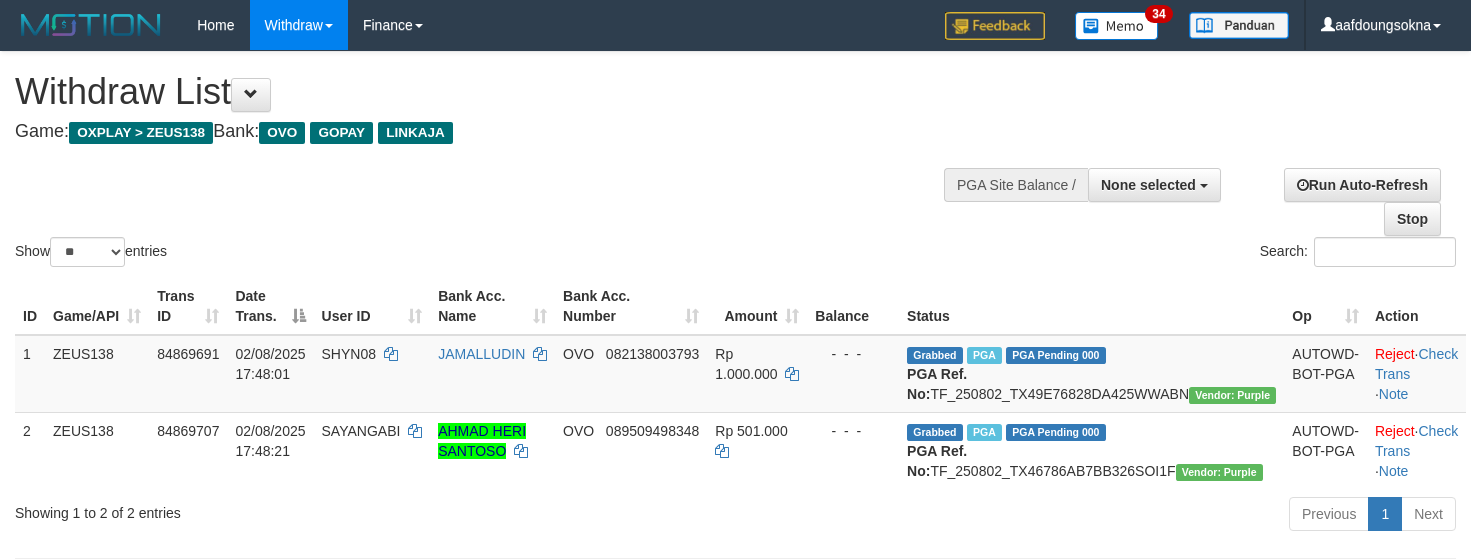 select 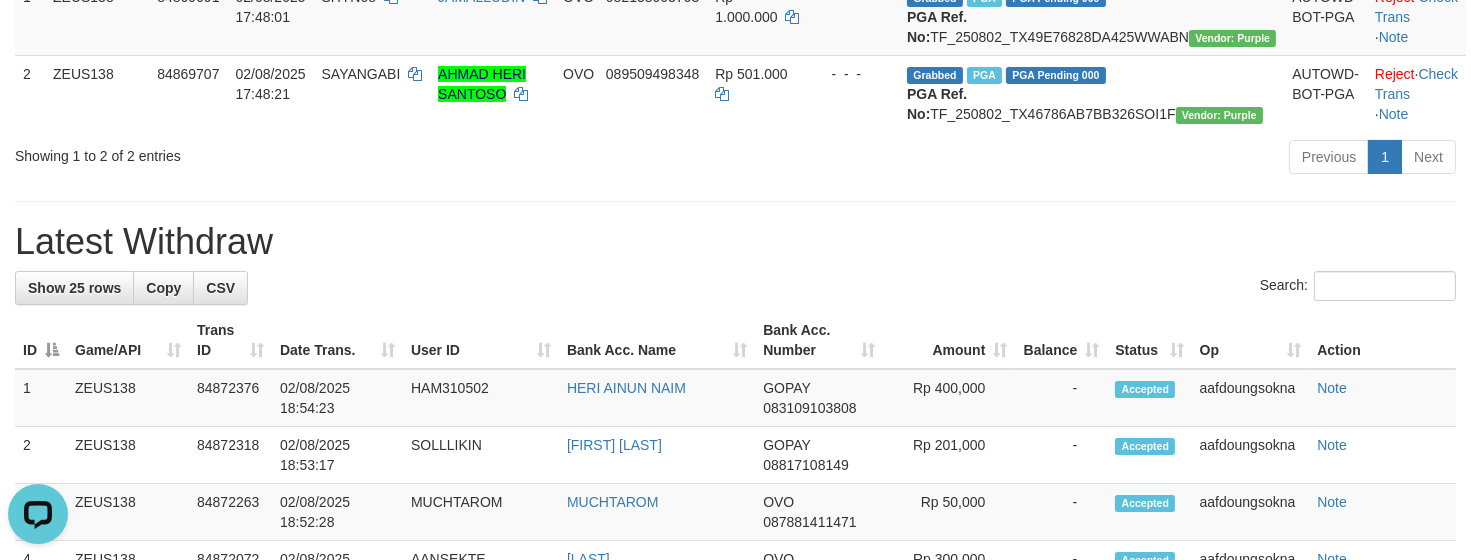 scroll, scrollTop: 0, scrollLeft: 0, axis: both 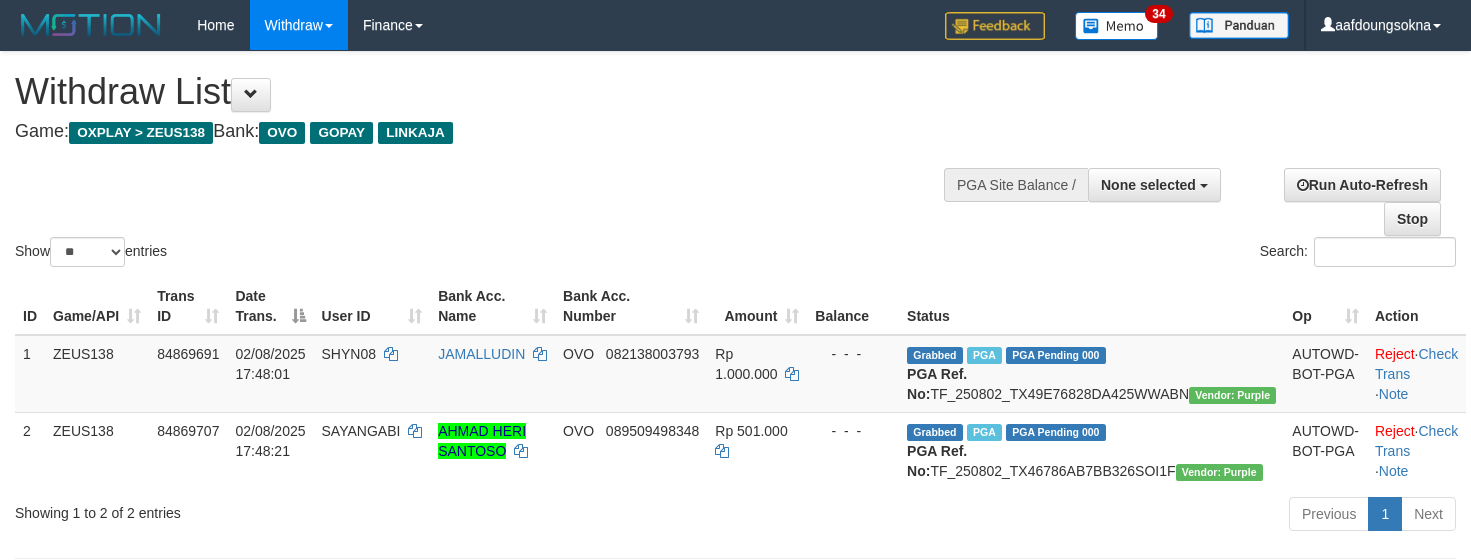 select 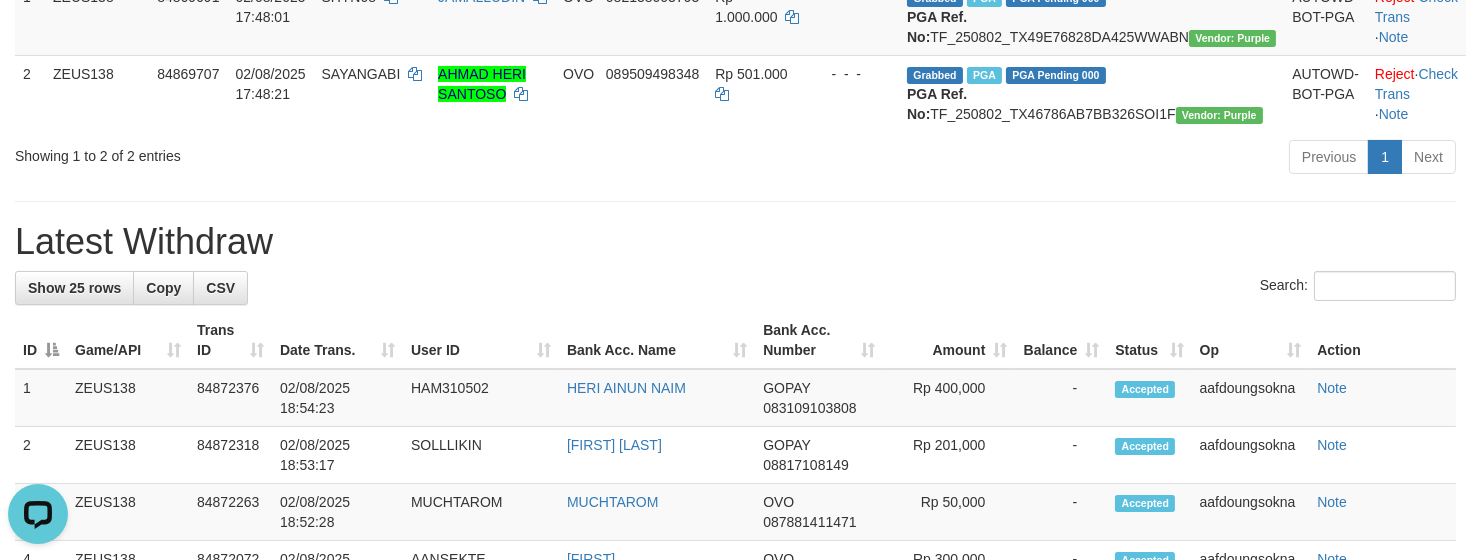 scroll, scrollTop: 0, scrollLeft: 0, axis: both 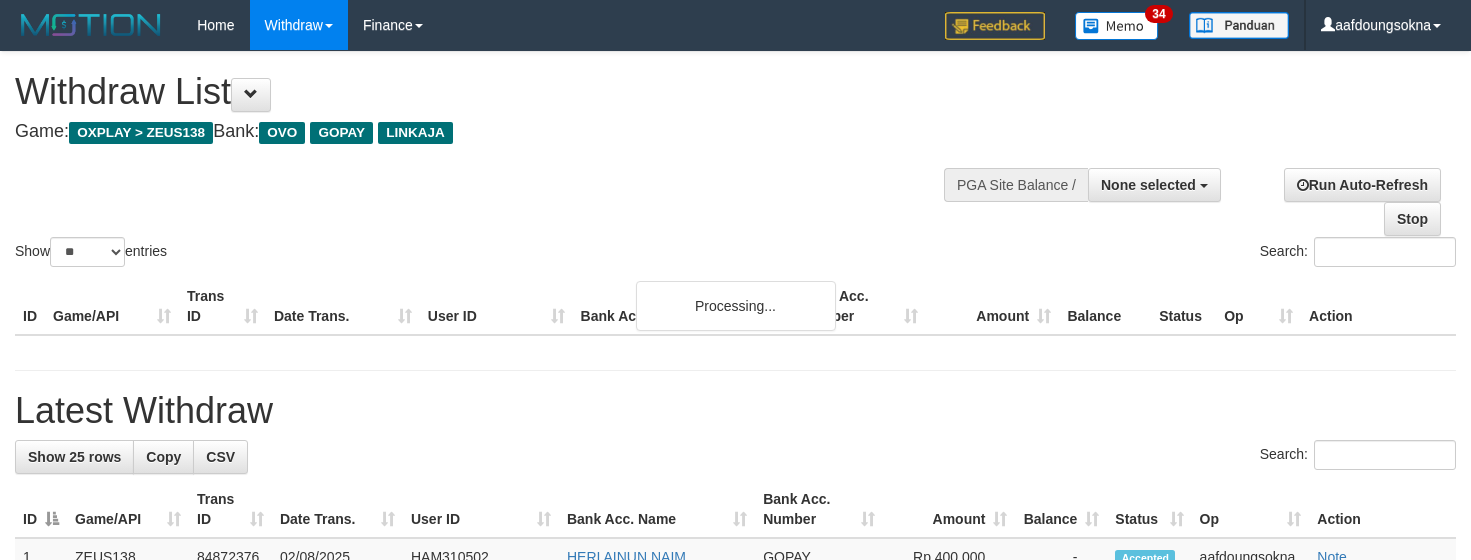 select 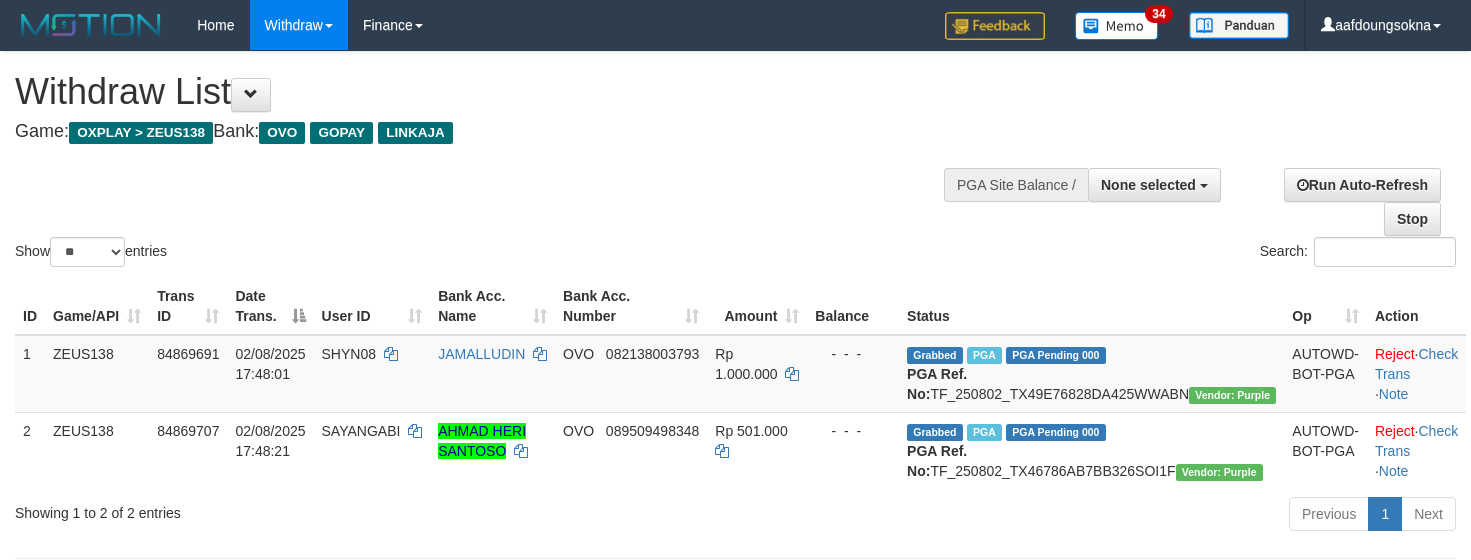 select 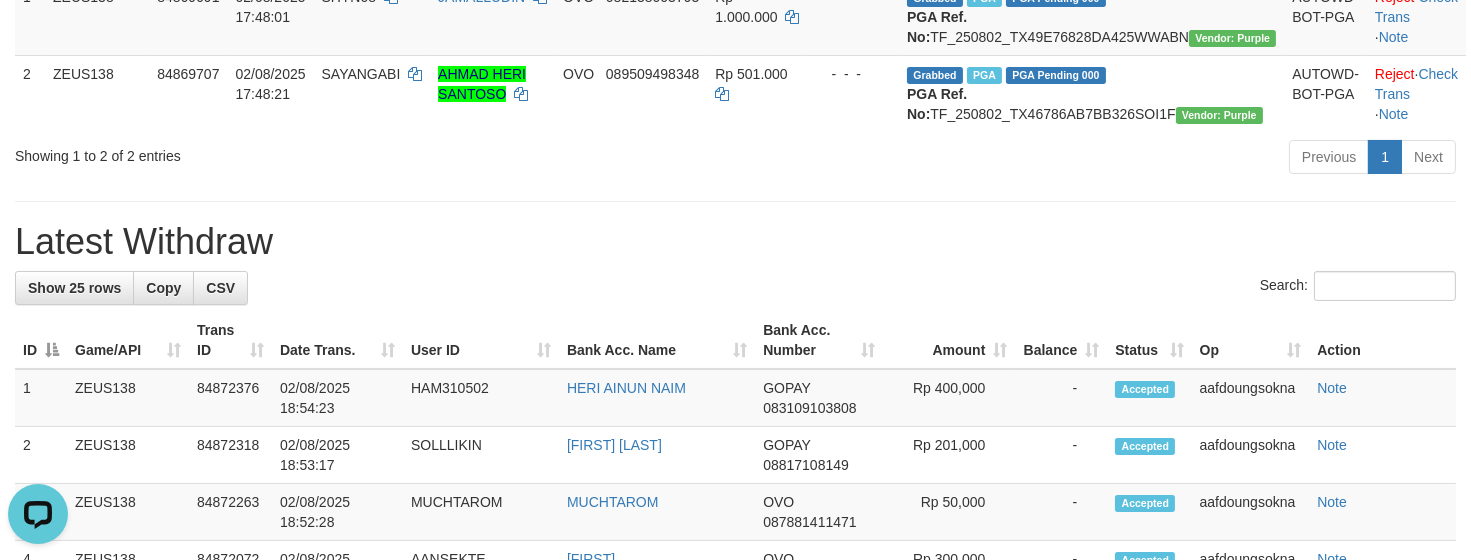 scroll, scrollTop: 0, scrollLeft: 0, axis: both 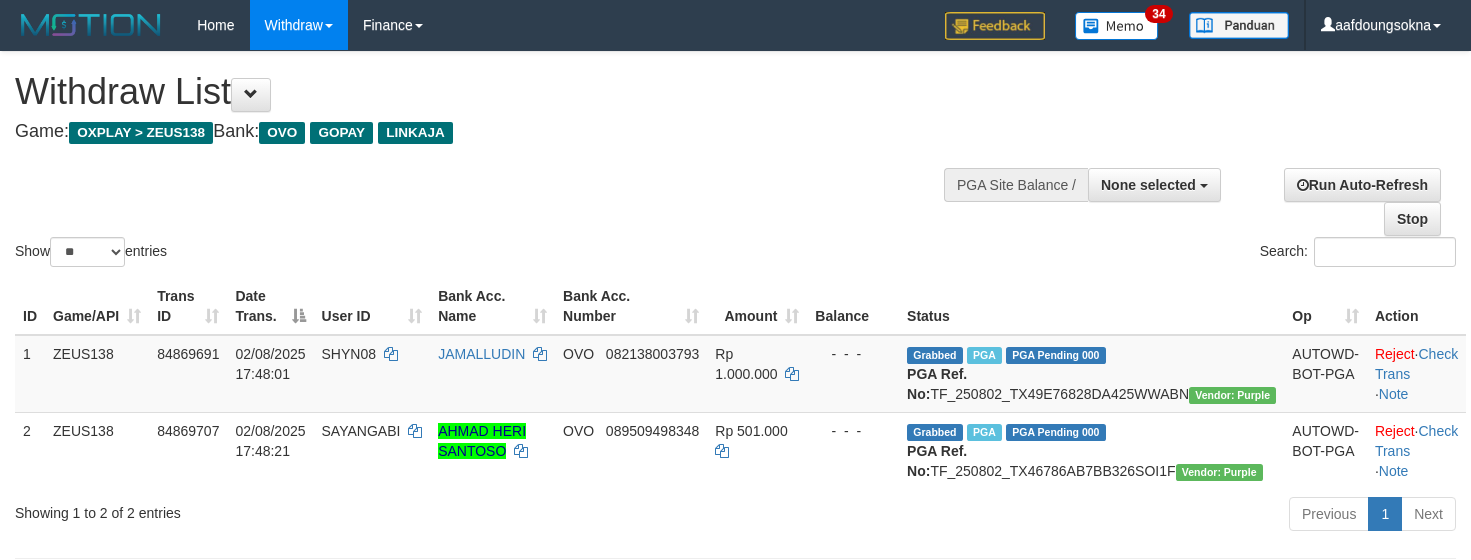 select 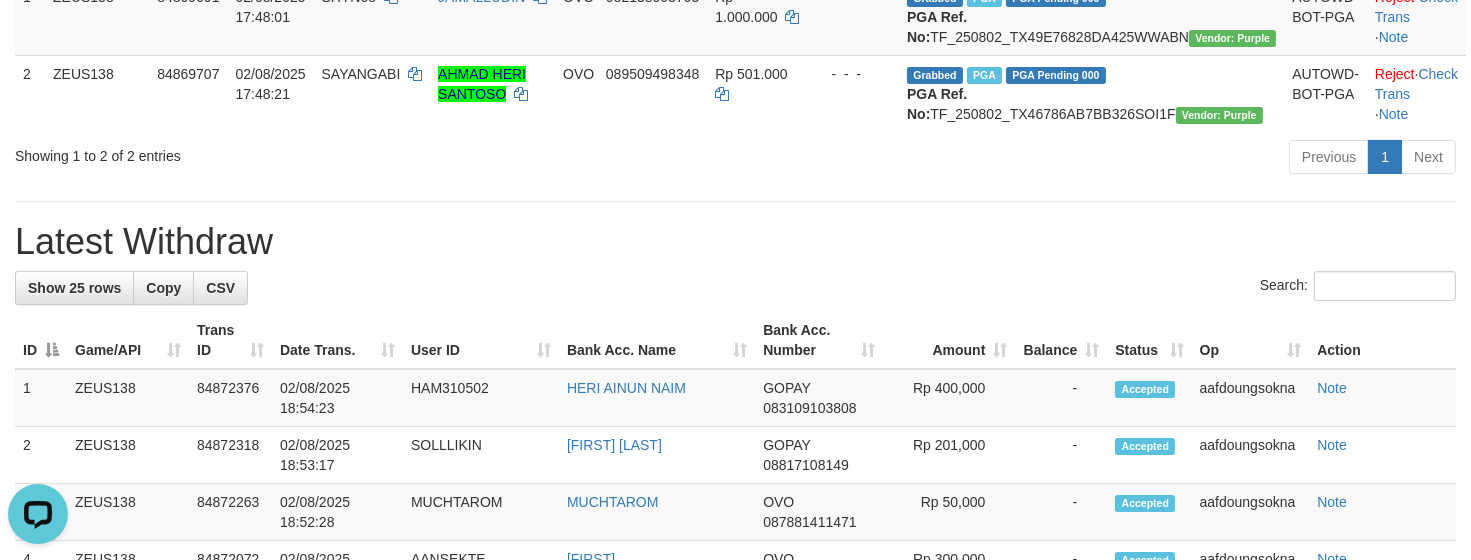 scroll, scrollTop: 0, scrollLeft: 0, axis: both 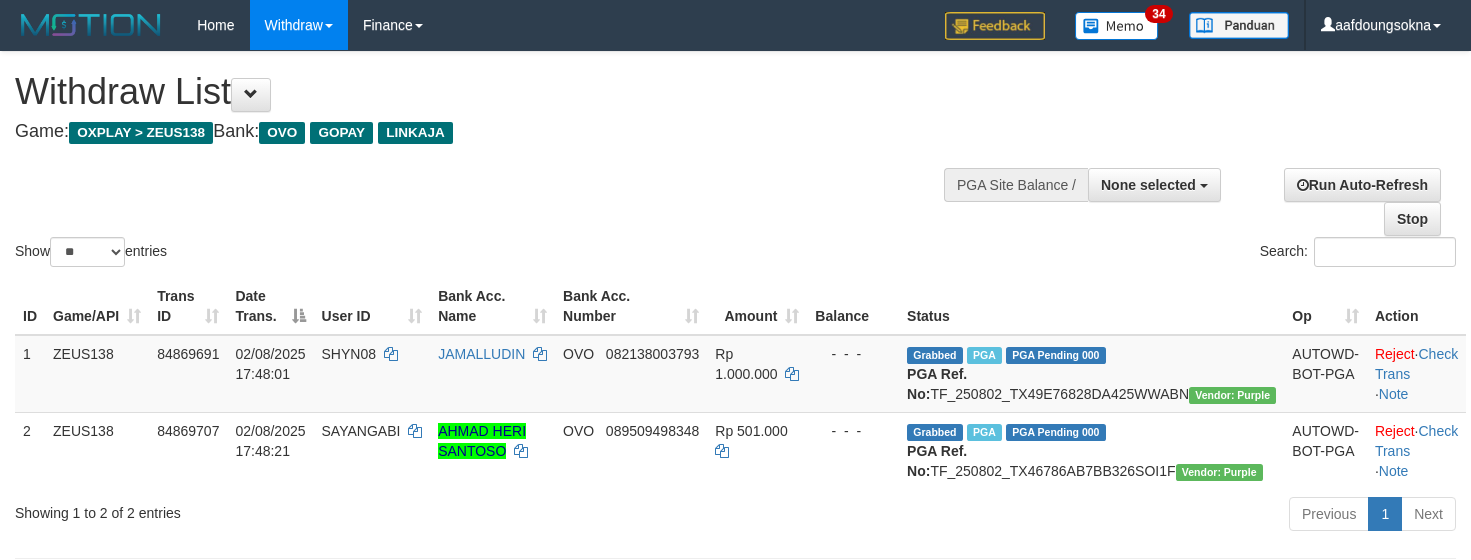 select 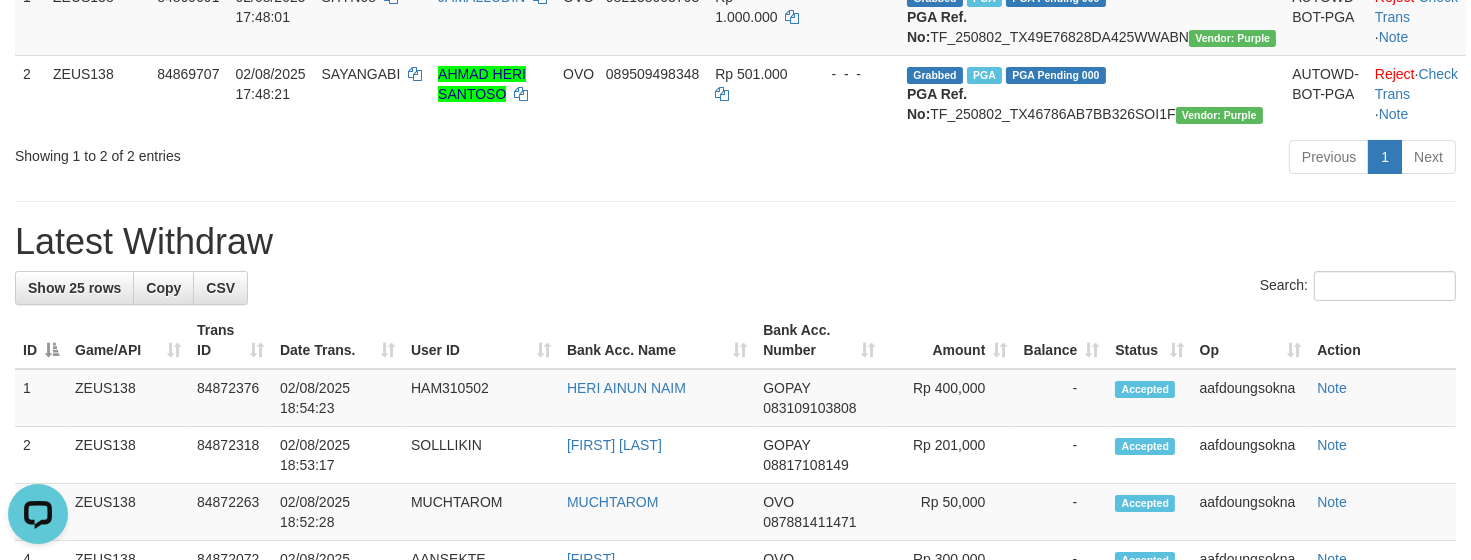 scroll, scrollTop: 0, scrollLeft: 0, axis: both 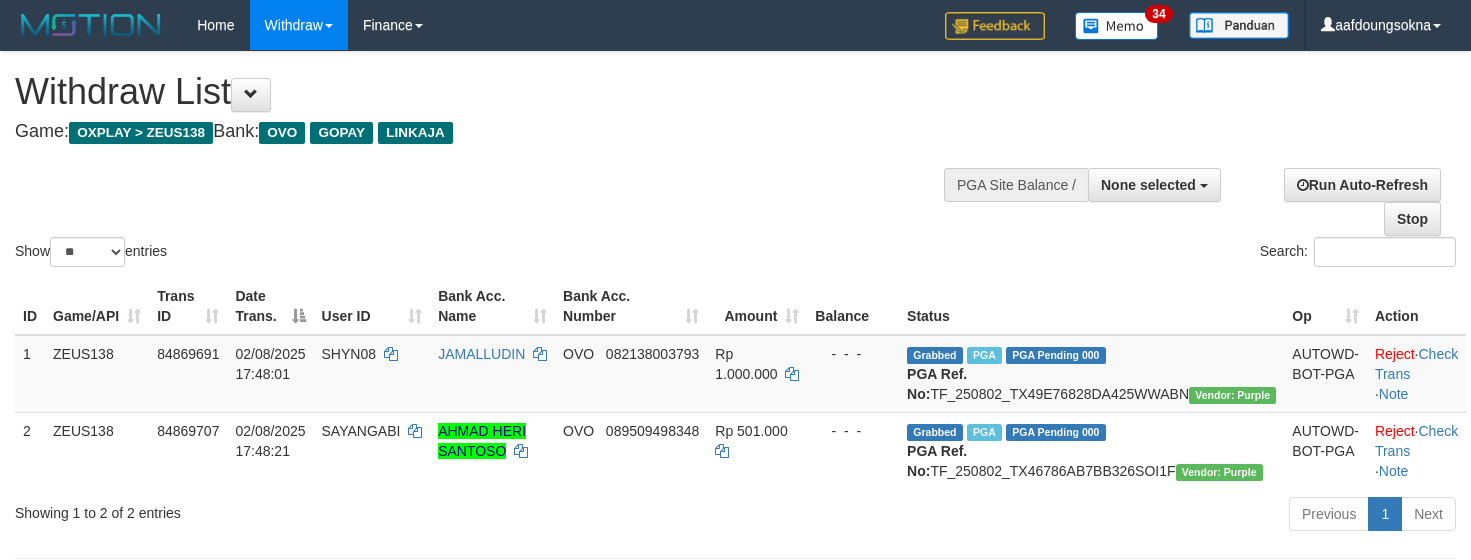 select 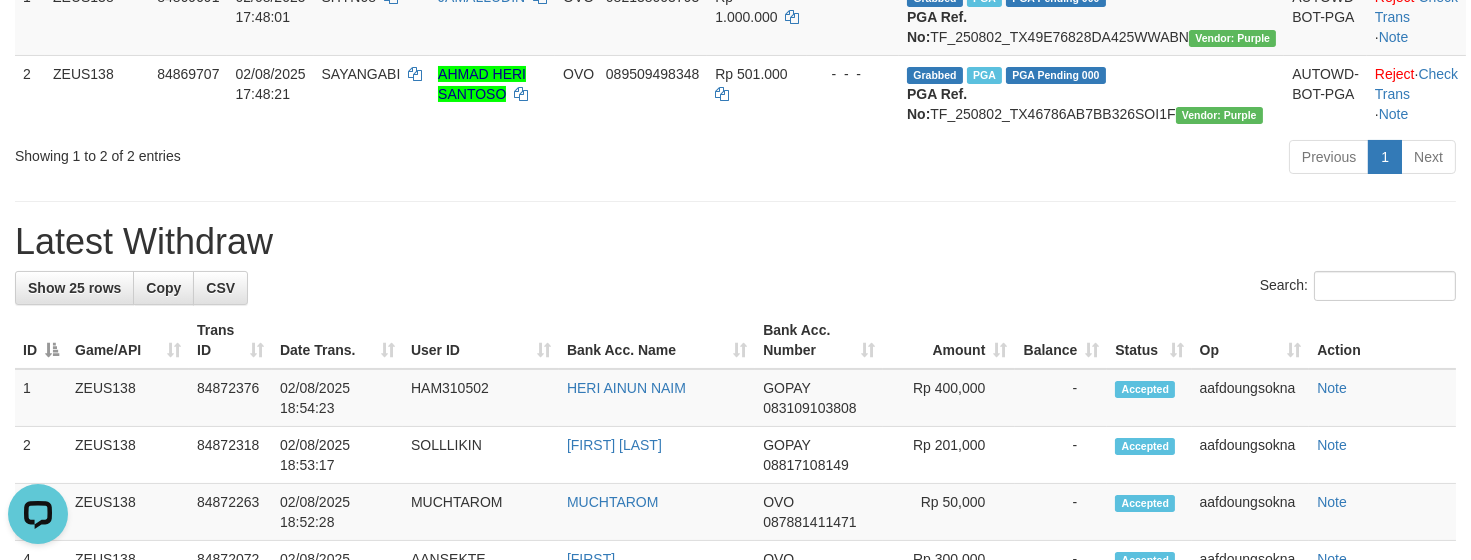 scroll, scrollTop: 0, scrollLeft: 0, axis: both 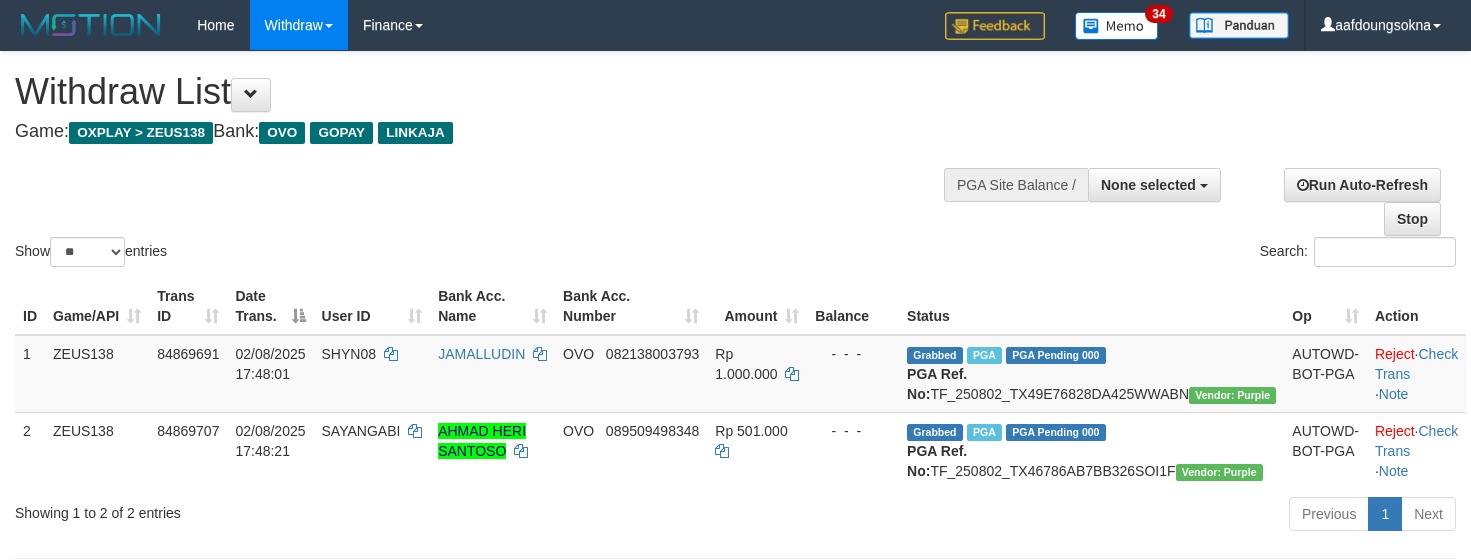 select 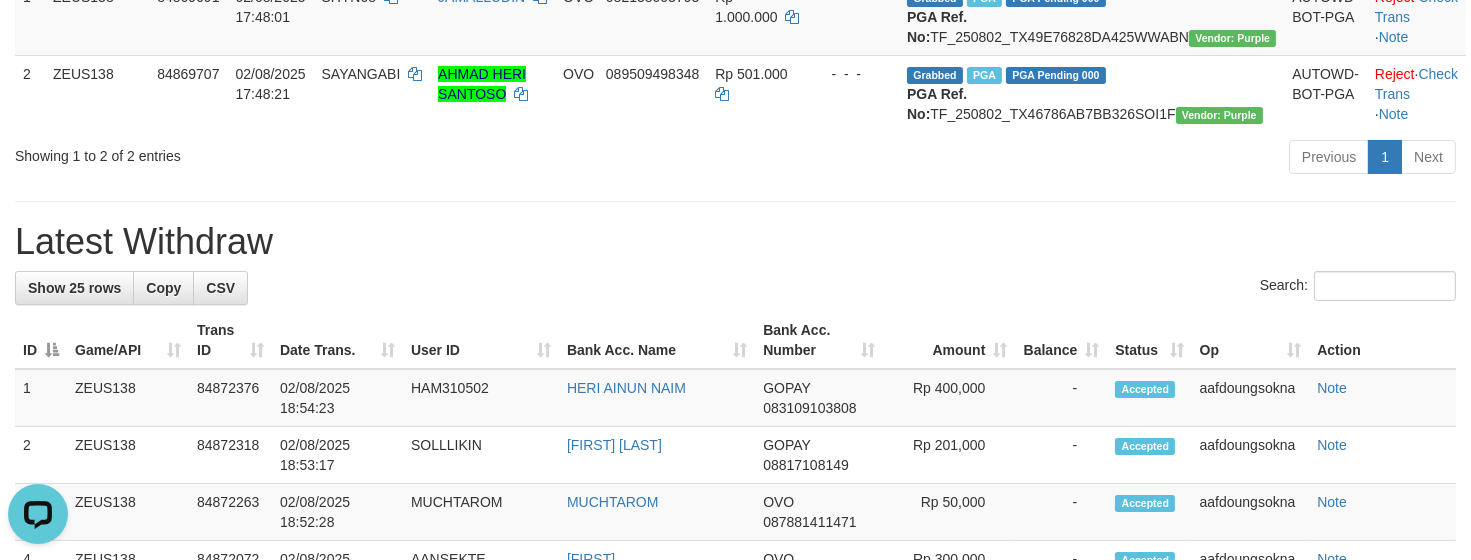 scroll, scrollTop: 0, scrollLeft: 0, axis: both 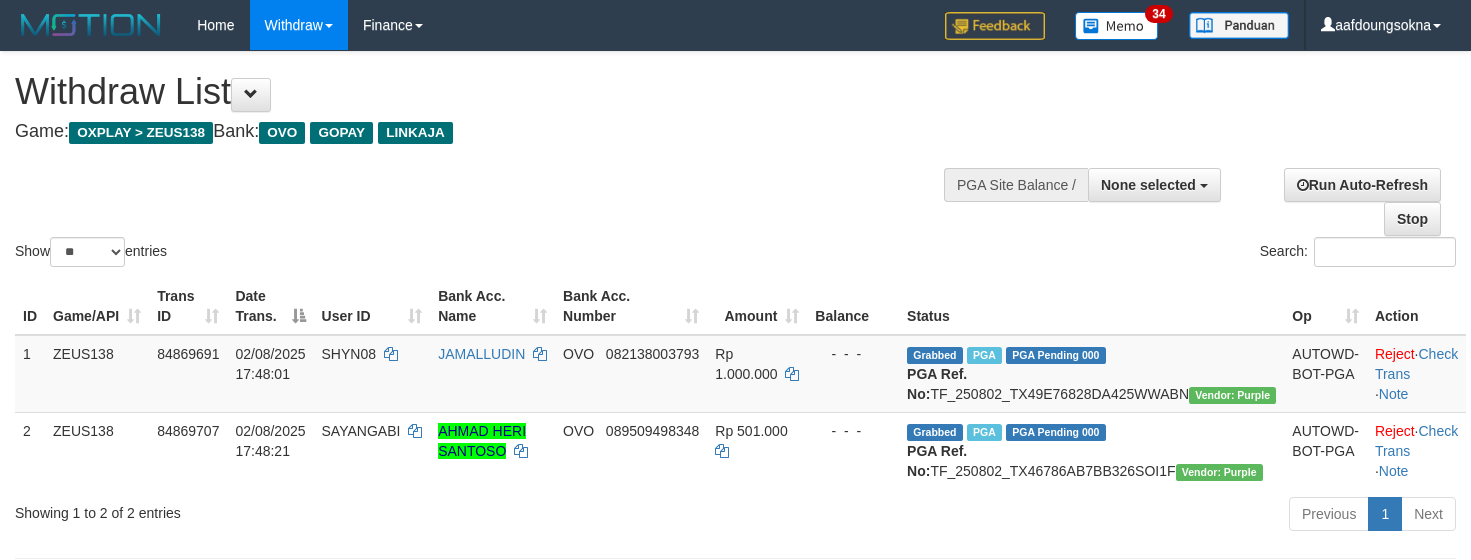 select 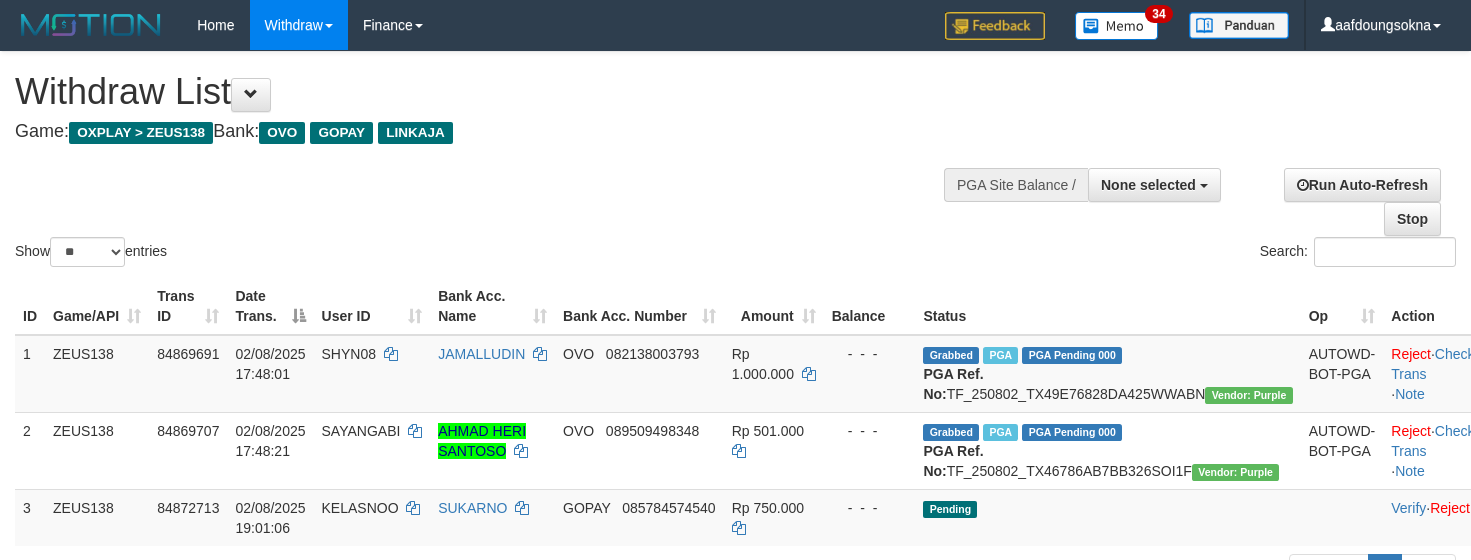select 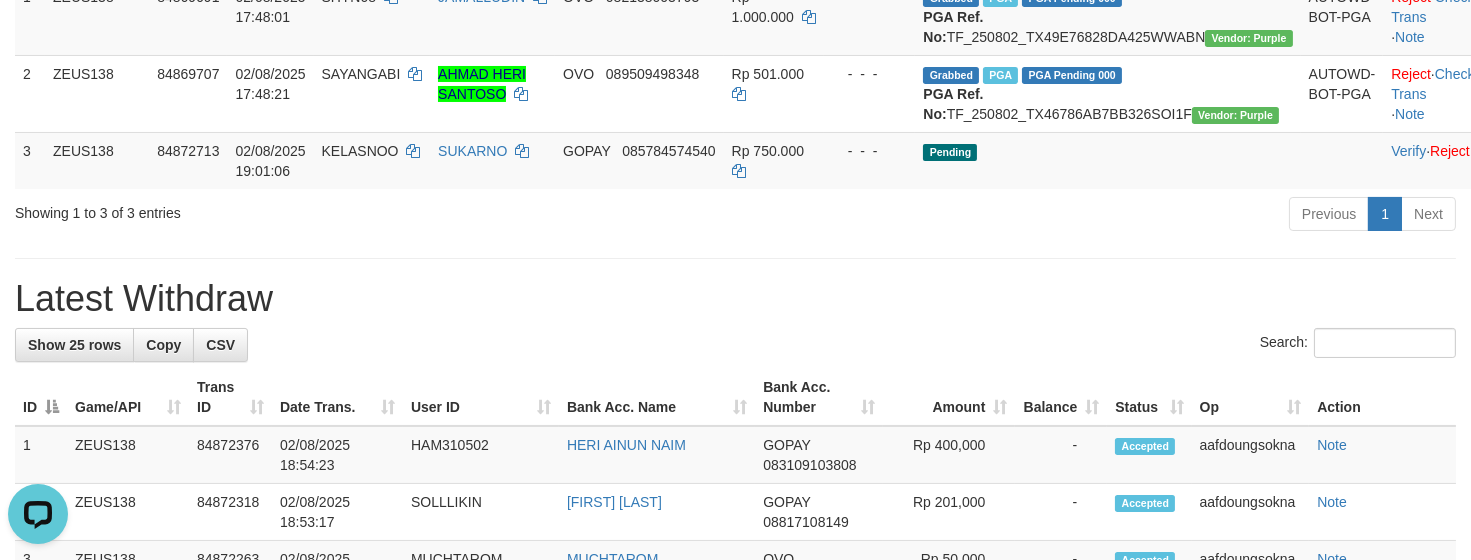 scroll, scrollTop: 0, scrollLeft: 0, axis: both 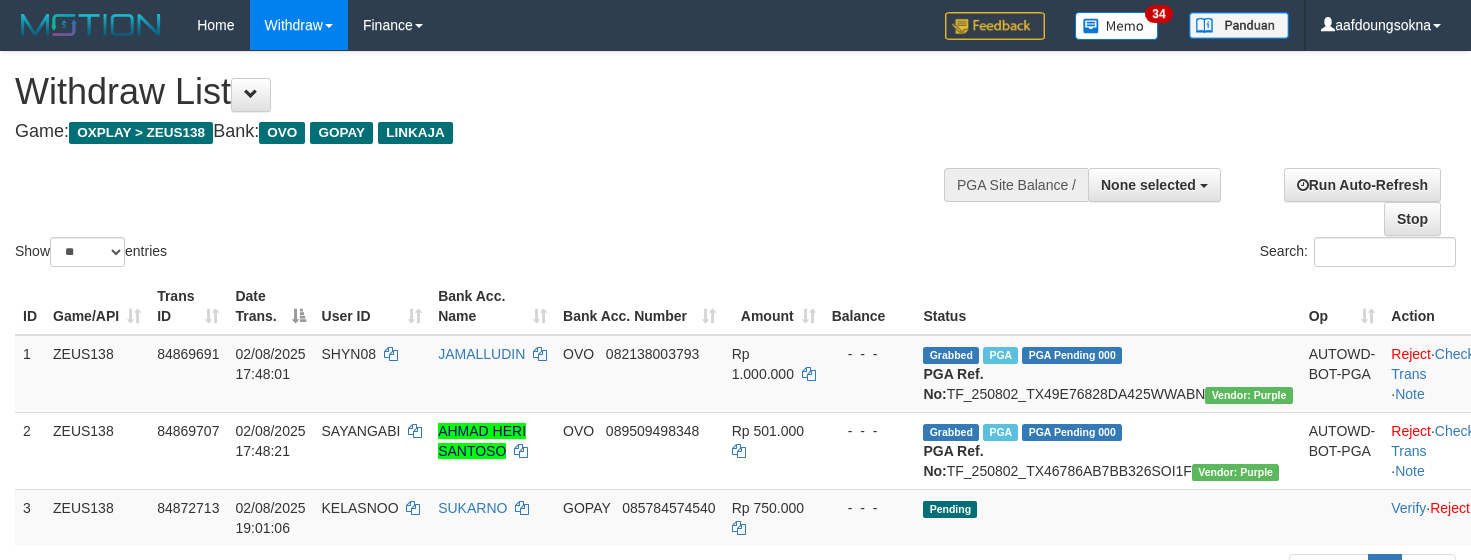 select 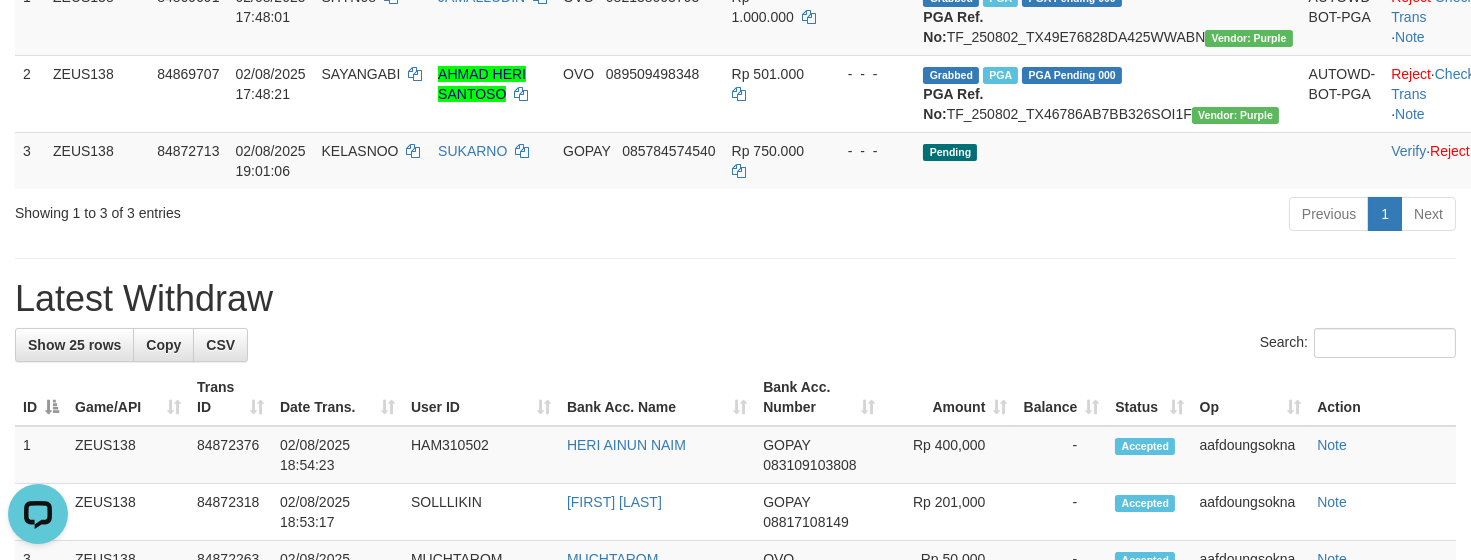 scroll, scrollTop: 0, scrollLeft: 0, axis: both 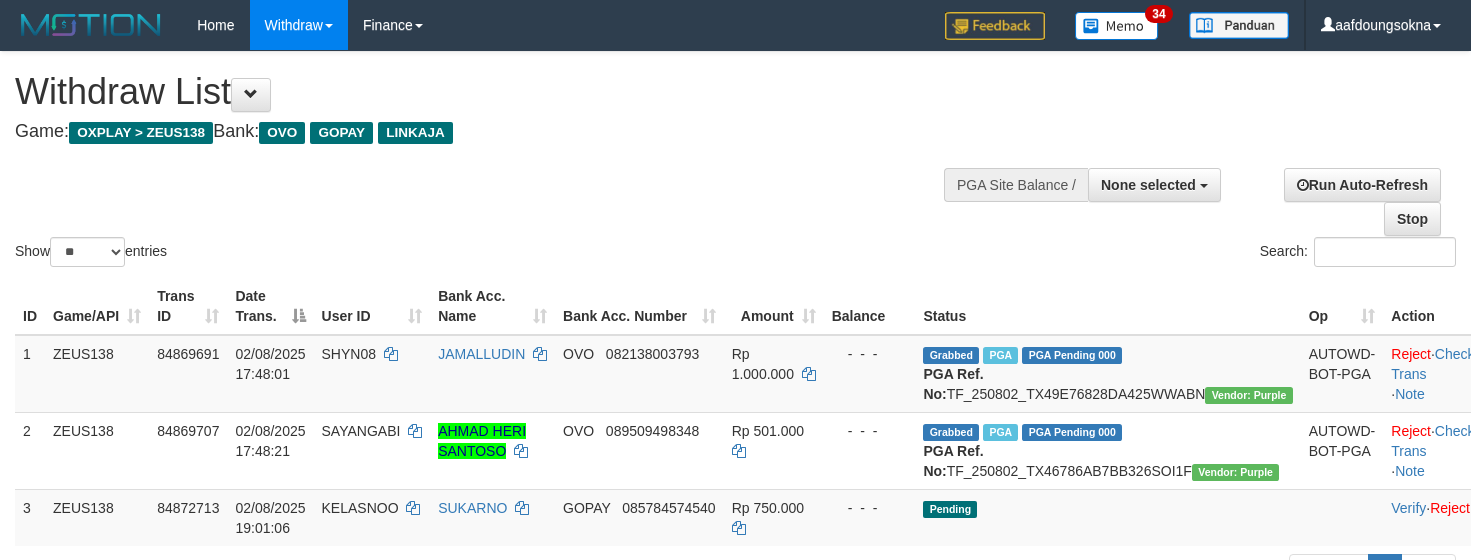 select 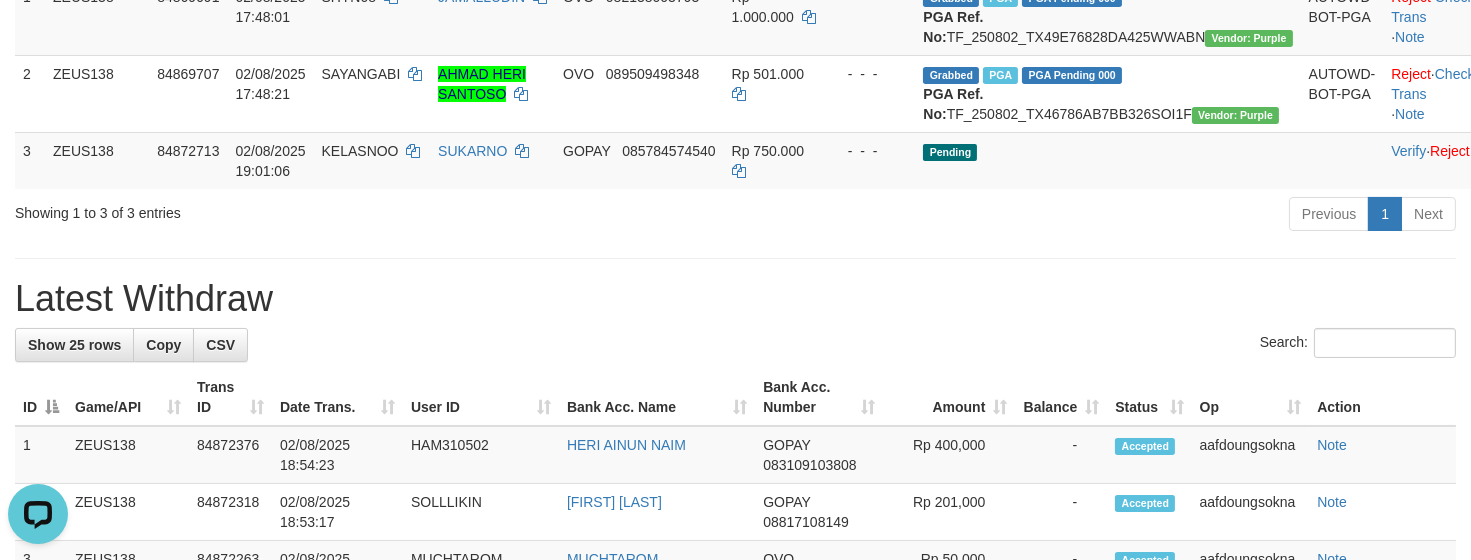 scroll, scrollTop: 0, scrollLeft: 0, axis: both 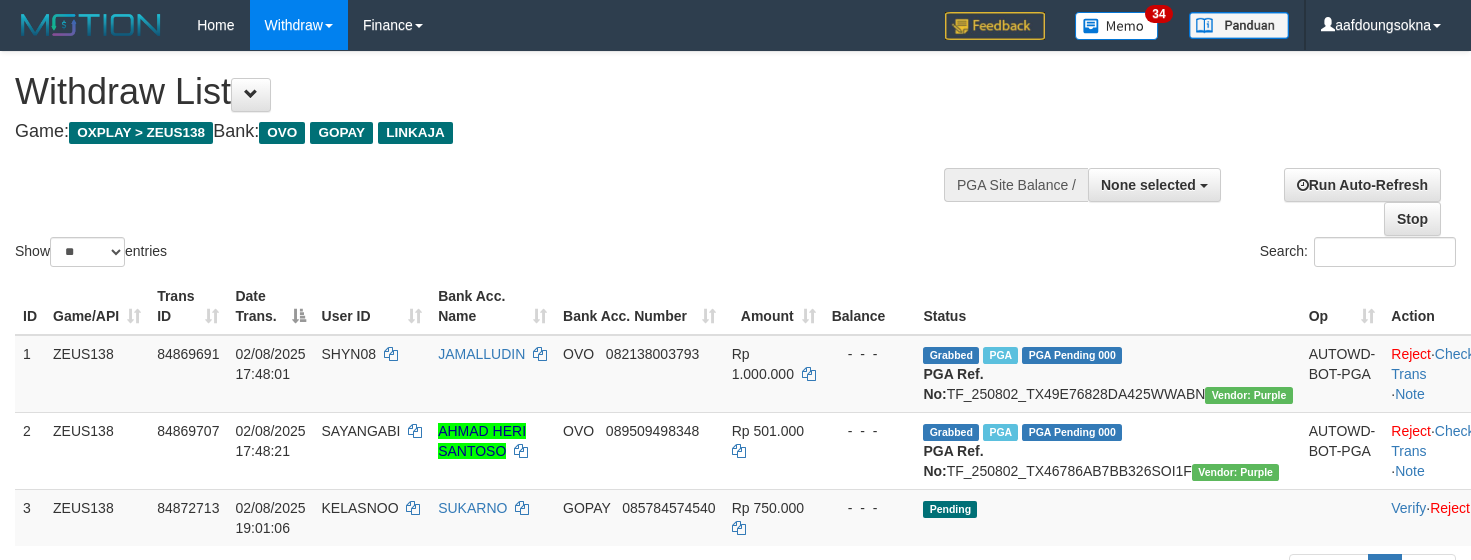 select 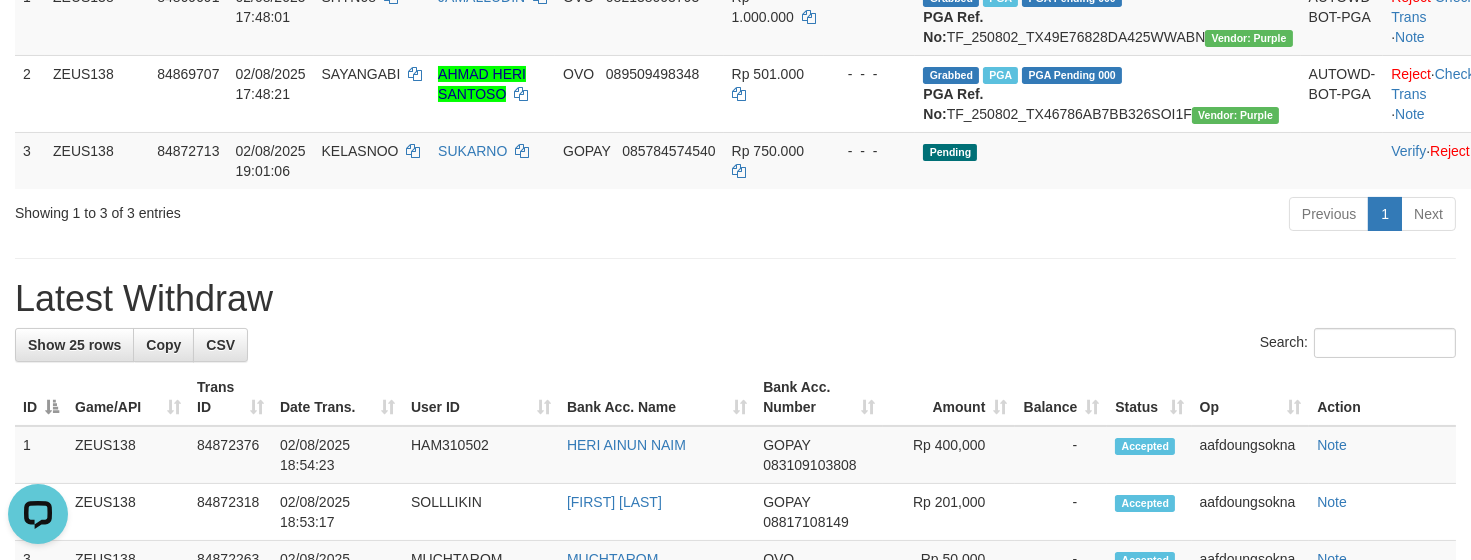 scroll, scrollTop: 0, scrollLeft: 0, axis: both 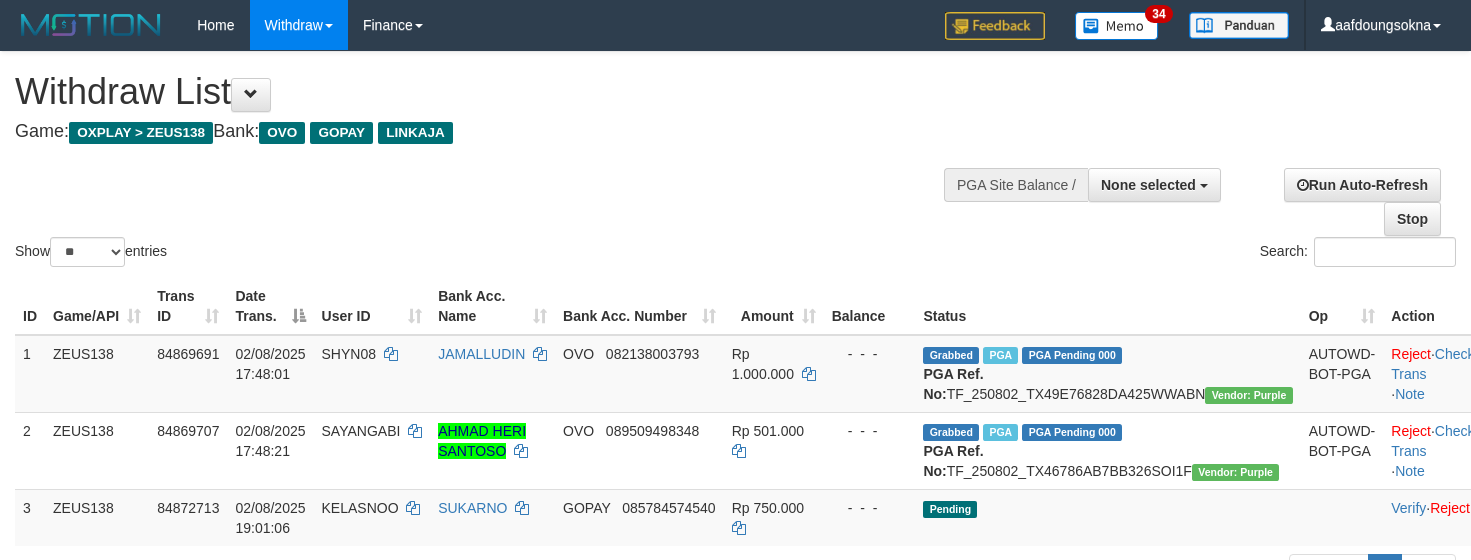 select 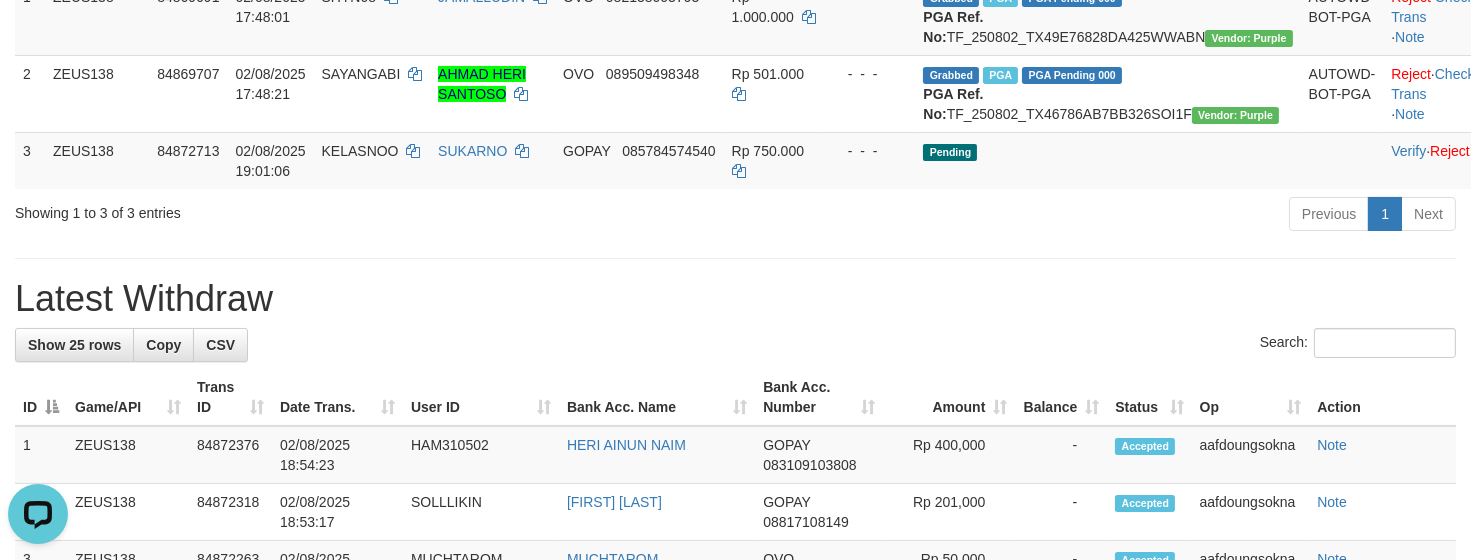 scroll, scrollTop: 0, scrollLeft: 0, axis: both 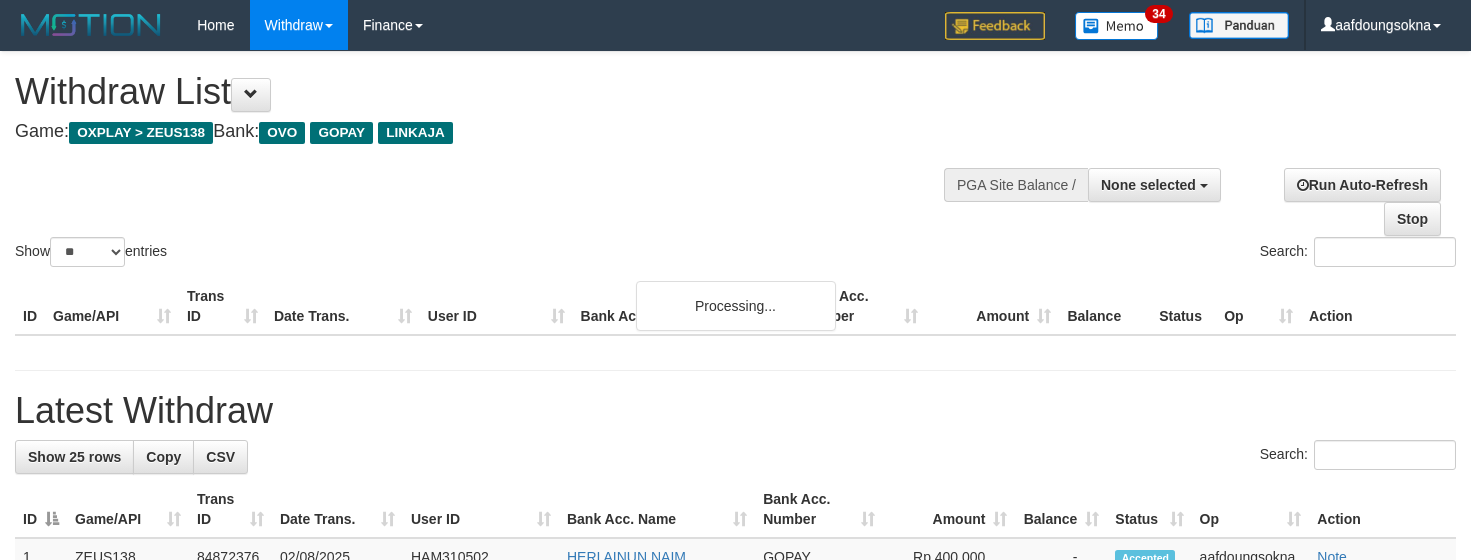 select 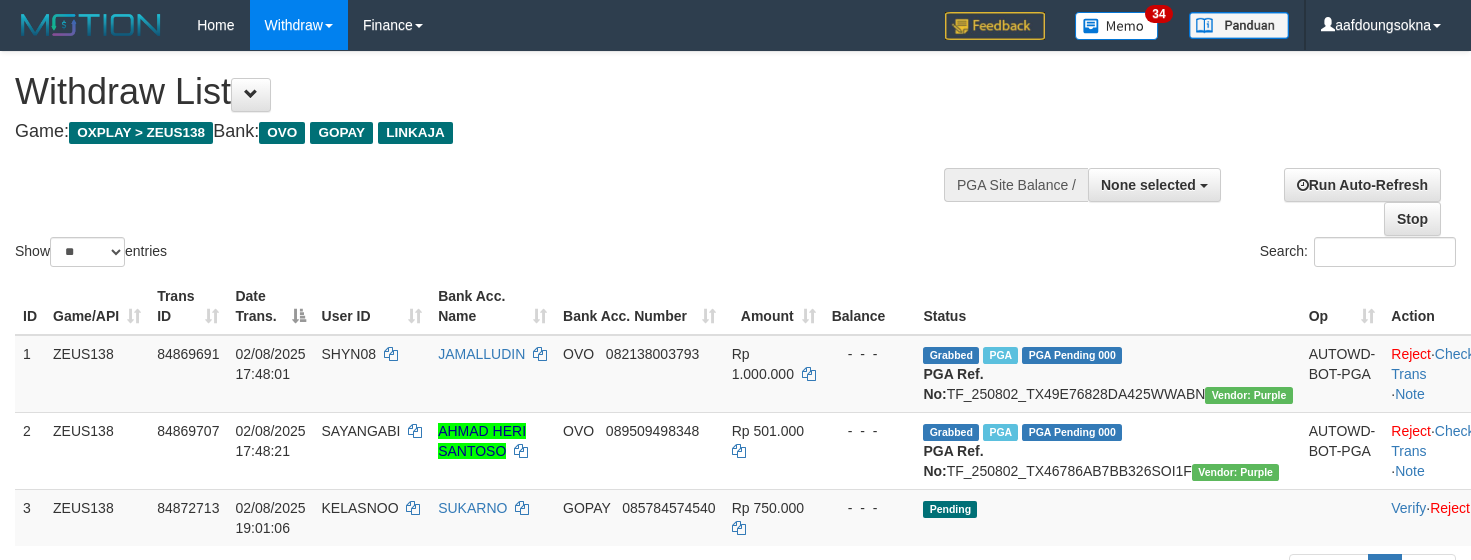 select 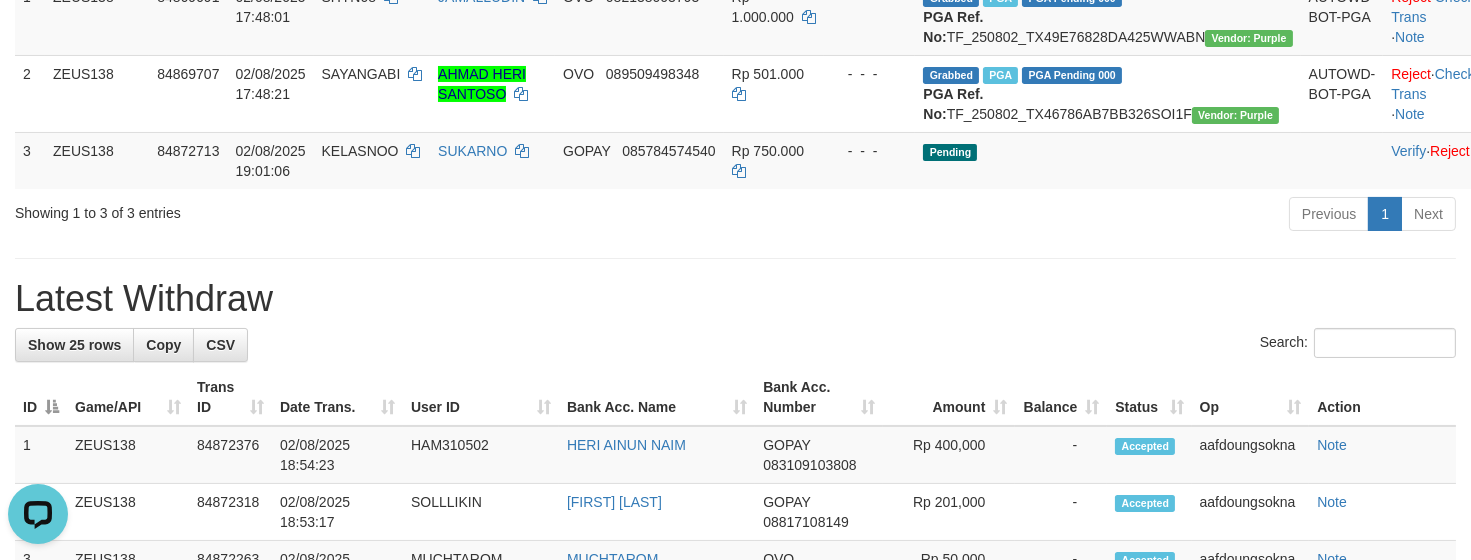 scroll, scrollTop: 0, scrollLeft: 0, axis: both 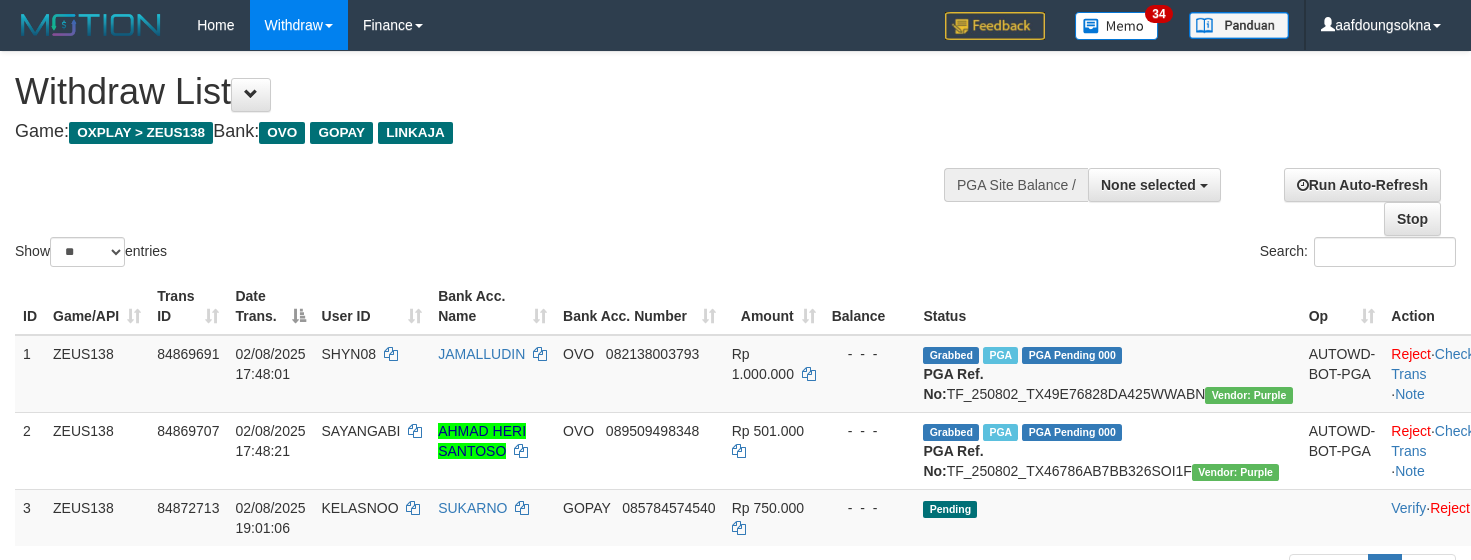 select 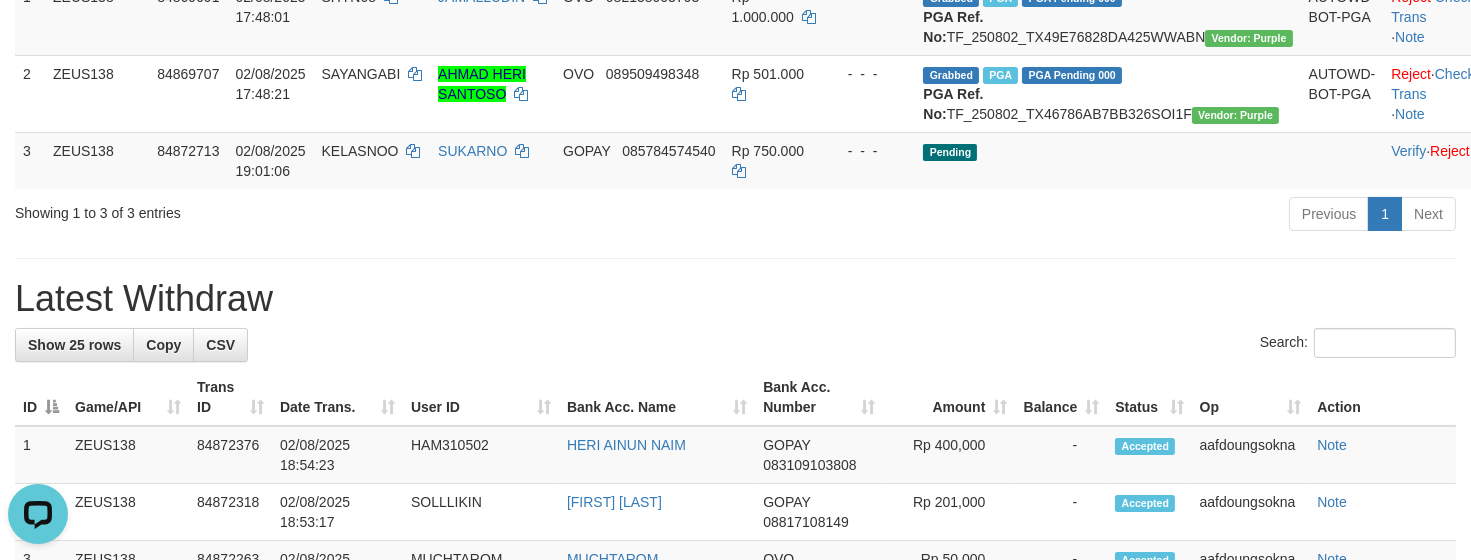 scroll, scrollTop: 0, scrollLeft: 0, axis: both 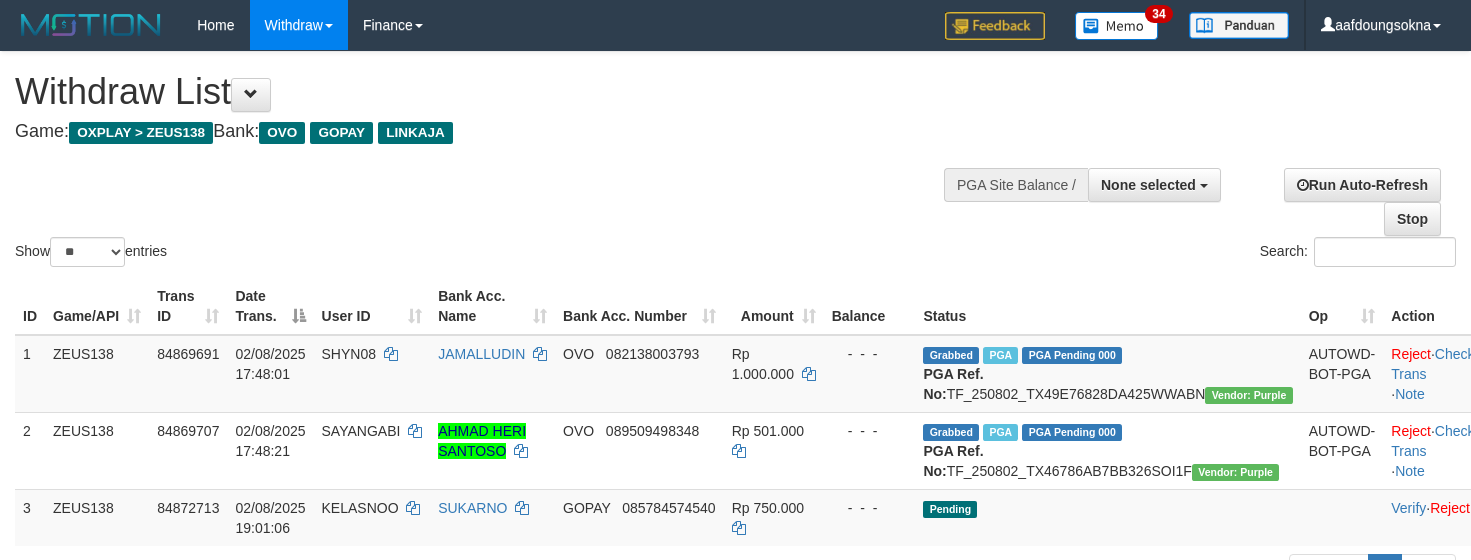 select 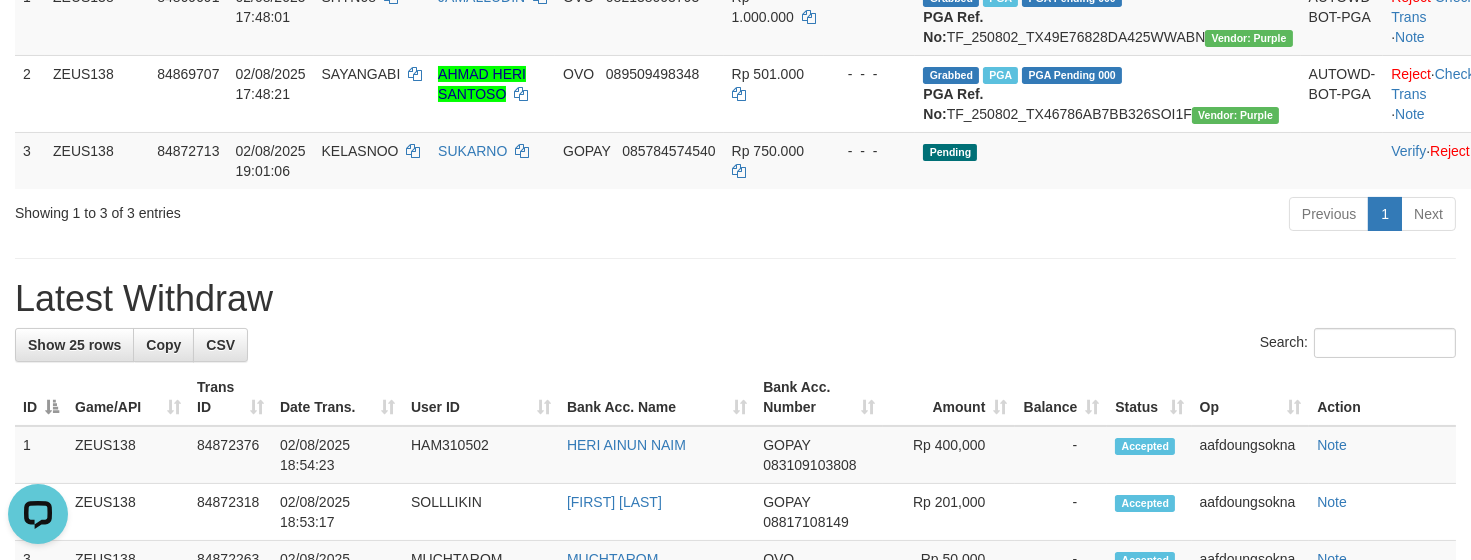scroll, scrollTop: 0, scrollLeft: 0, axis: both 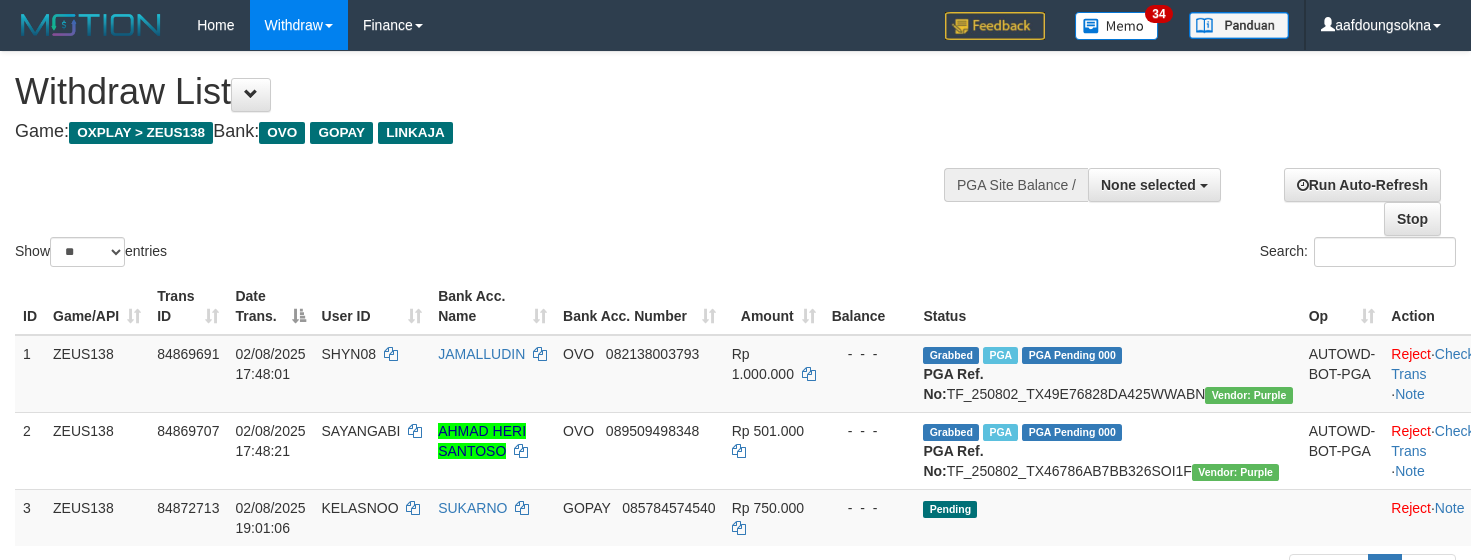 select 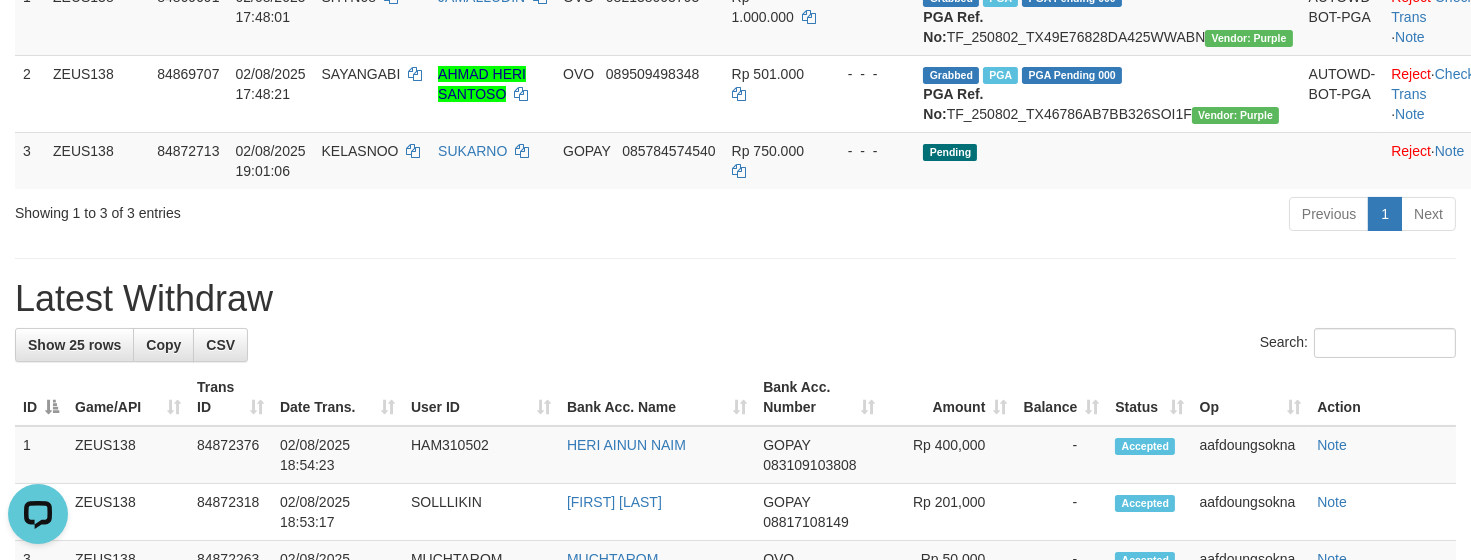 scroll, scrollTop: 0, scrollLeft: 0, axis: both 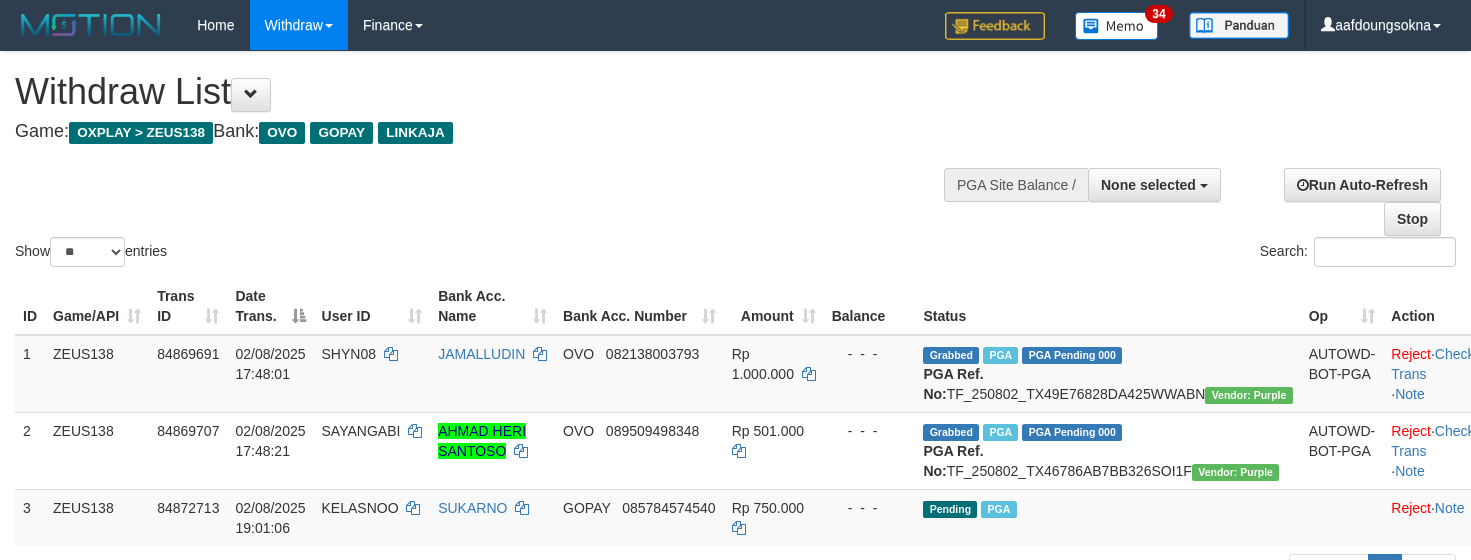 select 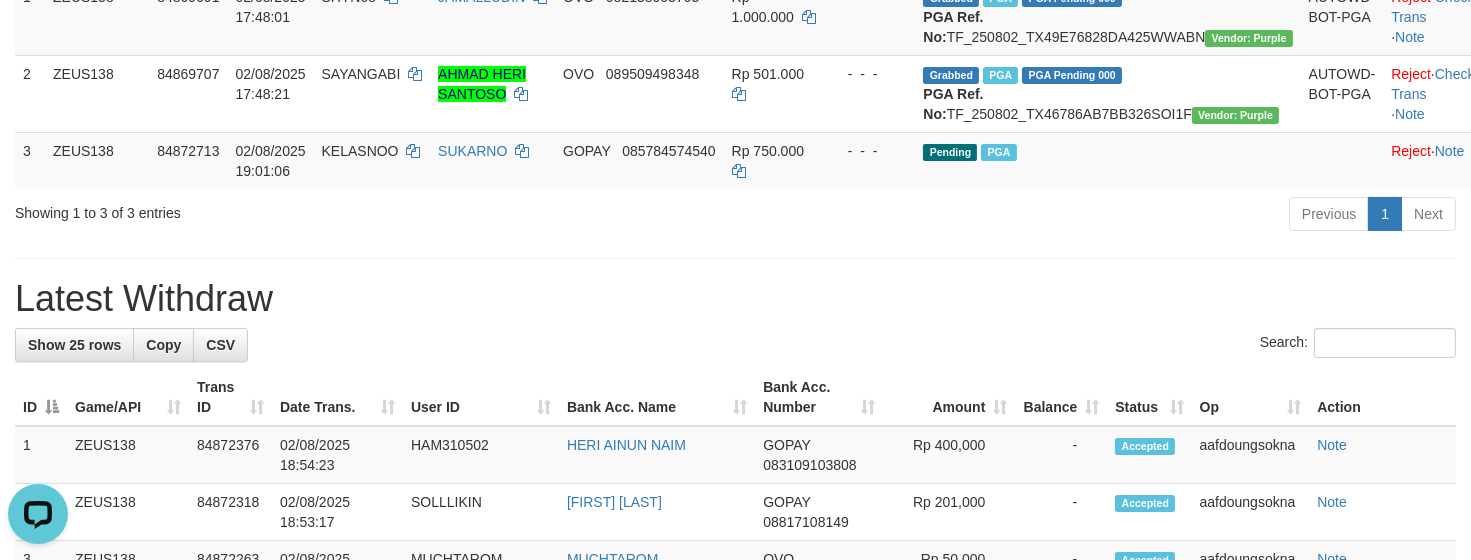 scroll, scrollTop: 0, scrollLeft: 0, axis: both 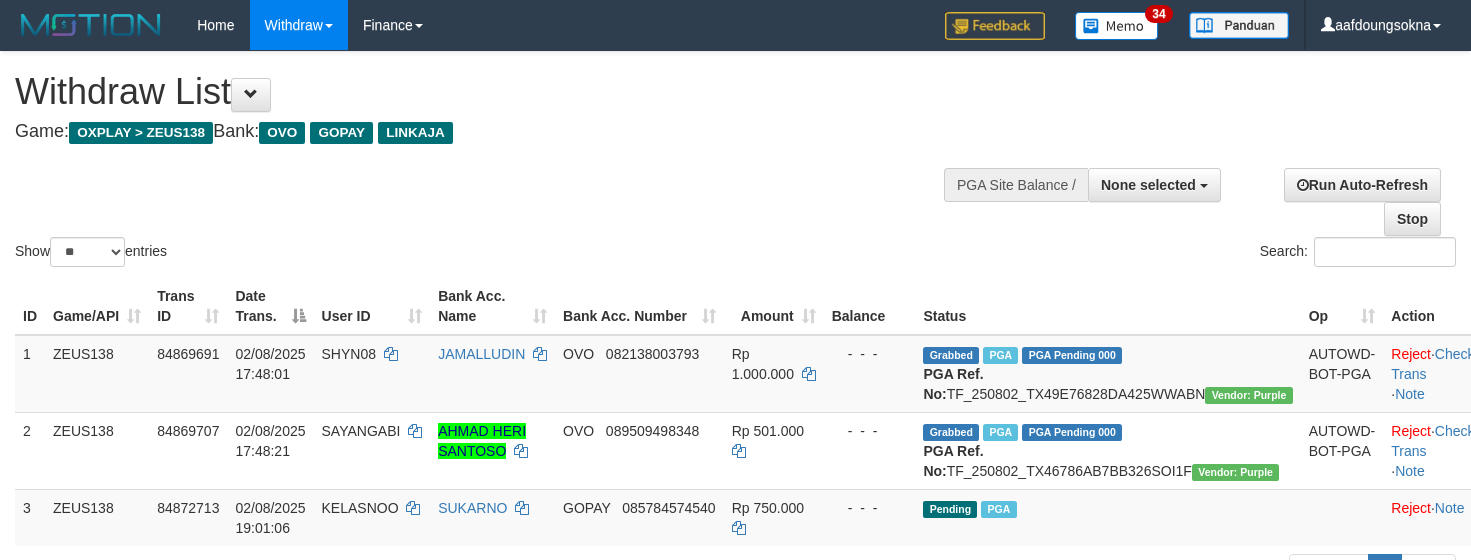 select 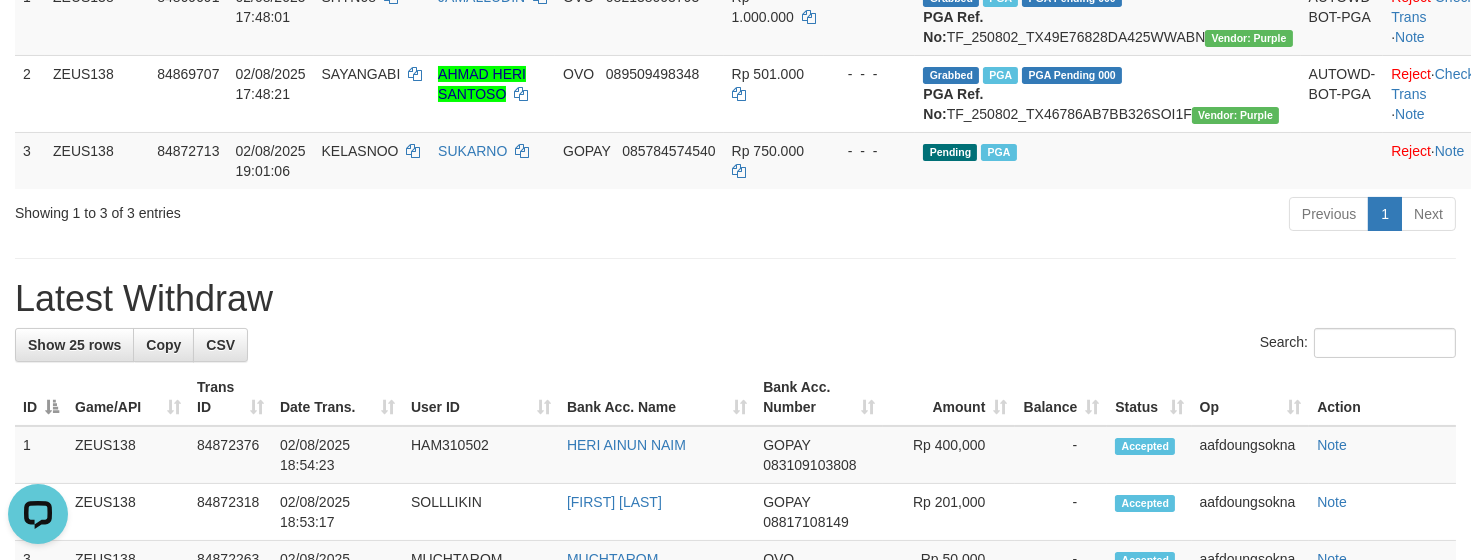 scroll, scrollTop: 0, scrollLeft: 0, axis: both 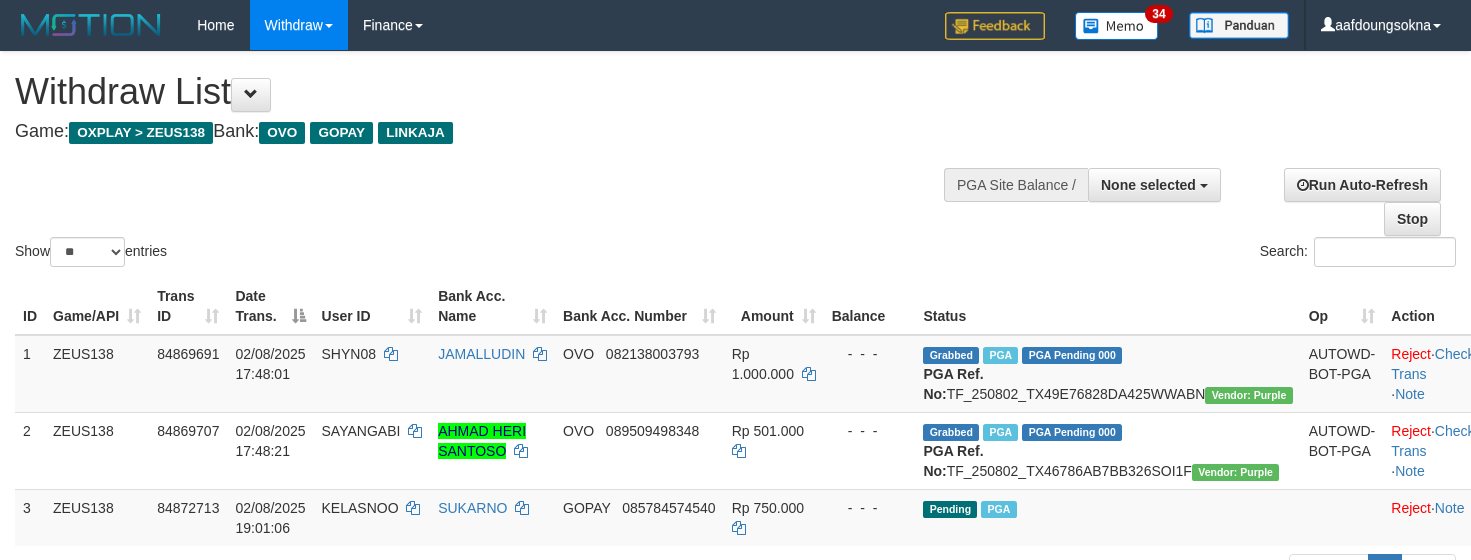 select 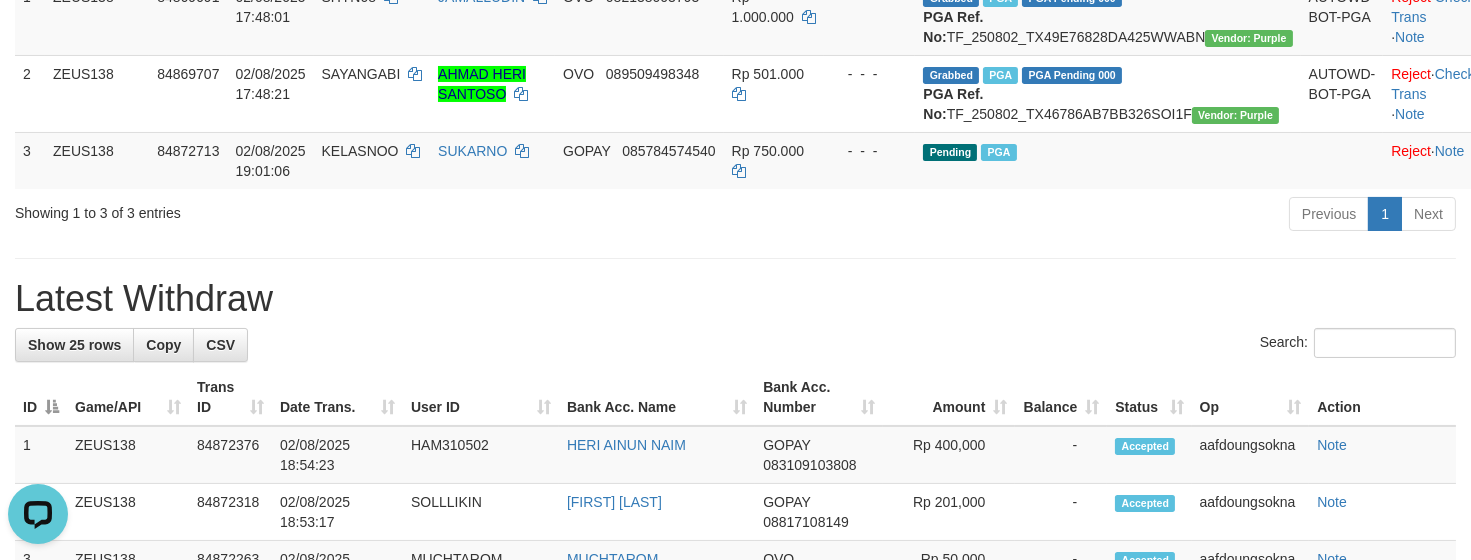 scroll, scrollTop: 0, scrollLeft: 0, axis: both 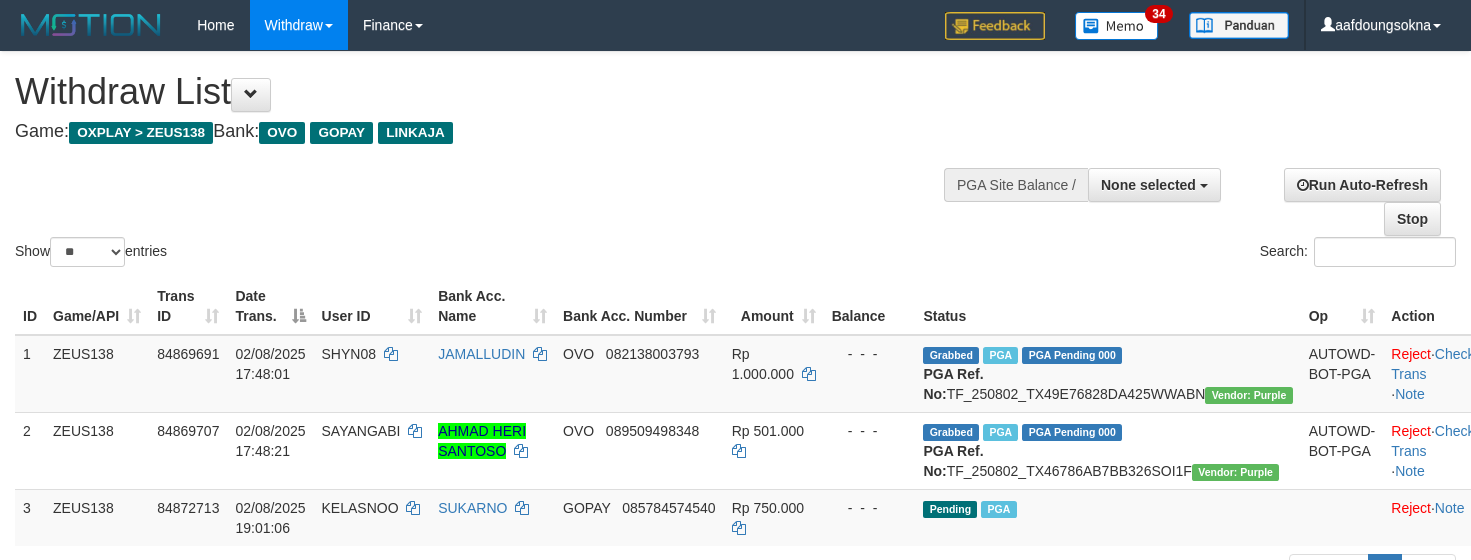 select 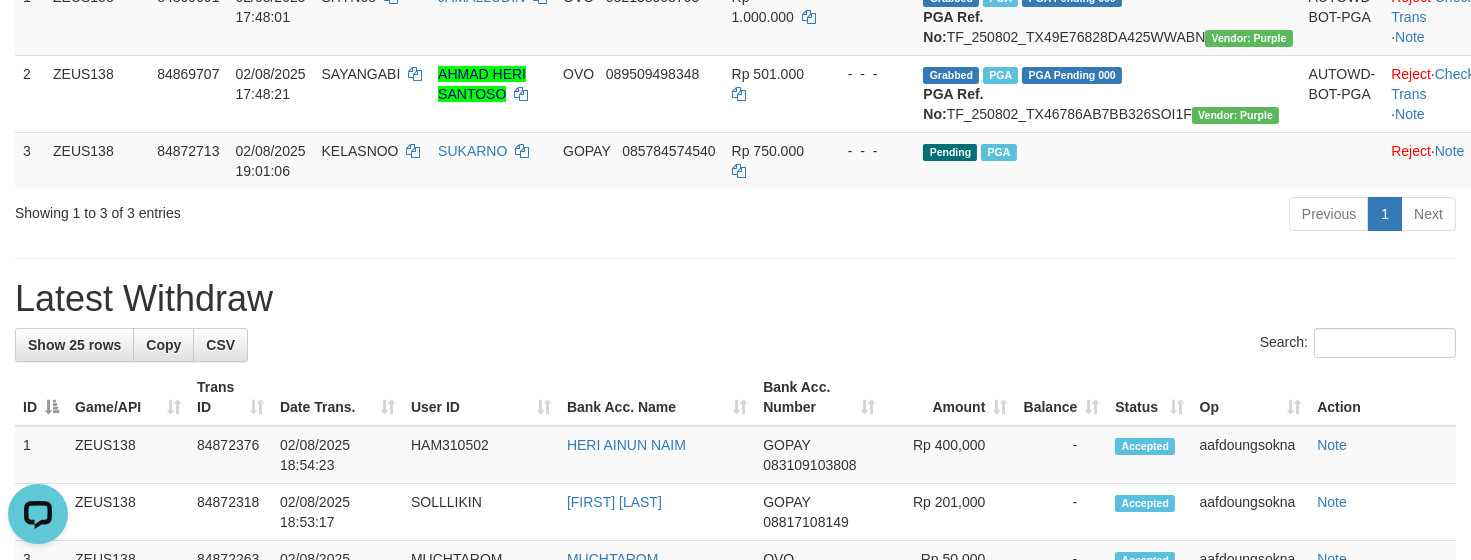 scroll, scrollTop: 0, scrollLeft: 0, axis: both 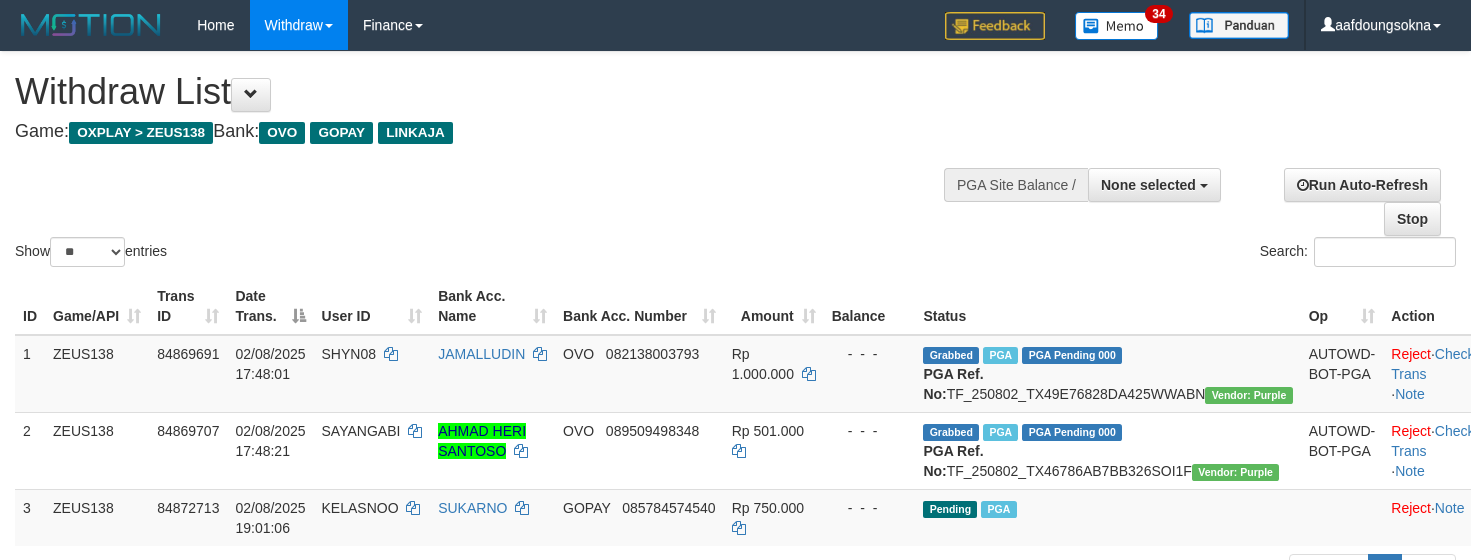 select 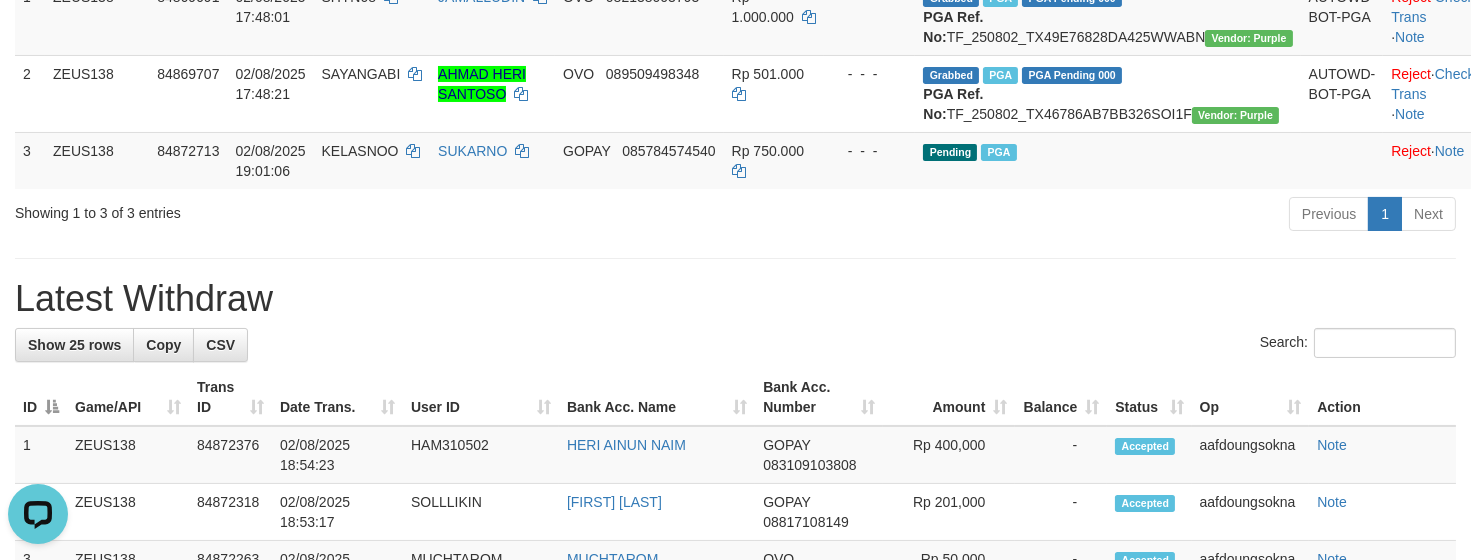 scroll, scrollTop: 0, scrollLeft: 0, axis: both 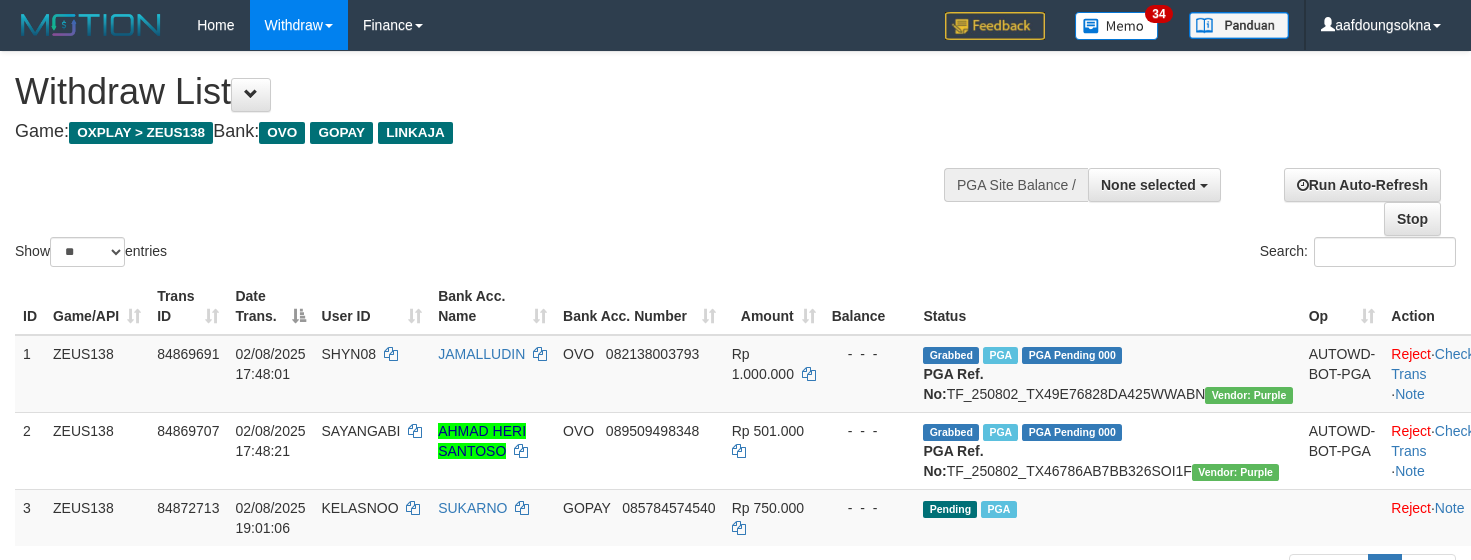 select 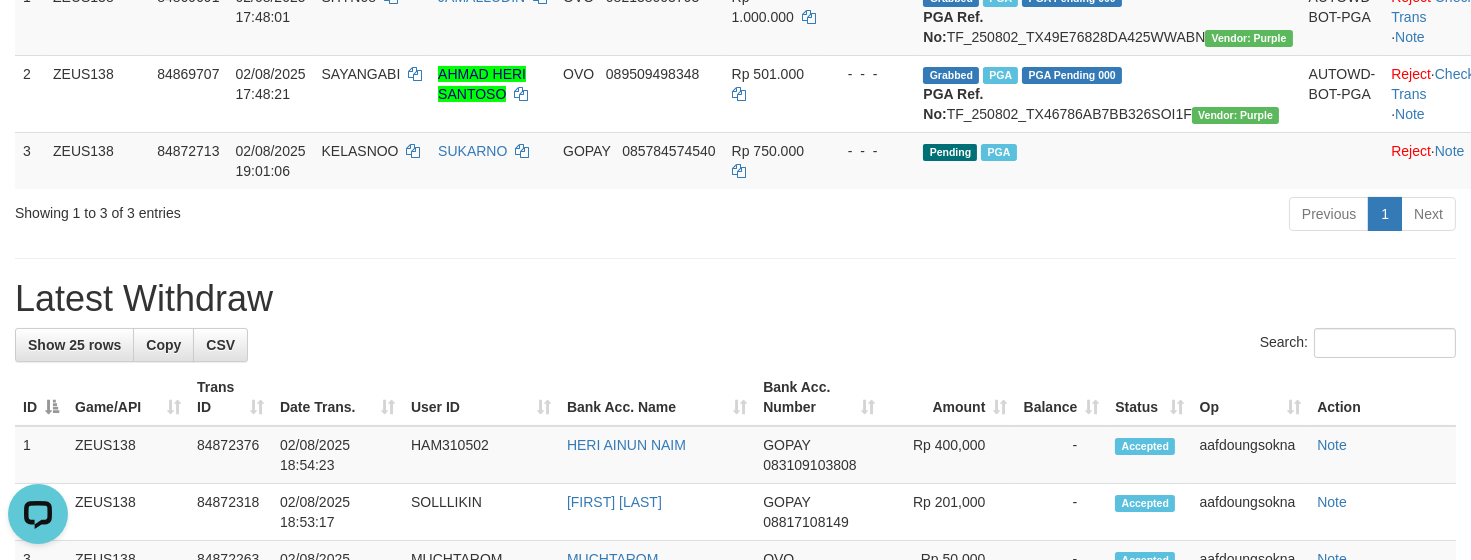 scroll, scrollTop: 0, scrollLeft: 0, axis: both 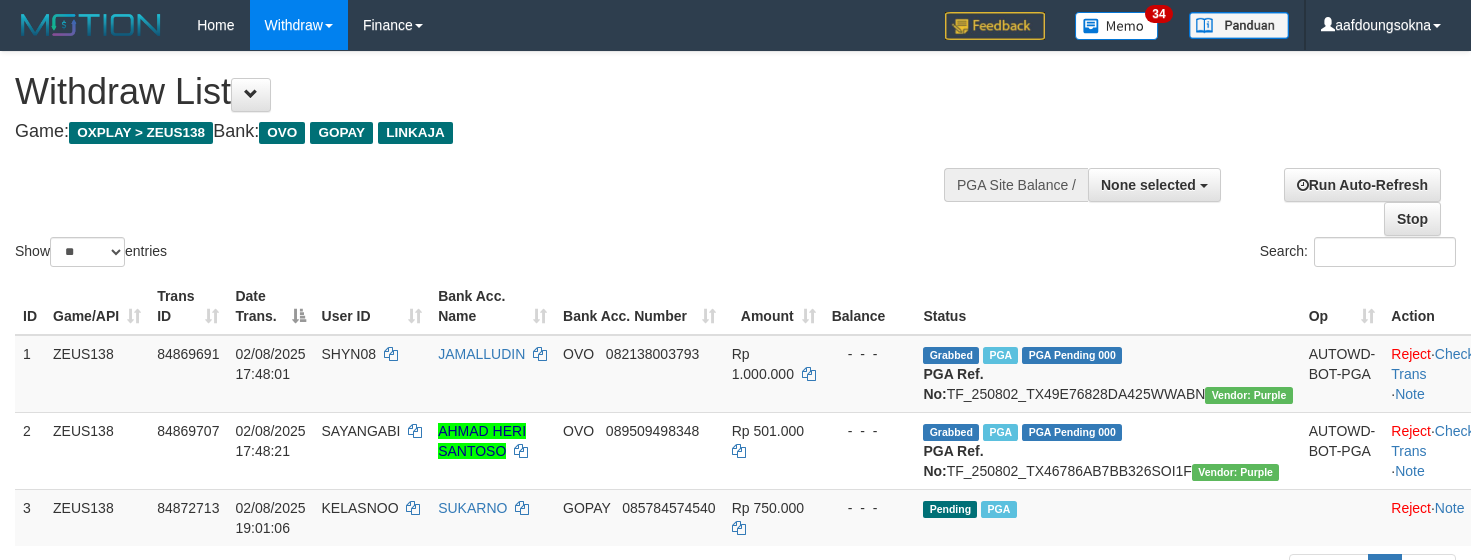 select 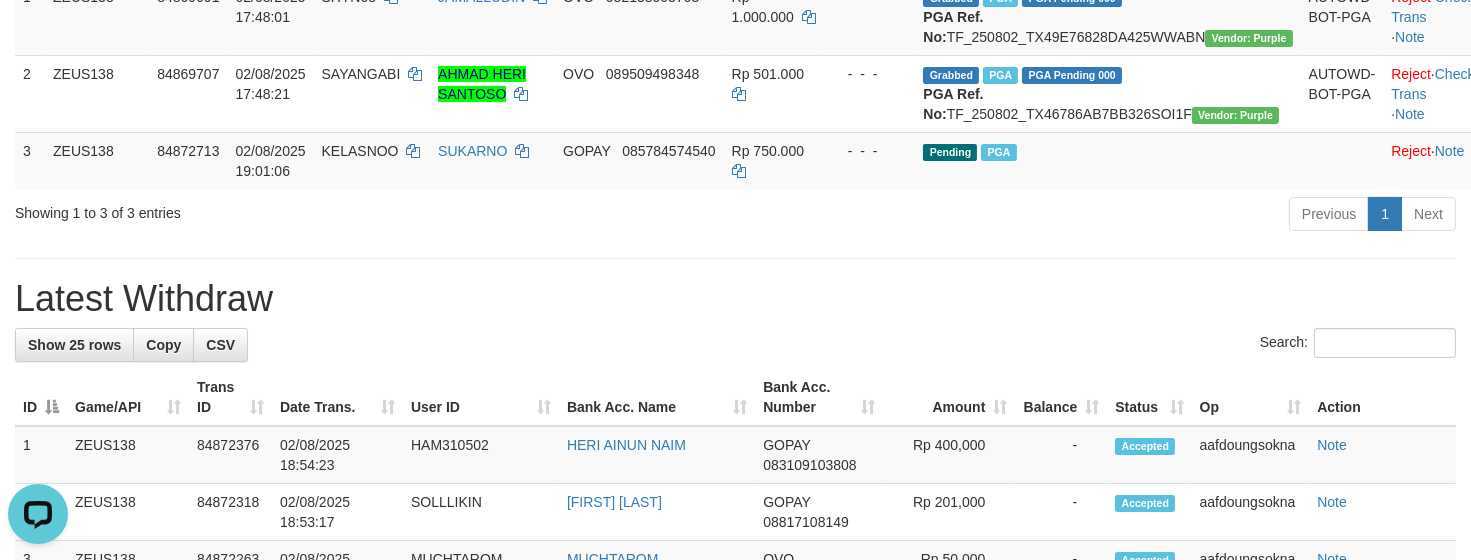 scroll, scrollTop: 0, scrollLeft: 0, axis: both 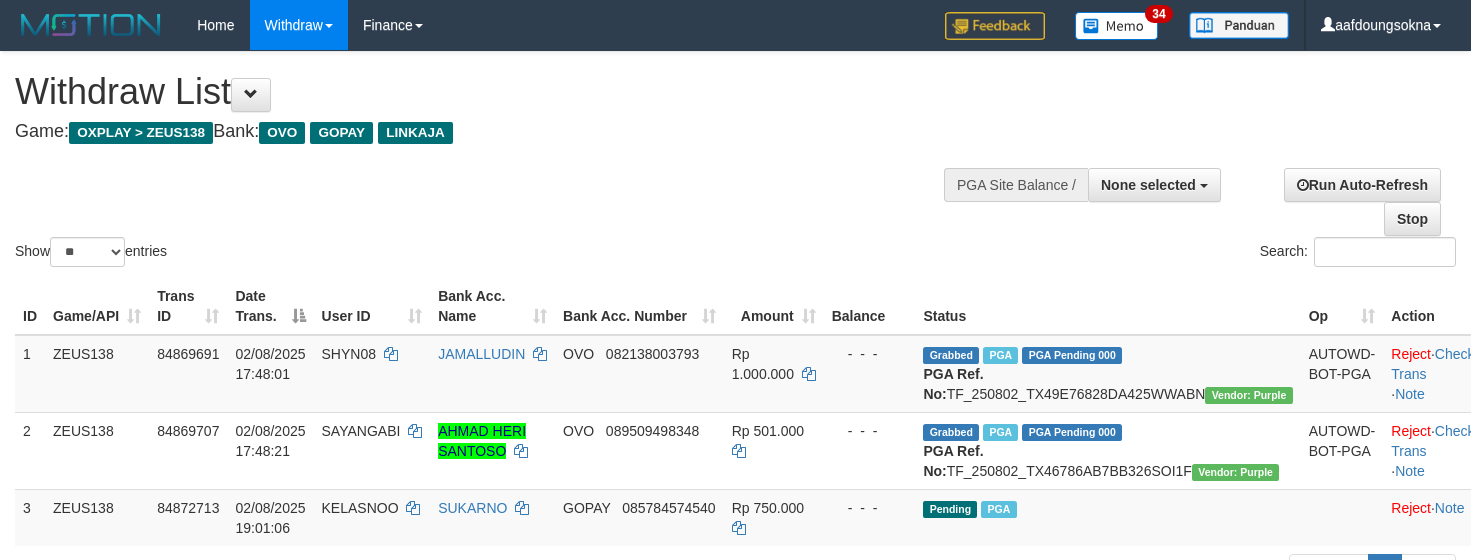 select 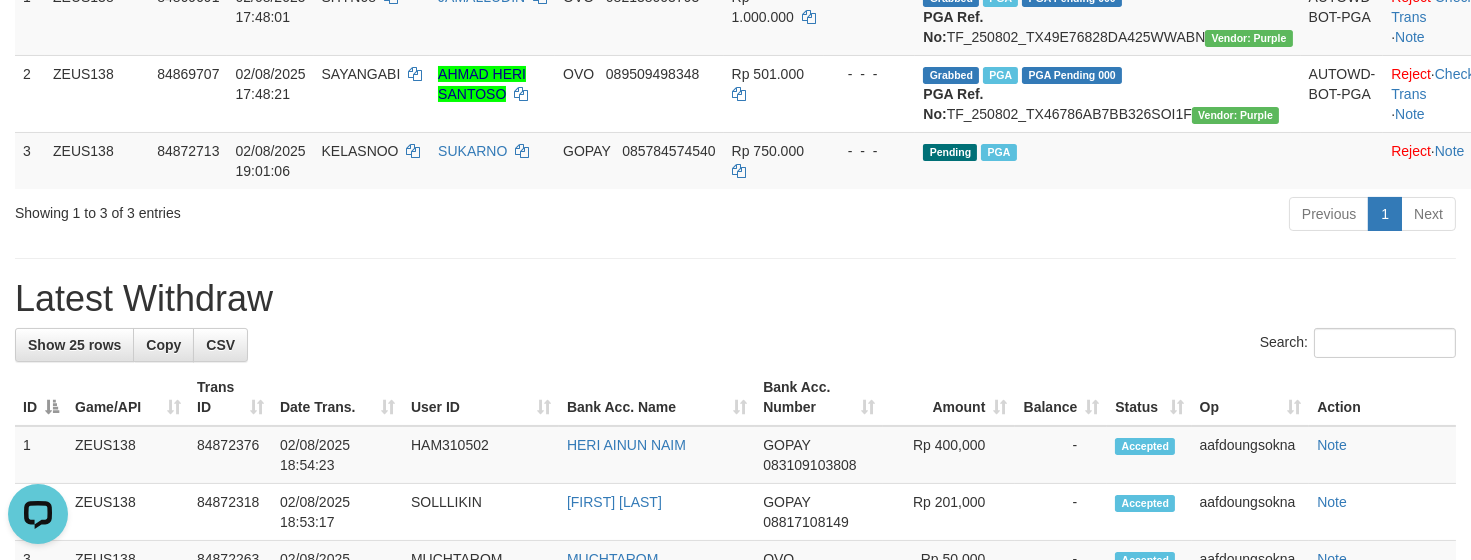 scroll, scrollTop: 0, scrollLeft: 0, axis: both 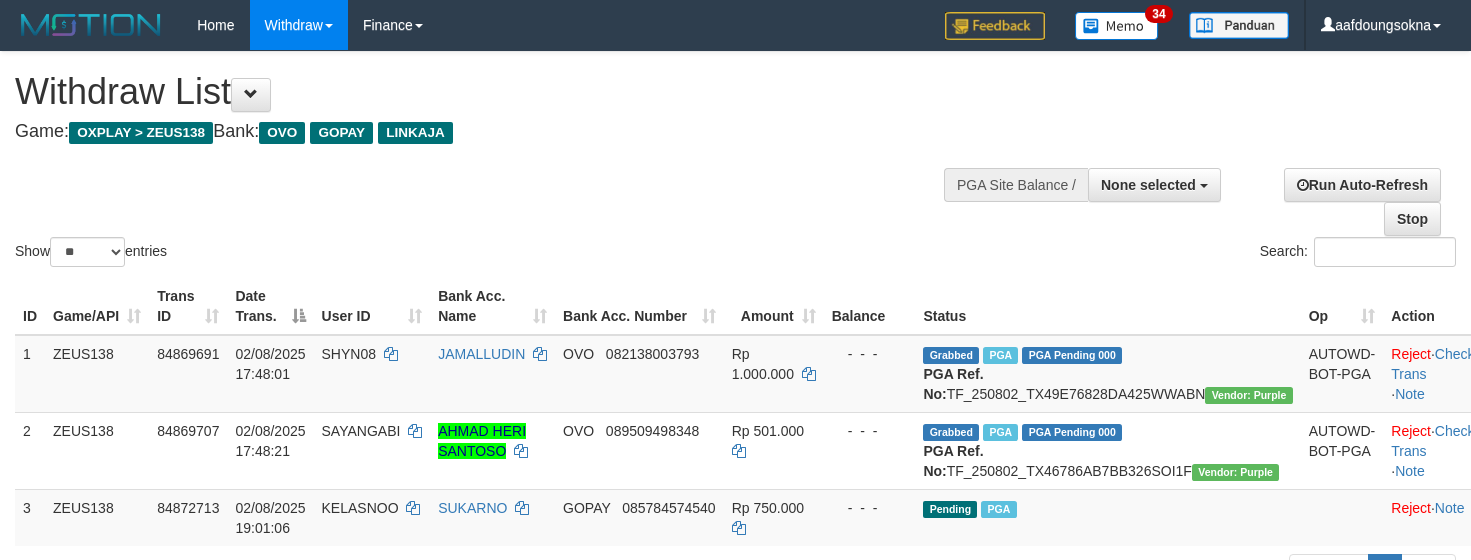 select 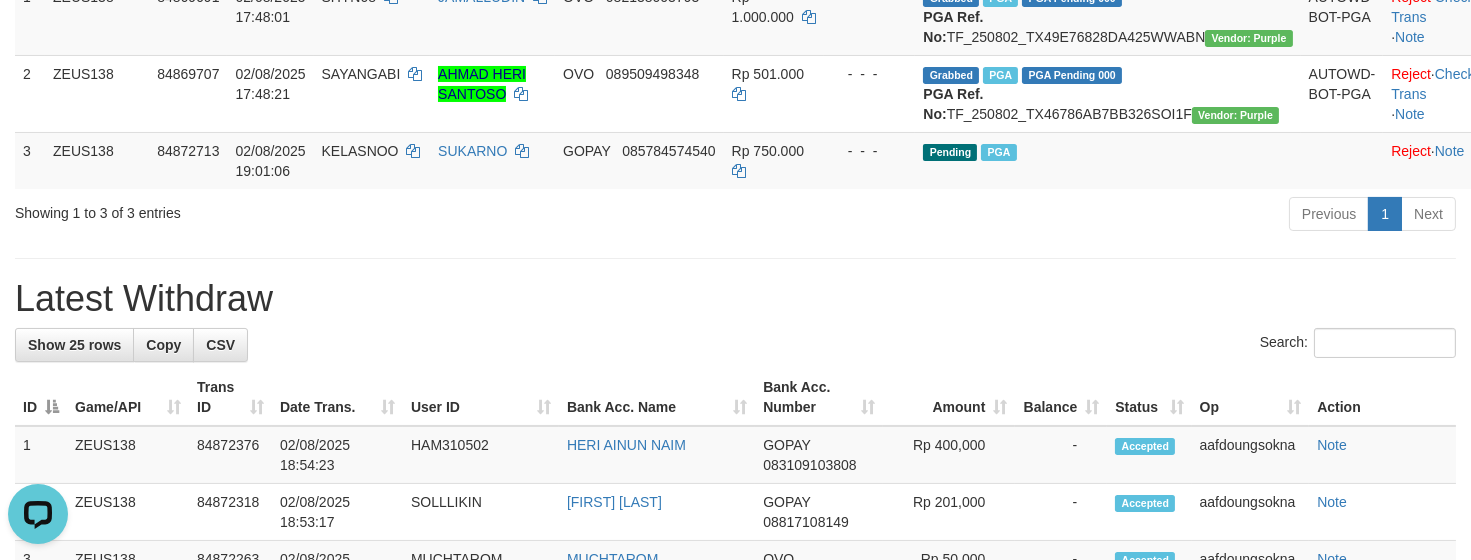scroll, scrollTop: 0, scrollLeft: 0, axis: both 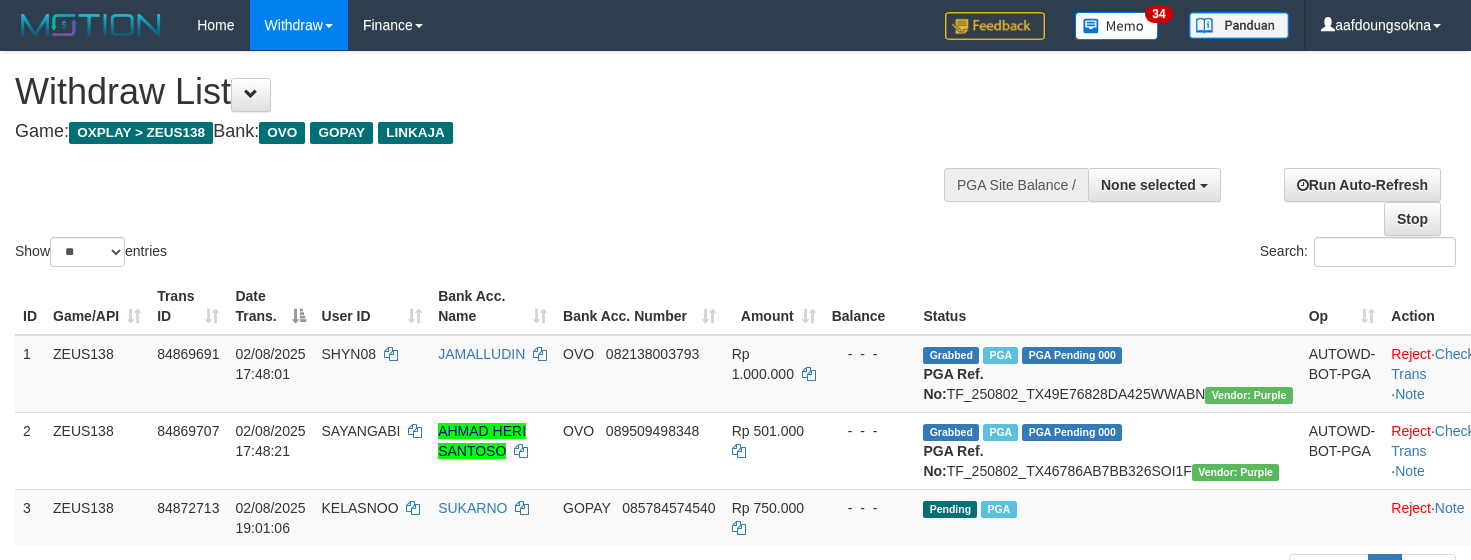 select 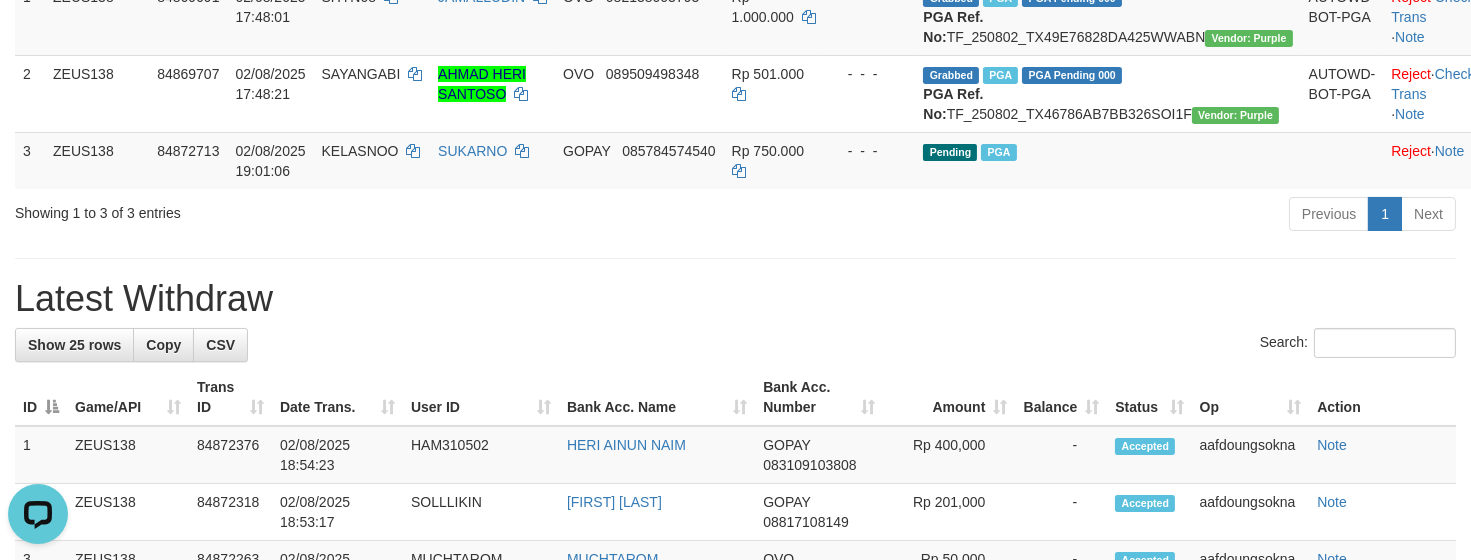 scroll, scrollTop: 0, scrollLeft: 0, axis: both 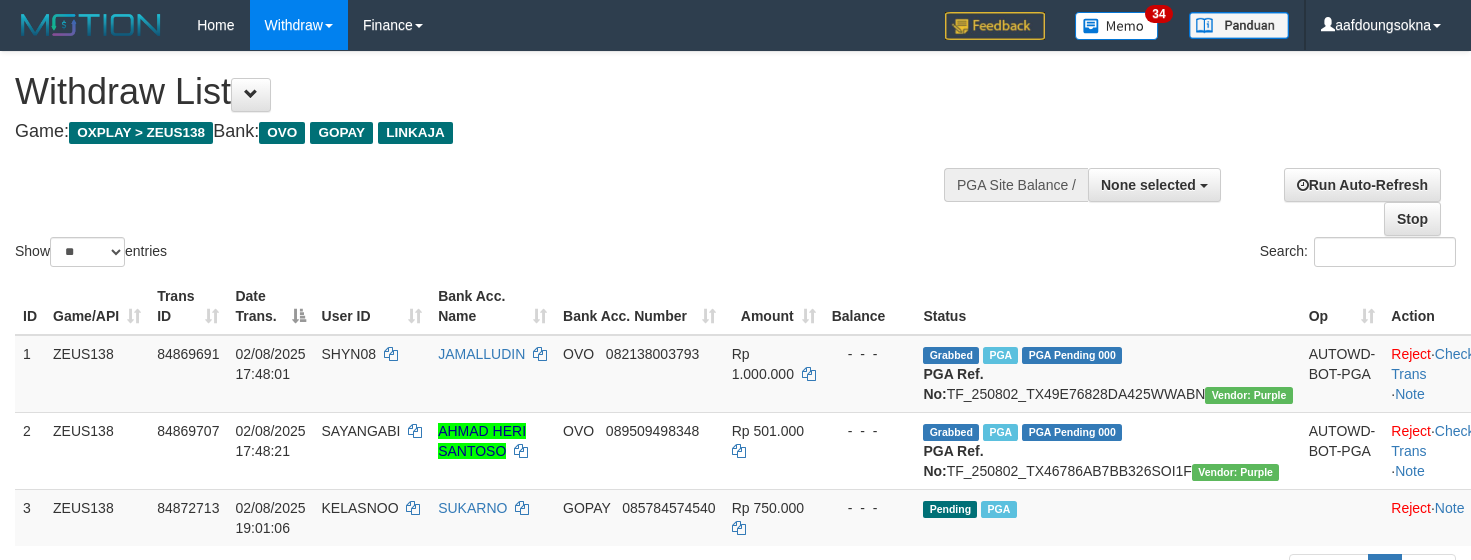 select 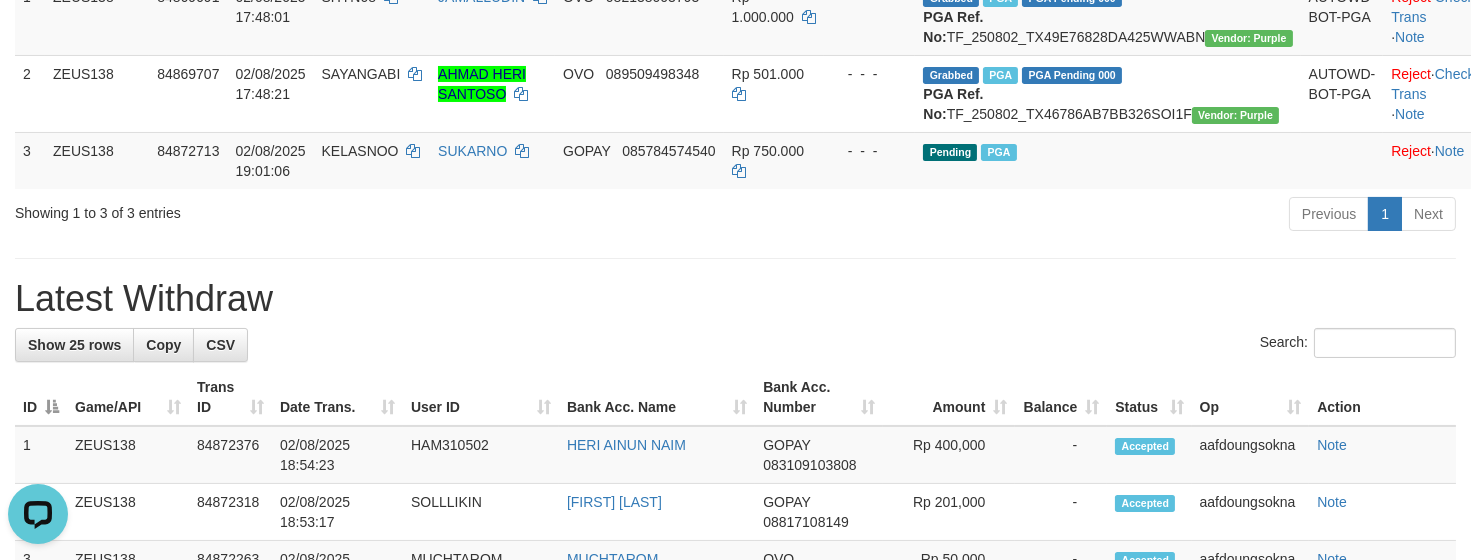 scroll, scrollTop: 0, scrollLeft: 0, axis: both 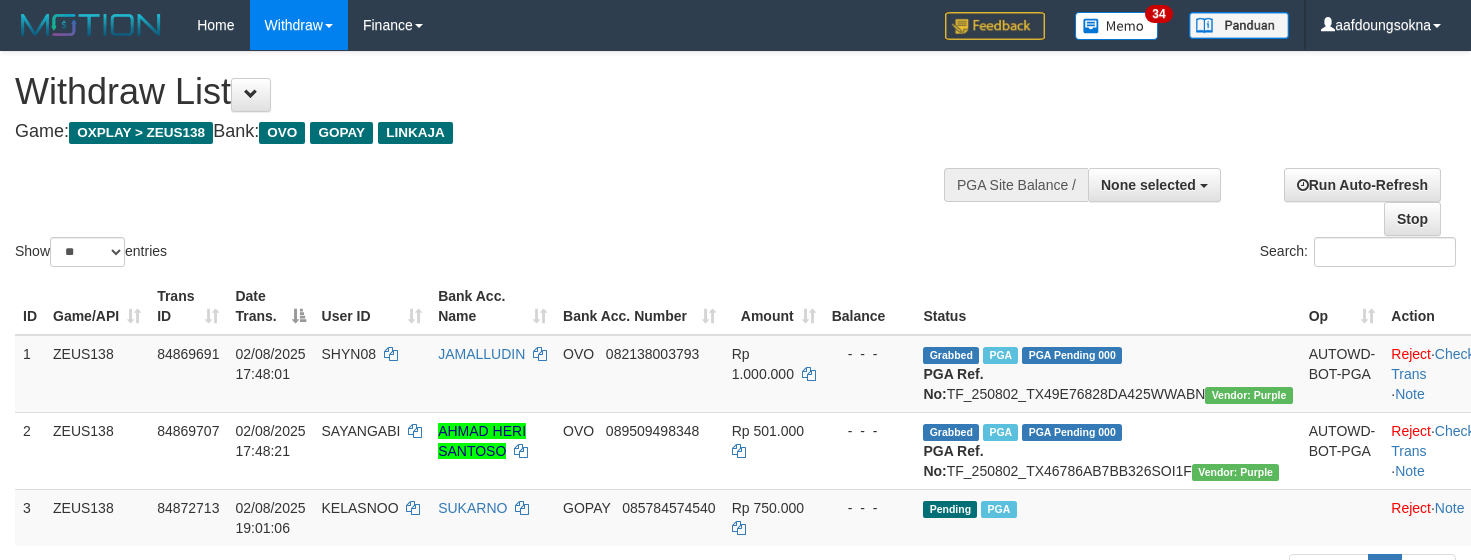 select 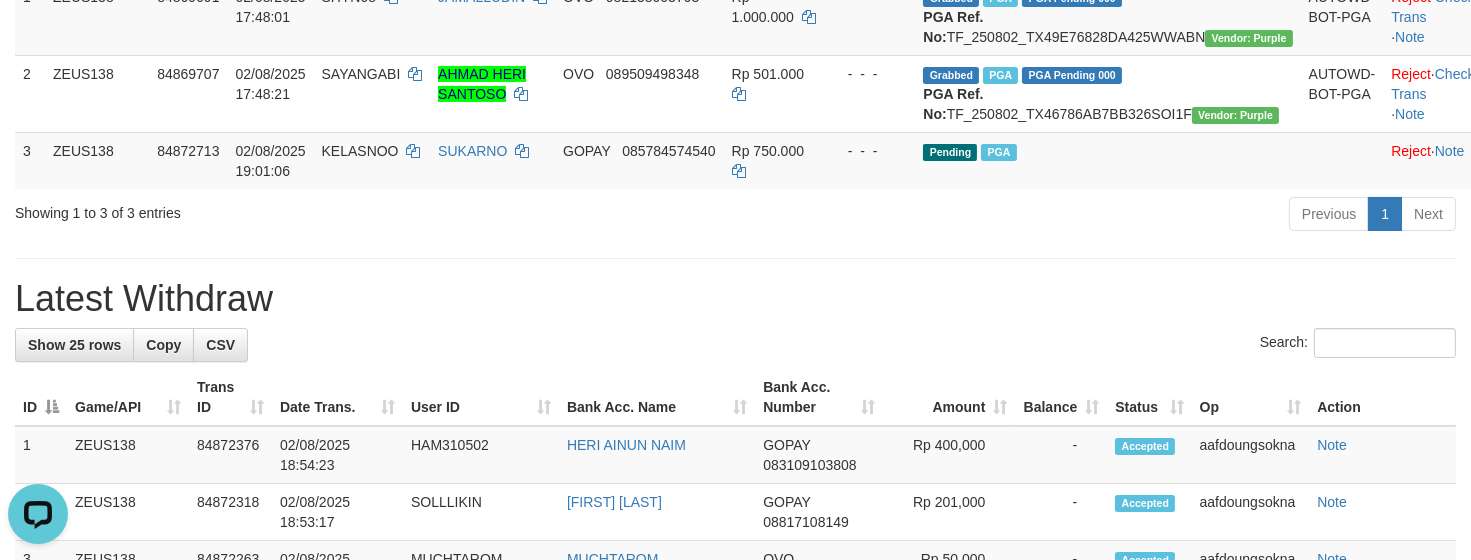 scroll, scrollTop: 0, scrollLeft: 0, axis: both 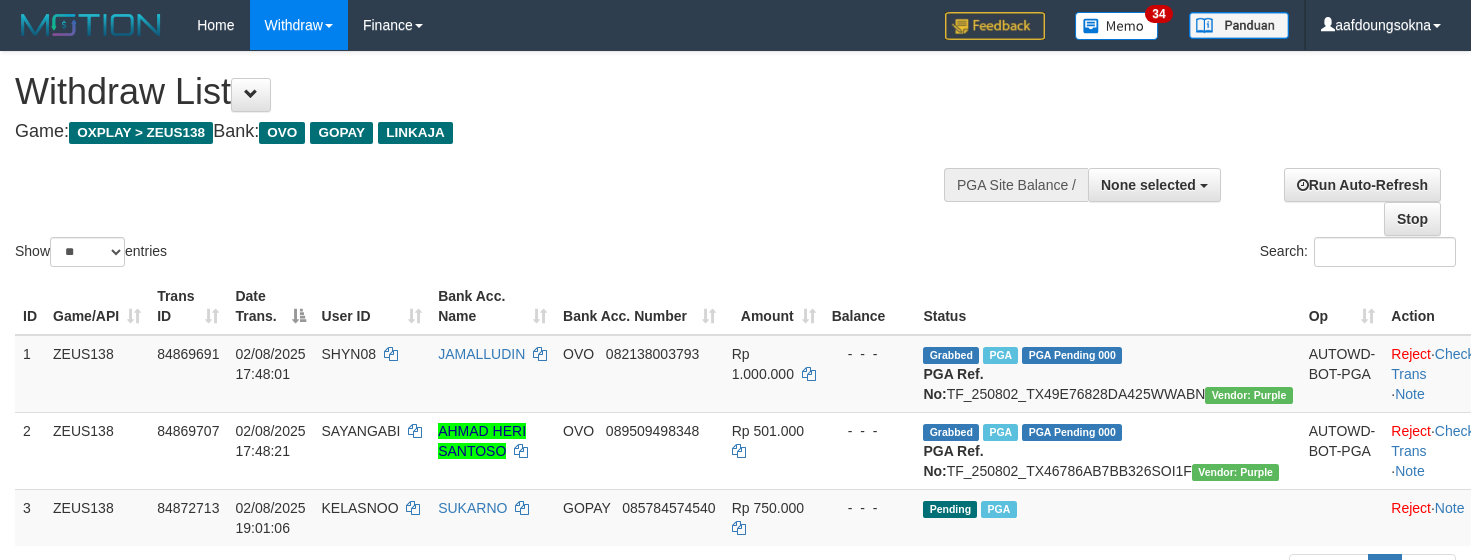 select 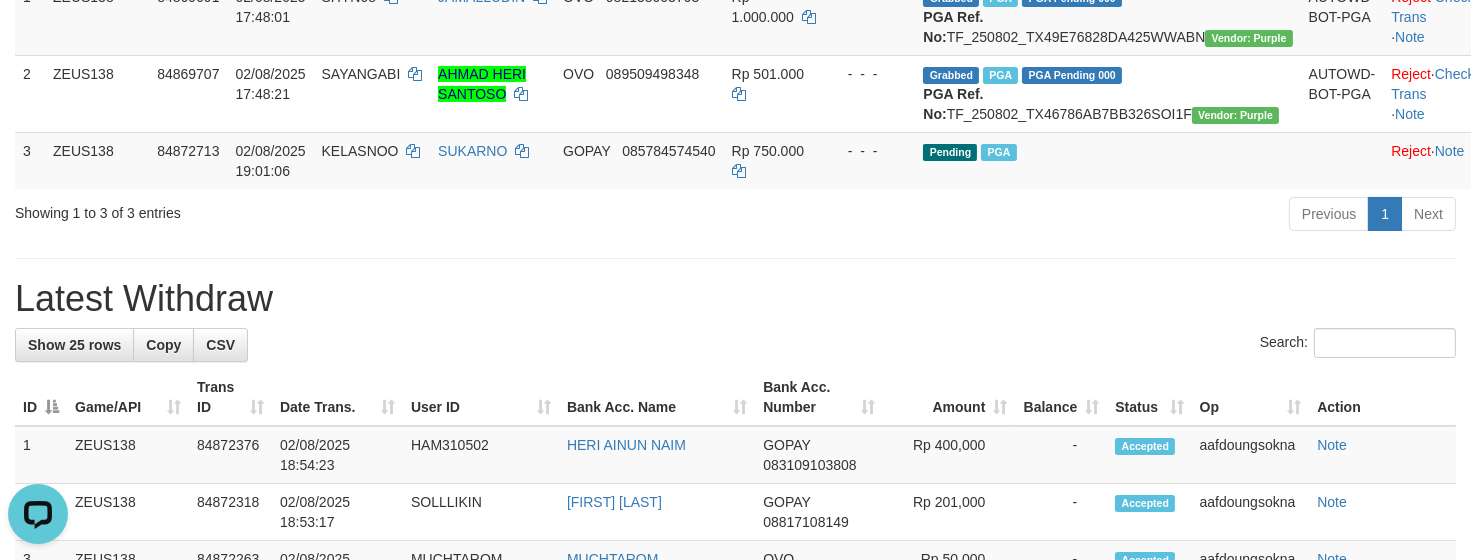 scroll, scrollTop: 0, scrollLeft: 0, axis: both 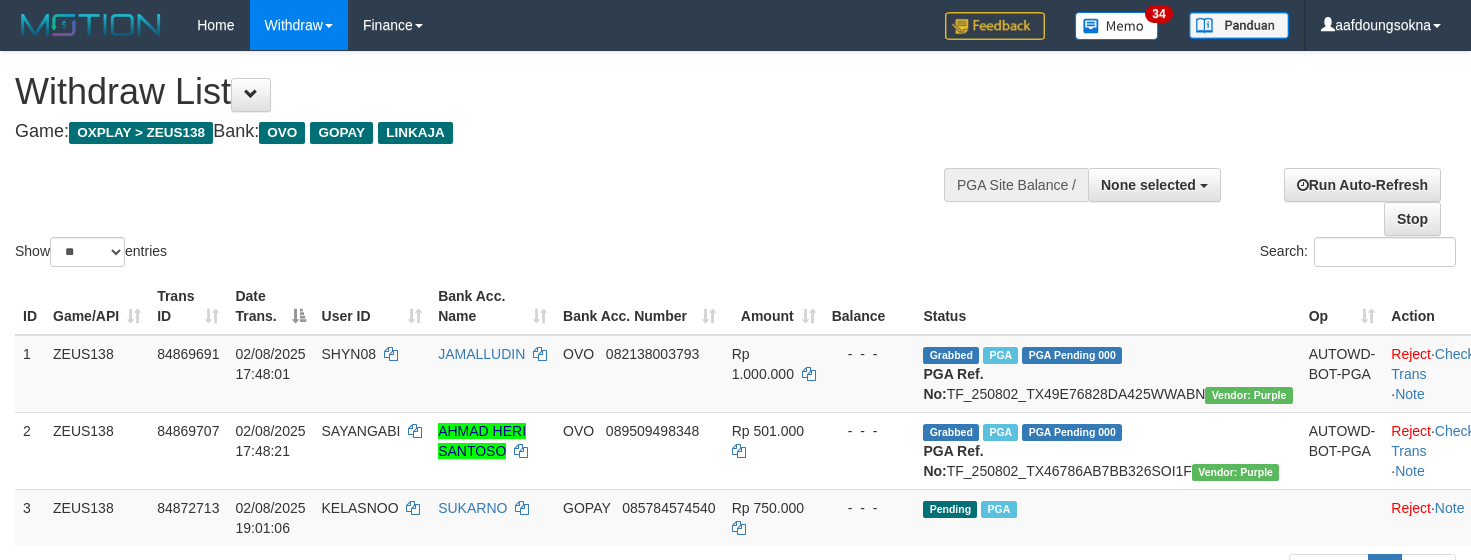 select 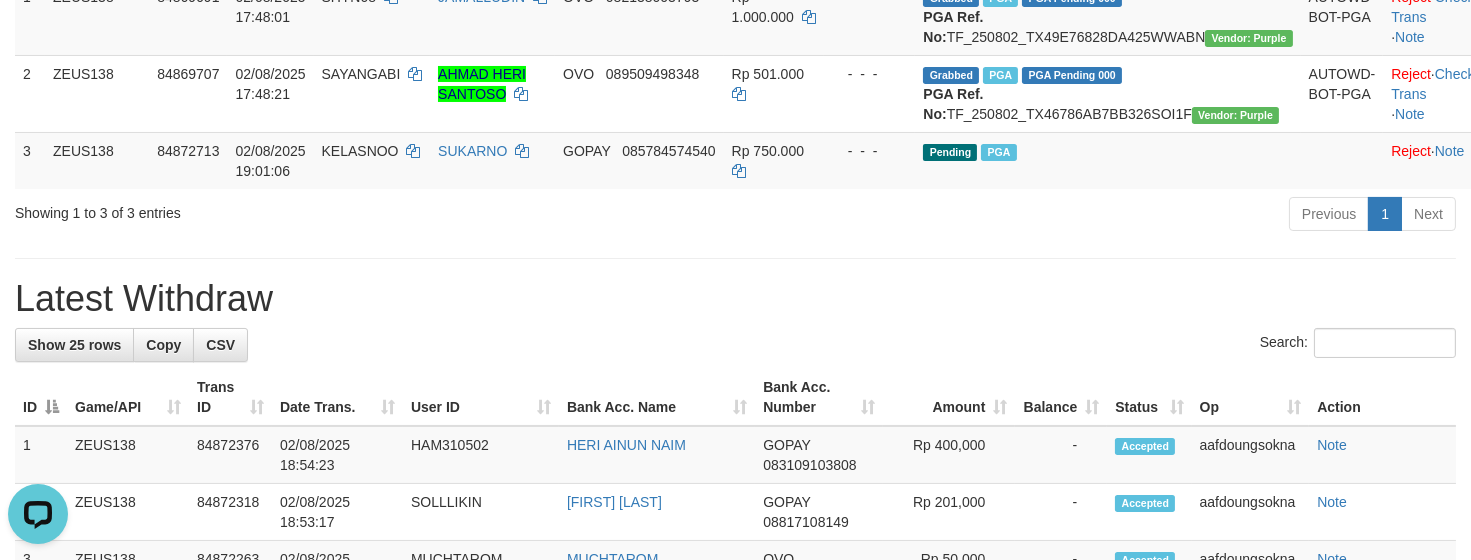 scroll, scrollTop: 0, scrollLeft: 0, axis: both 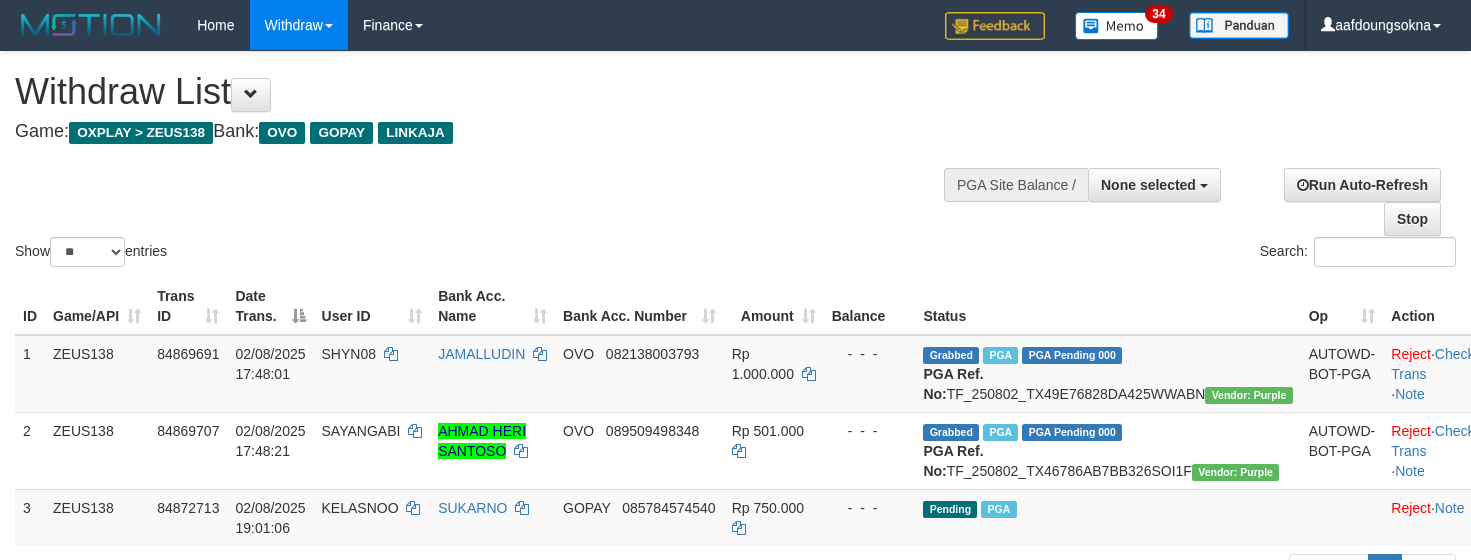 select 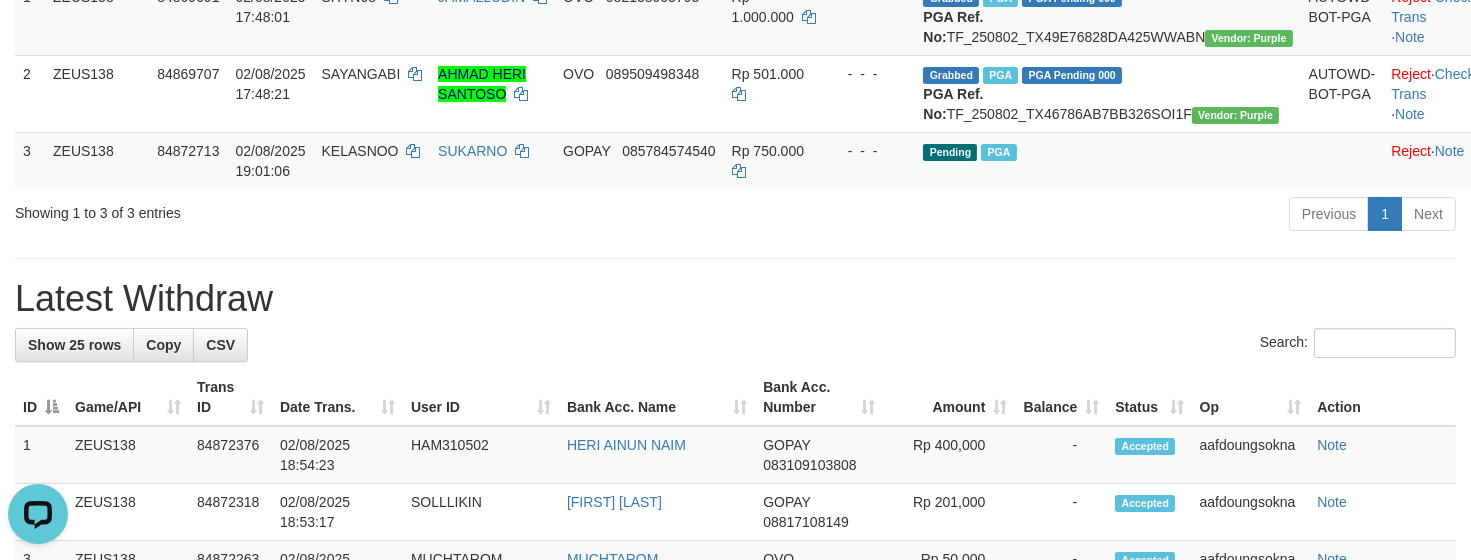 scroll, scrollTop: 0, scrollLeft: 0, axis: both 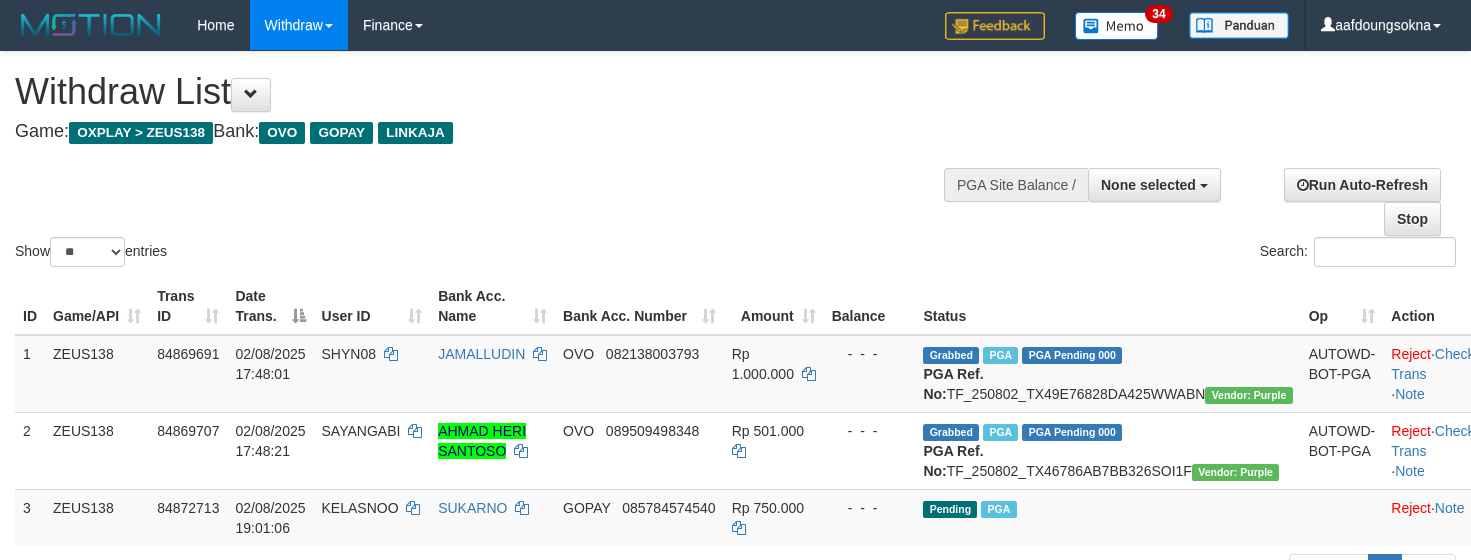 select 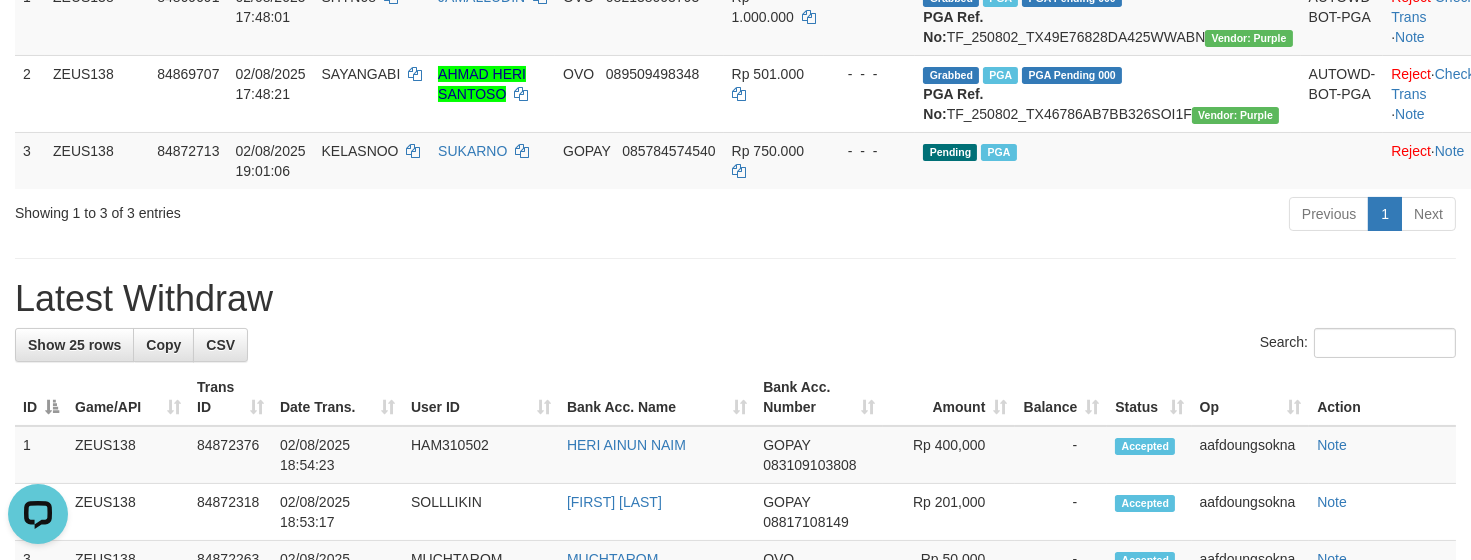 scroll, scrollTop: 0, scrollLeft: 0, axis: both 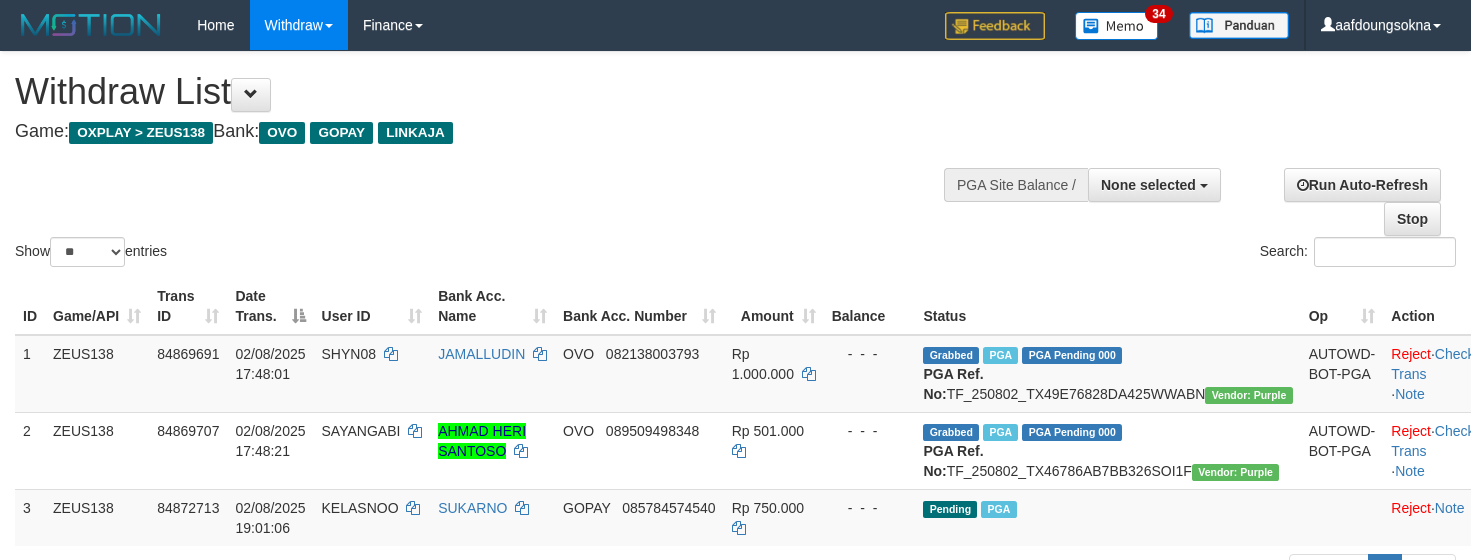 select 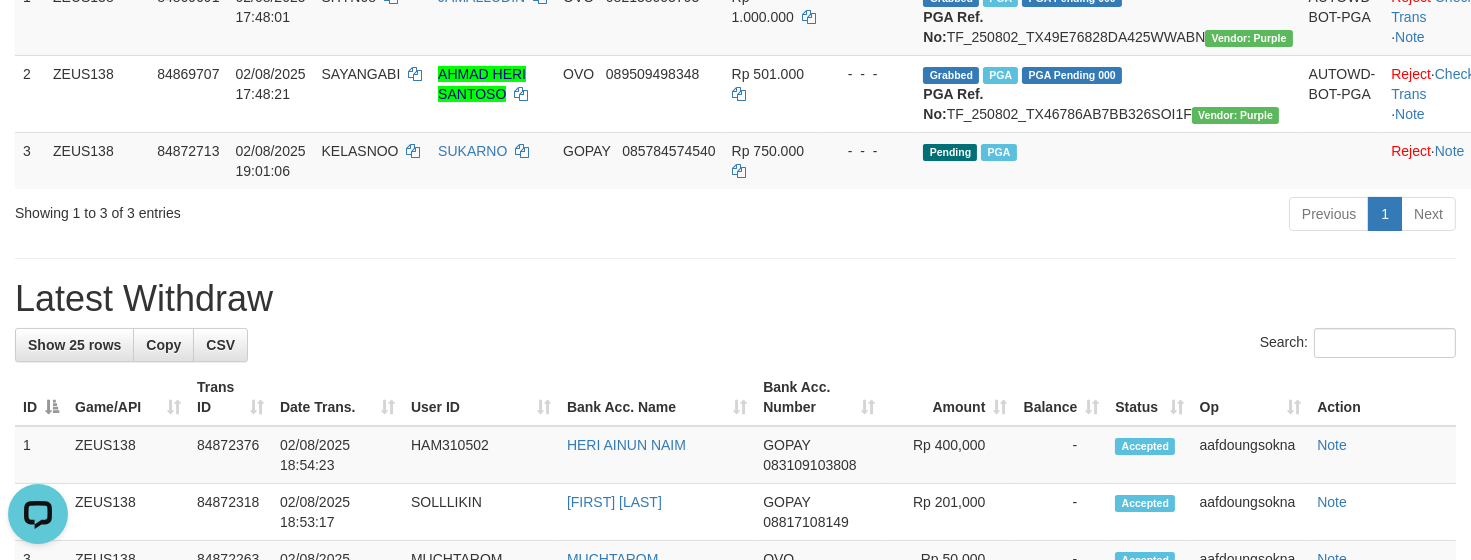 scroll, scrollTop: 0, scrollLeft: 0, axis: both 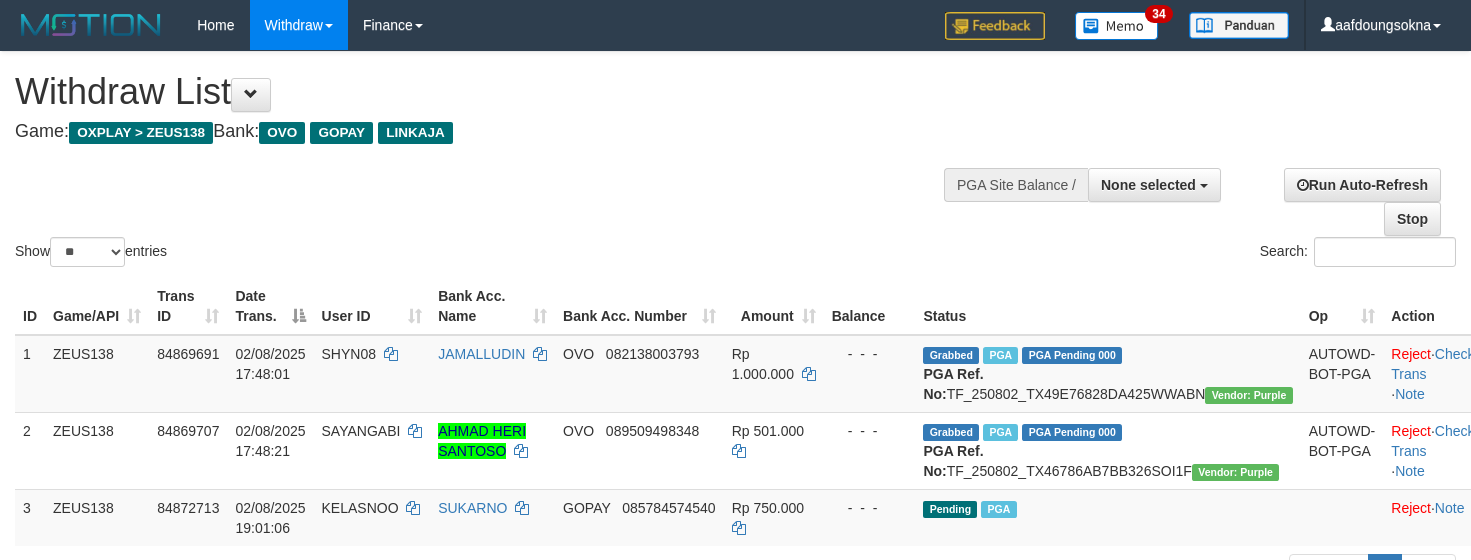 select 